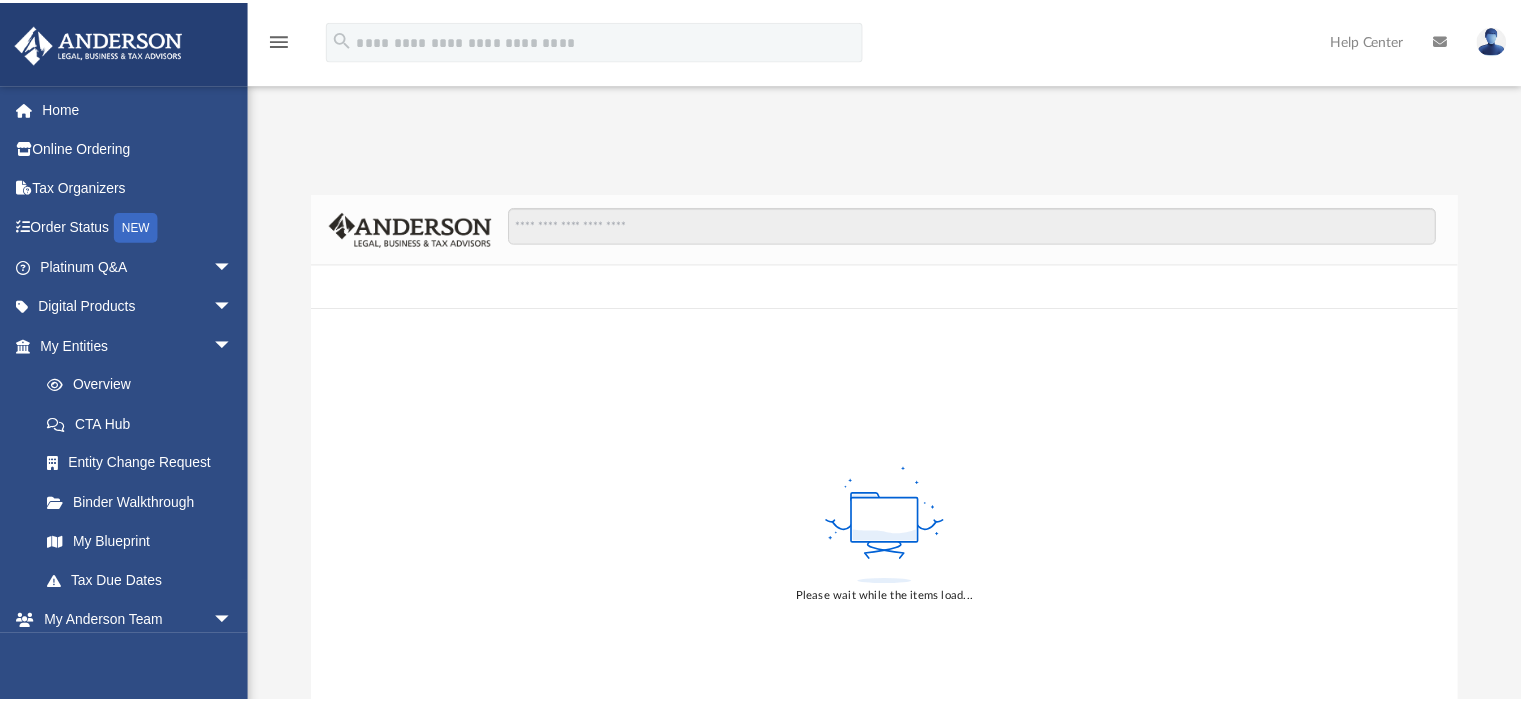 scroll, scrollTop: 0, scrollLeft: 0, axis: both 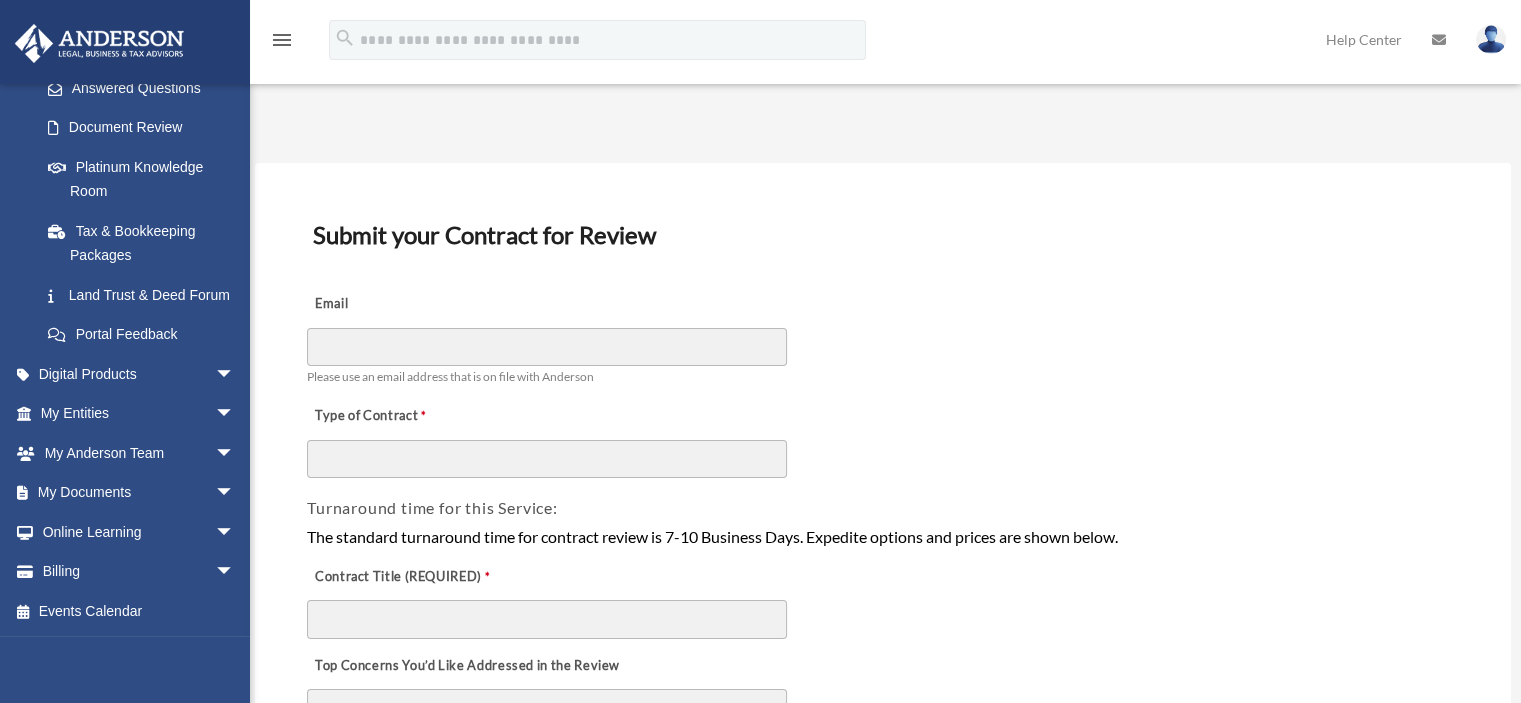 click on "**********" at bounding box center (883, 1239) 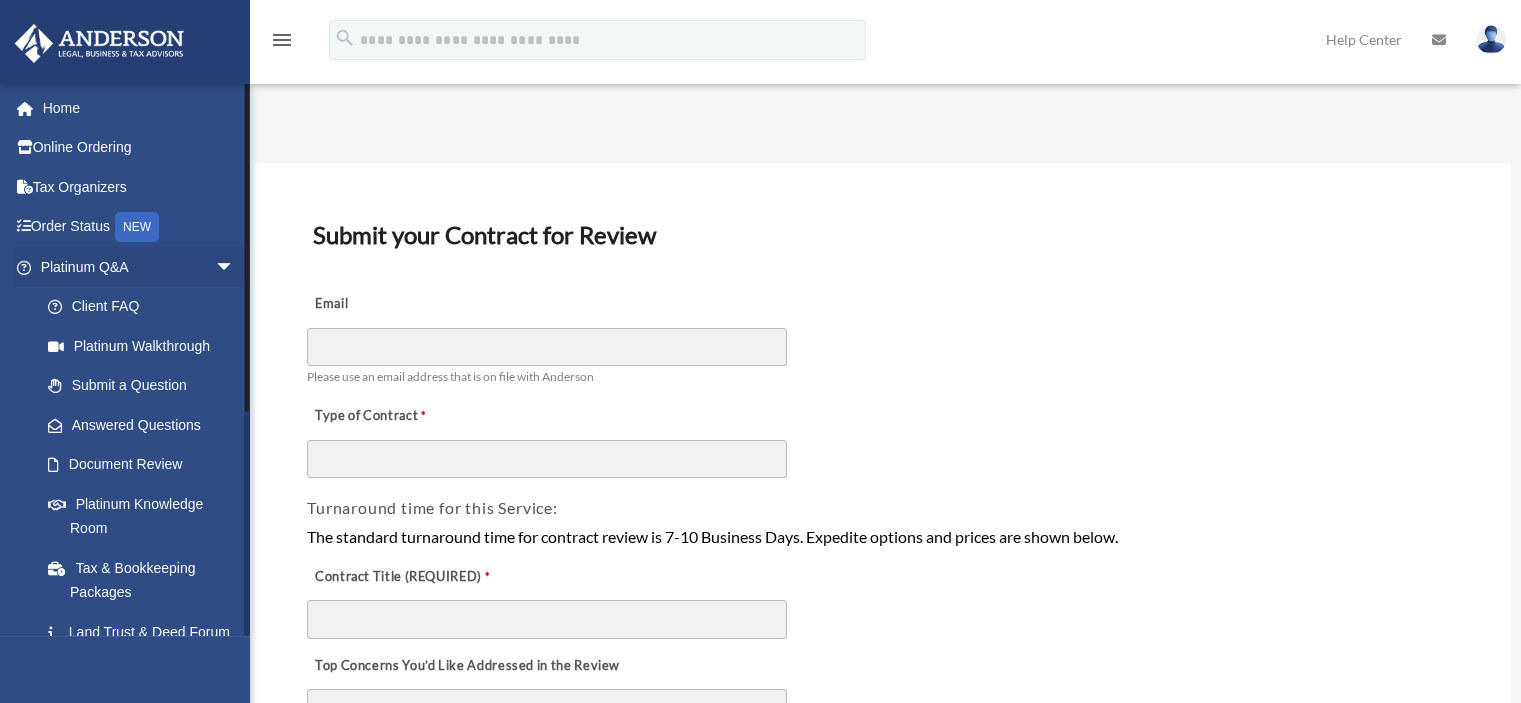 scroll, scrollTop: 166, scrollLeft: 0, axis: vertical 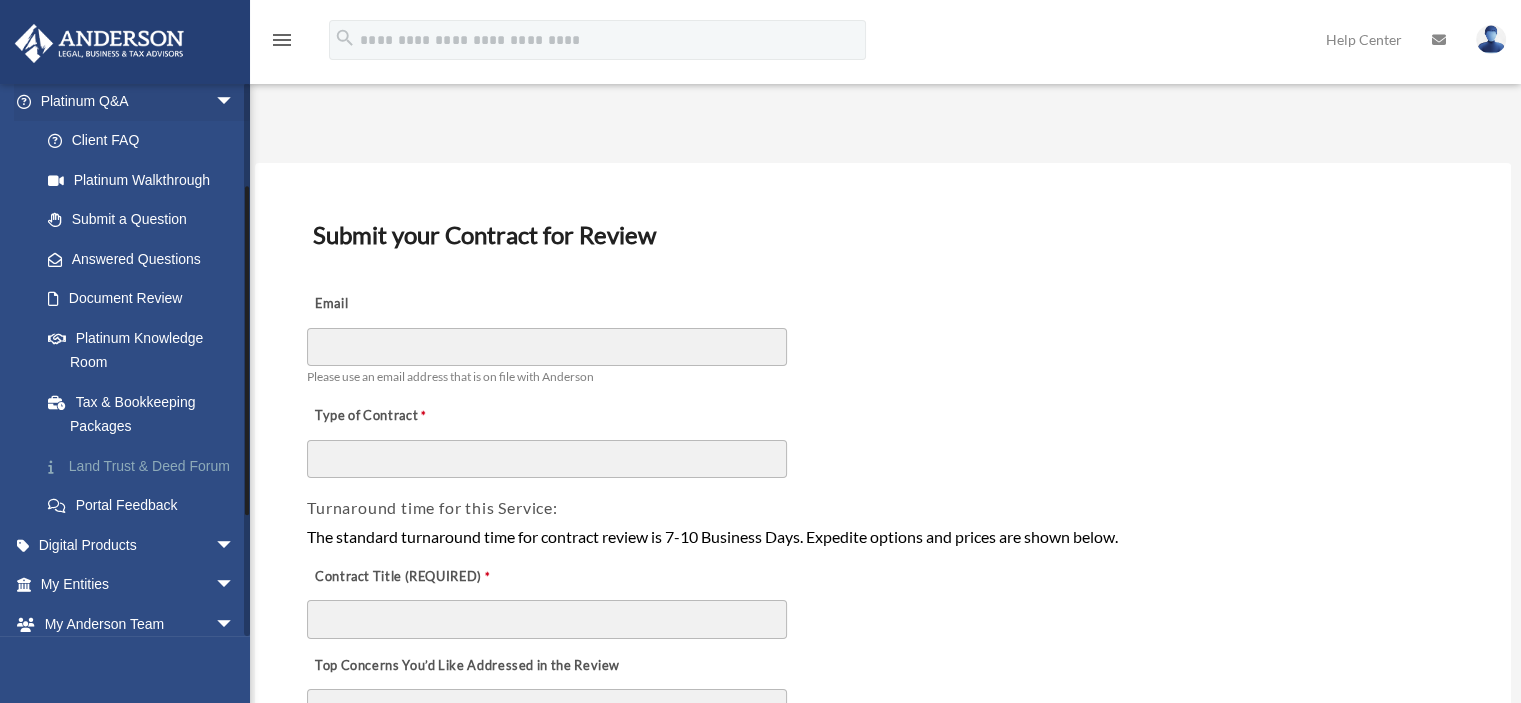 click on "Land Trust & Deed Forum" at bounding box center [146, 466] 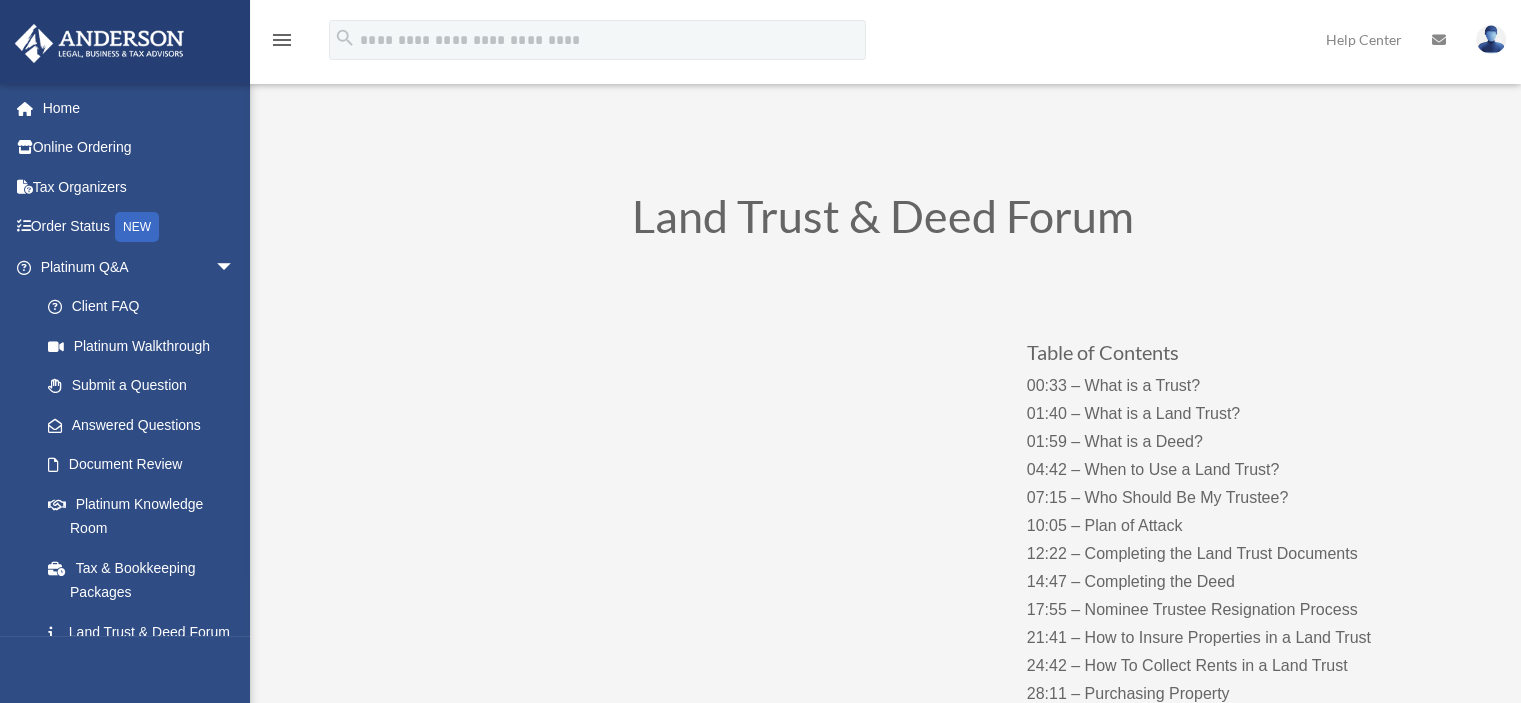 scroll, scrollTop: 148, scrollLeft: 0, axis: vertical 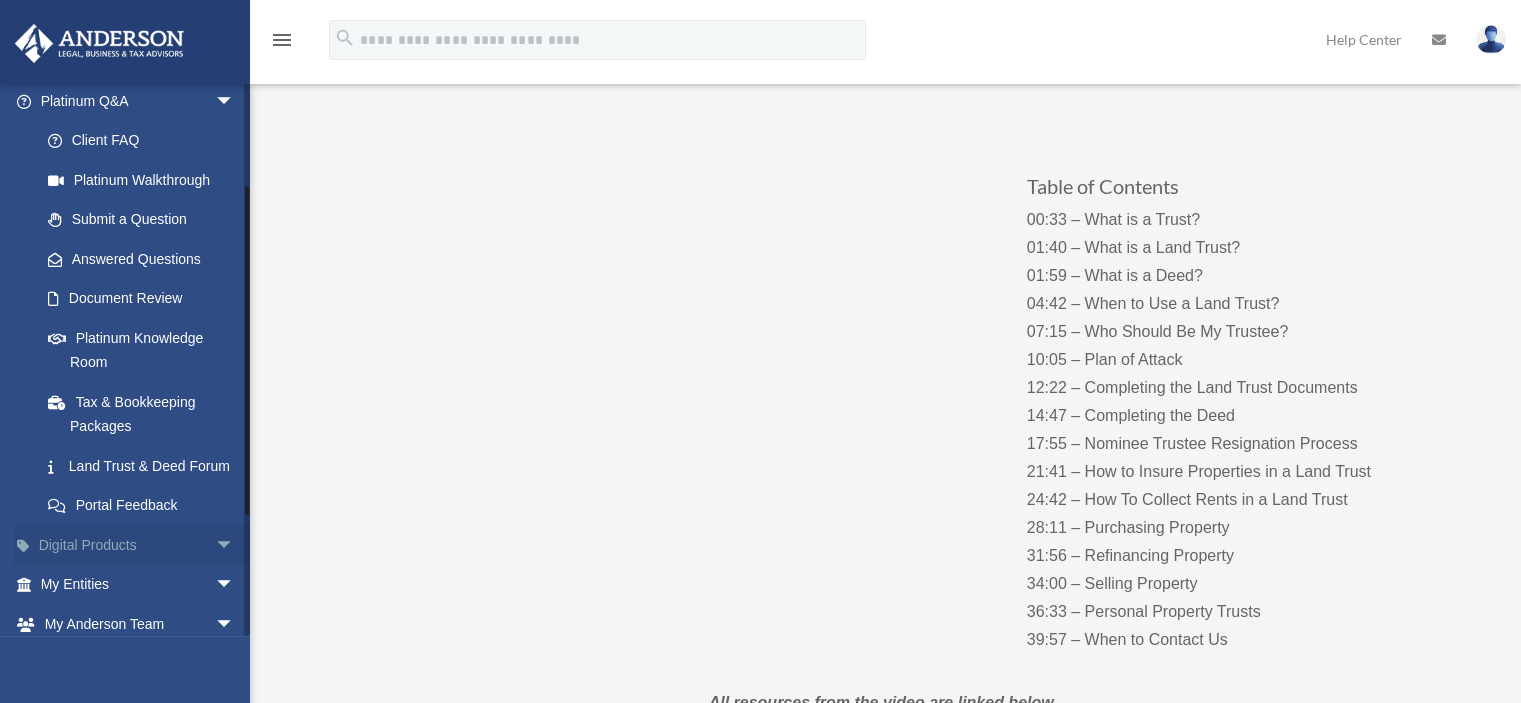 click on "arrow_drop_down" at bounding box center (235, 545) 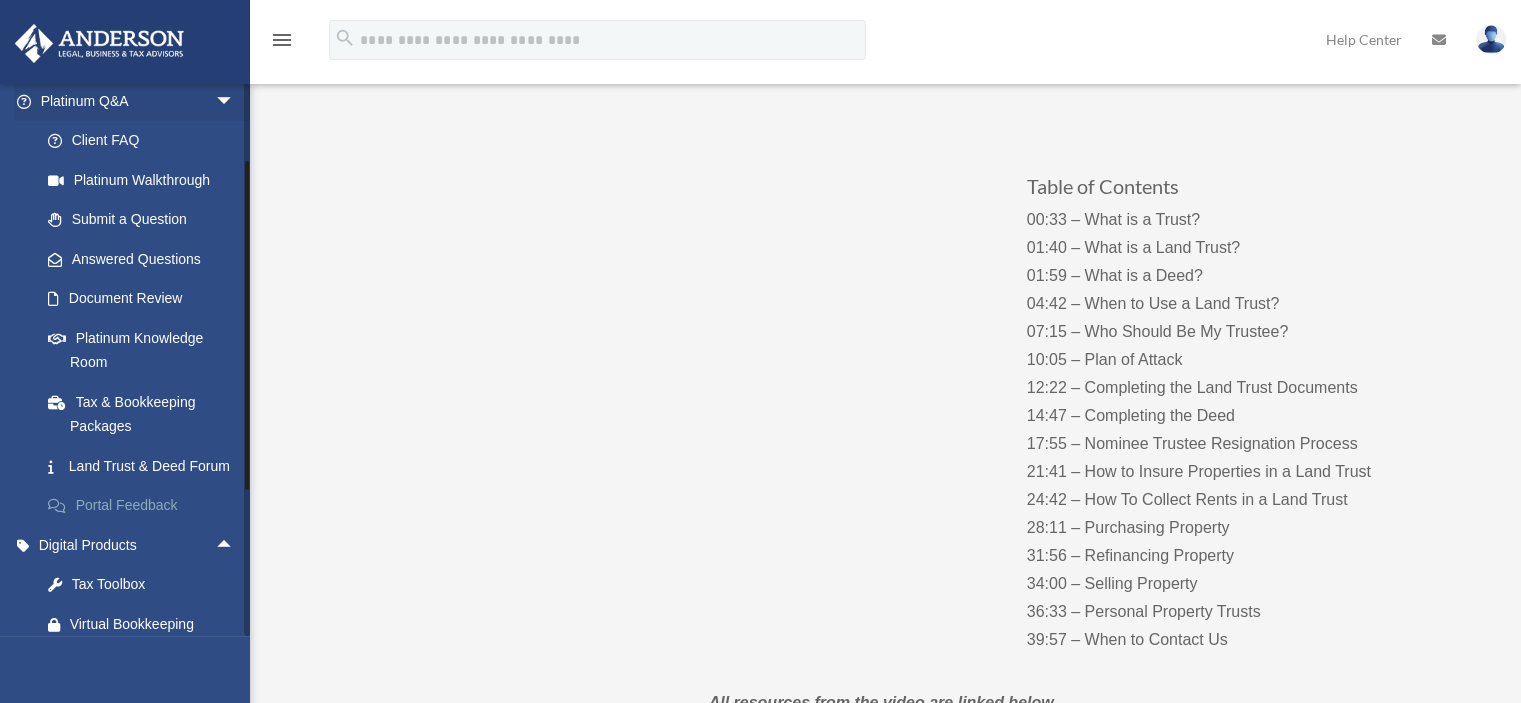 scroll, scrollTop: 500, scrollLeft: 0, axis: vertical 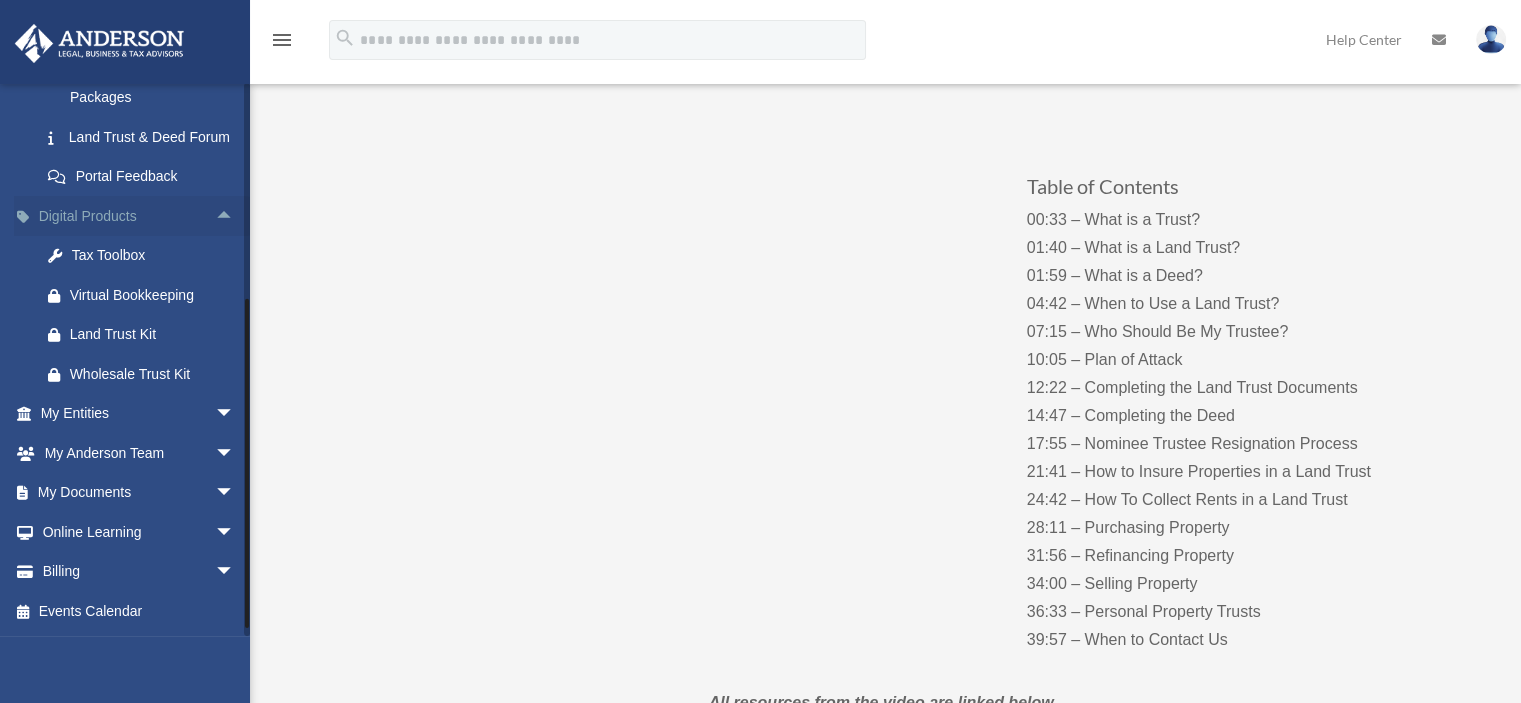 click on "arrow_drop_up" at bounding box center (235, 216) 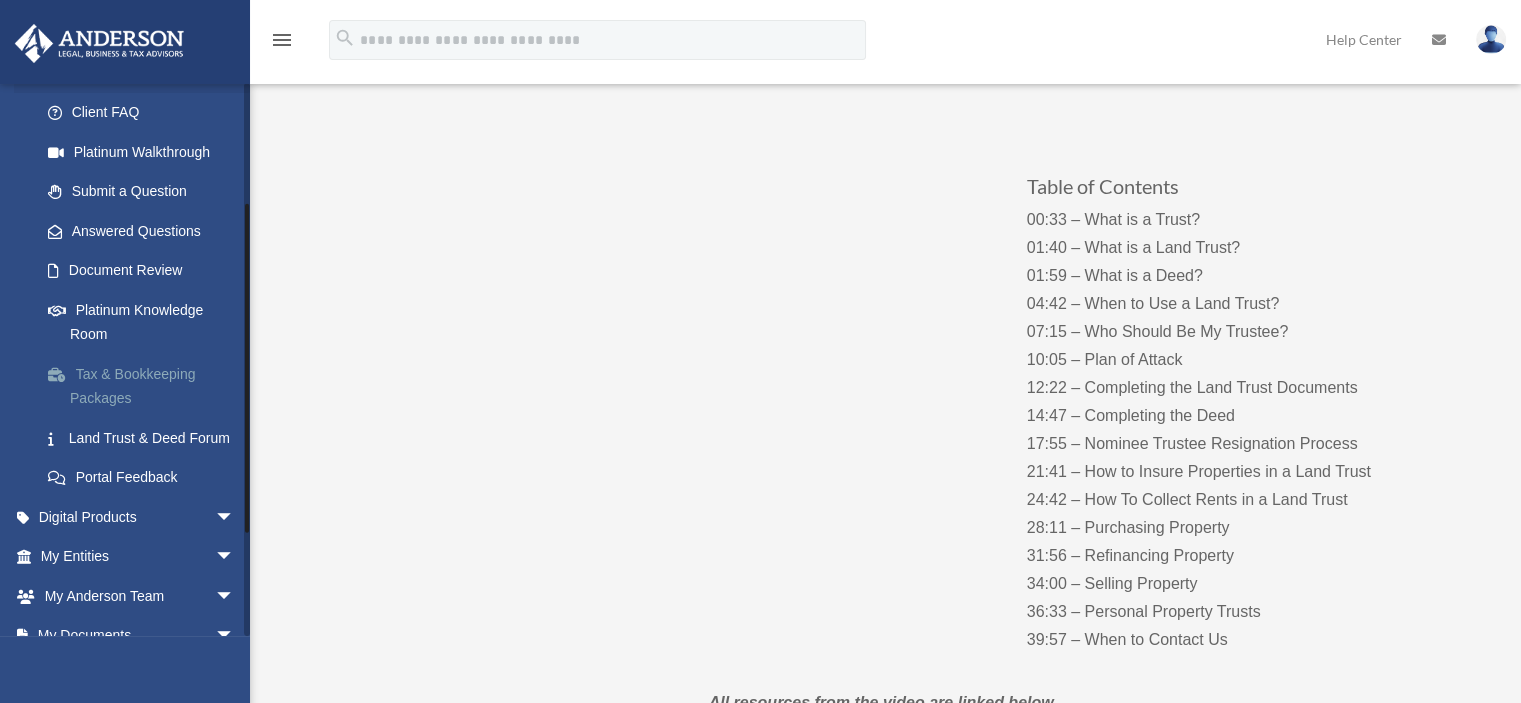 scroll, scrollTop: 360, scrollLeft: 0, axis: vertical 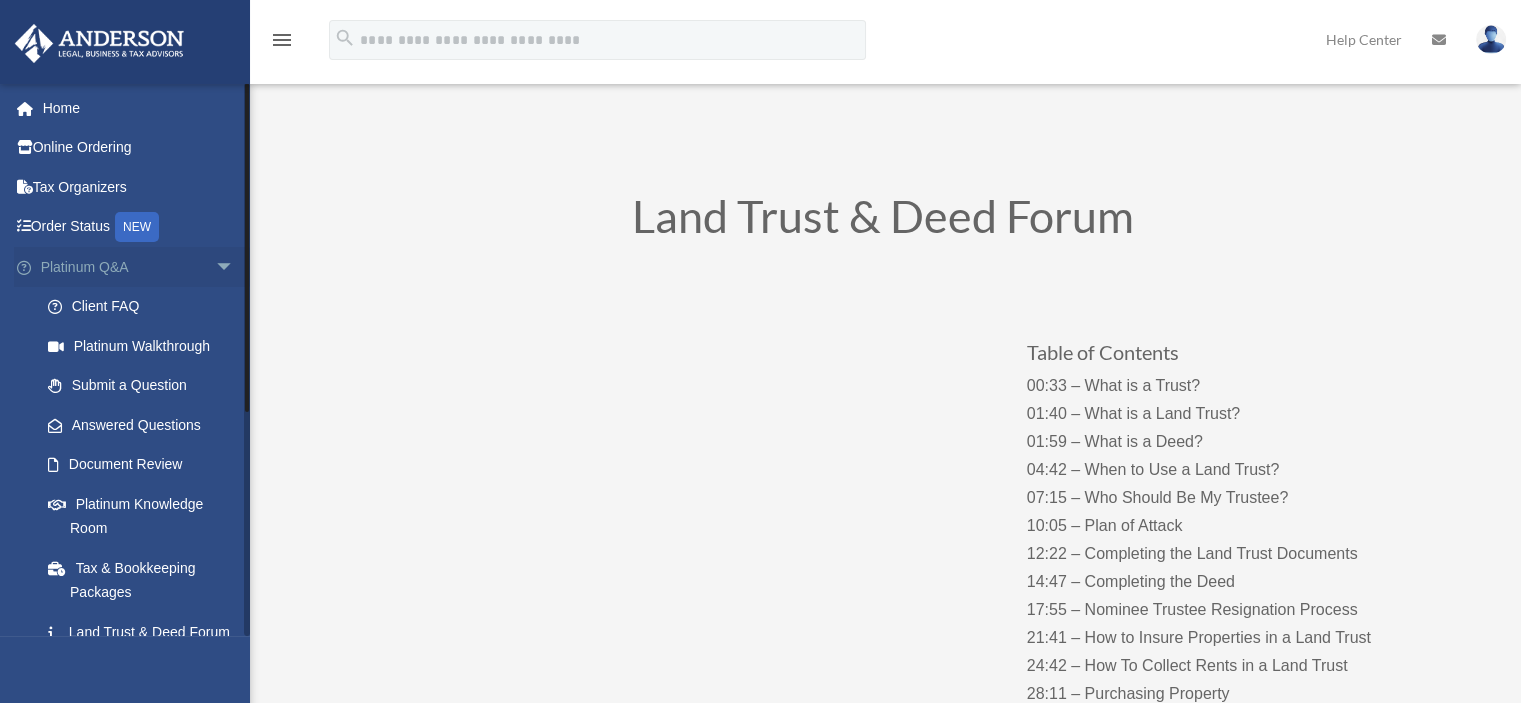 click on "arrow_drop_down" at bounding box center (235, 267) 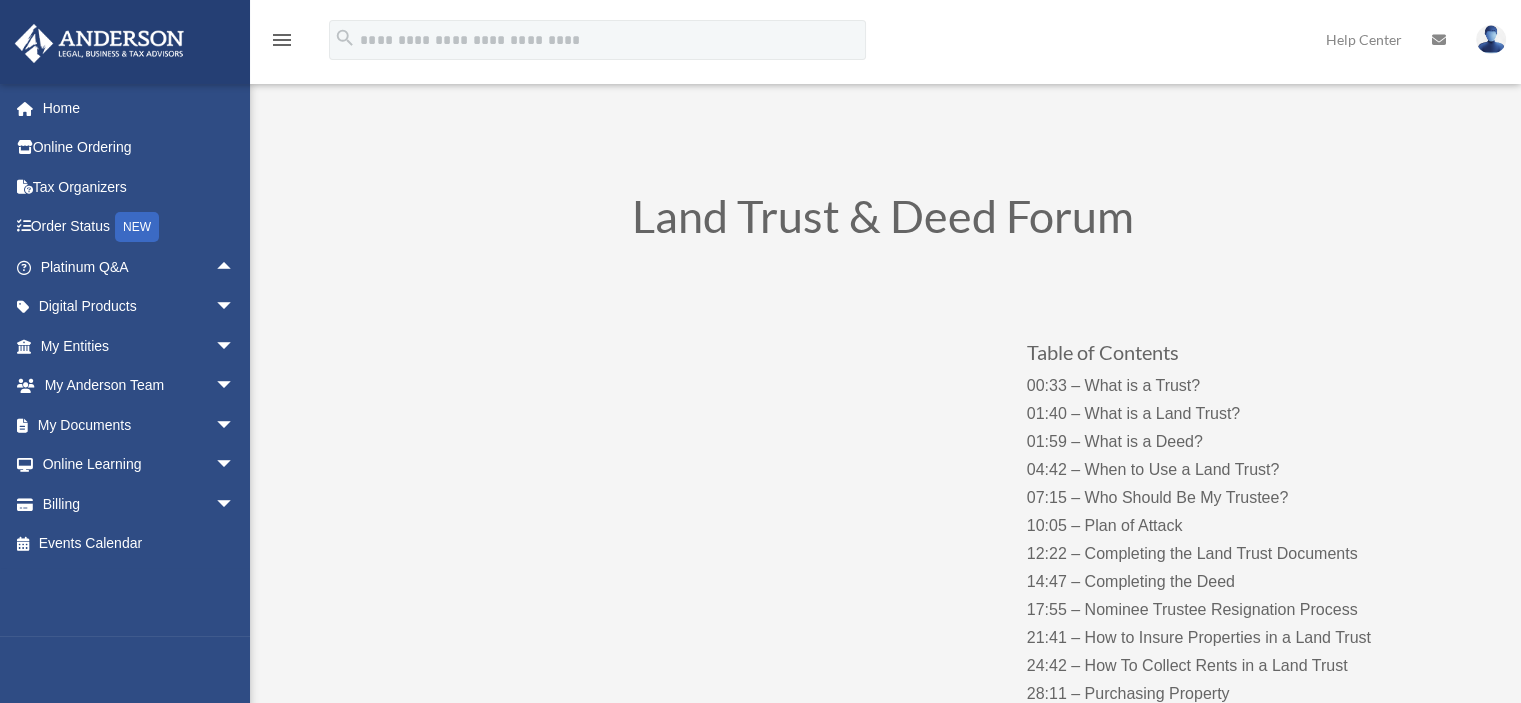 click on "Land Trust & Deed Forum
Table of Contents
00:33 – What is a Trust? 01:40 – What is a Land Trust? 01:59 – What is a Deed? 04:42 – When to Use a Land Trust? 07:15 – Who Should Be My Trustee? 10:05 – Plan of Attack 12:22 – Completing the Land Trust Documents 14:47 – Completing the Deed 17:55 – Nominee Trustee Resignation Process 21:41 – How to Insure Properties in a Land Trust 24:42 – How To Collect Rents in a Land Trust 28:11 – Purchasing Property 31:56 – Refinancing Property 34:00 – Selling Property 36:33 – Personal Property Trusts 39:57 – When to Contact Us" at bounding box center [883, 5031] 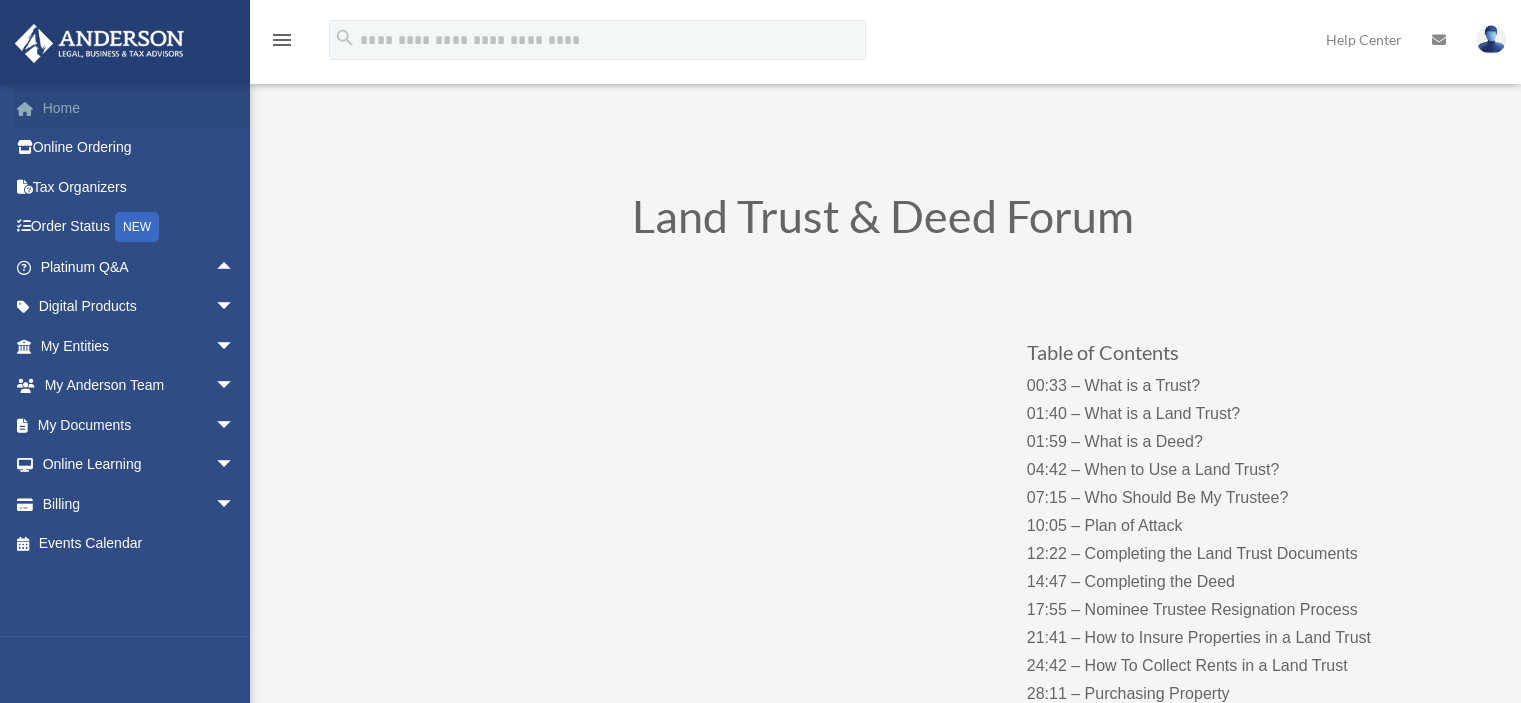 click on "Home" at bounding box center (139, 108) 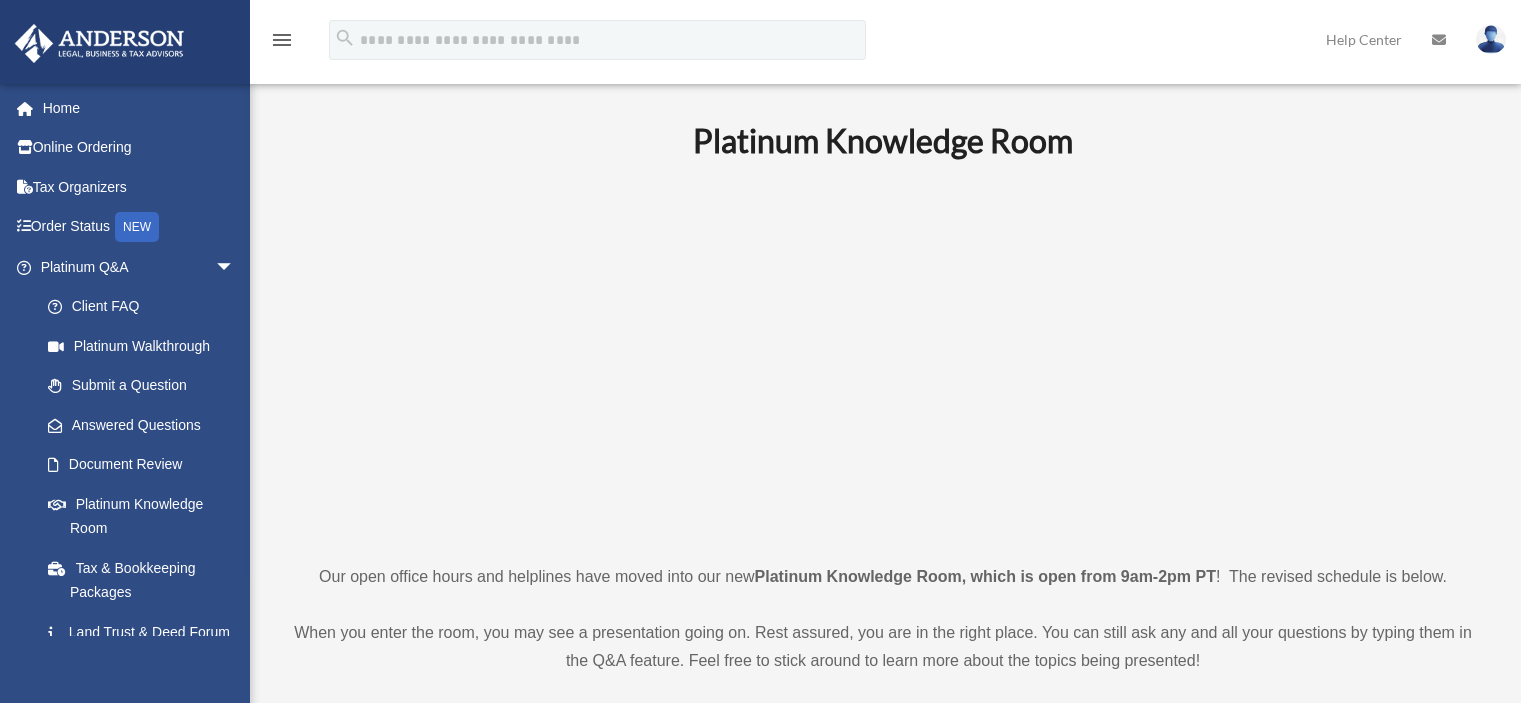 scroll, scrollTop: 0, scrollLeft: 0, axis: both 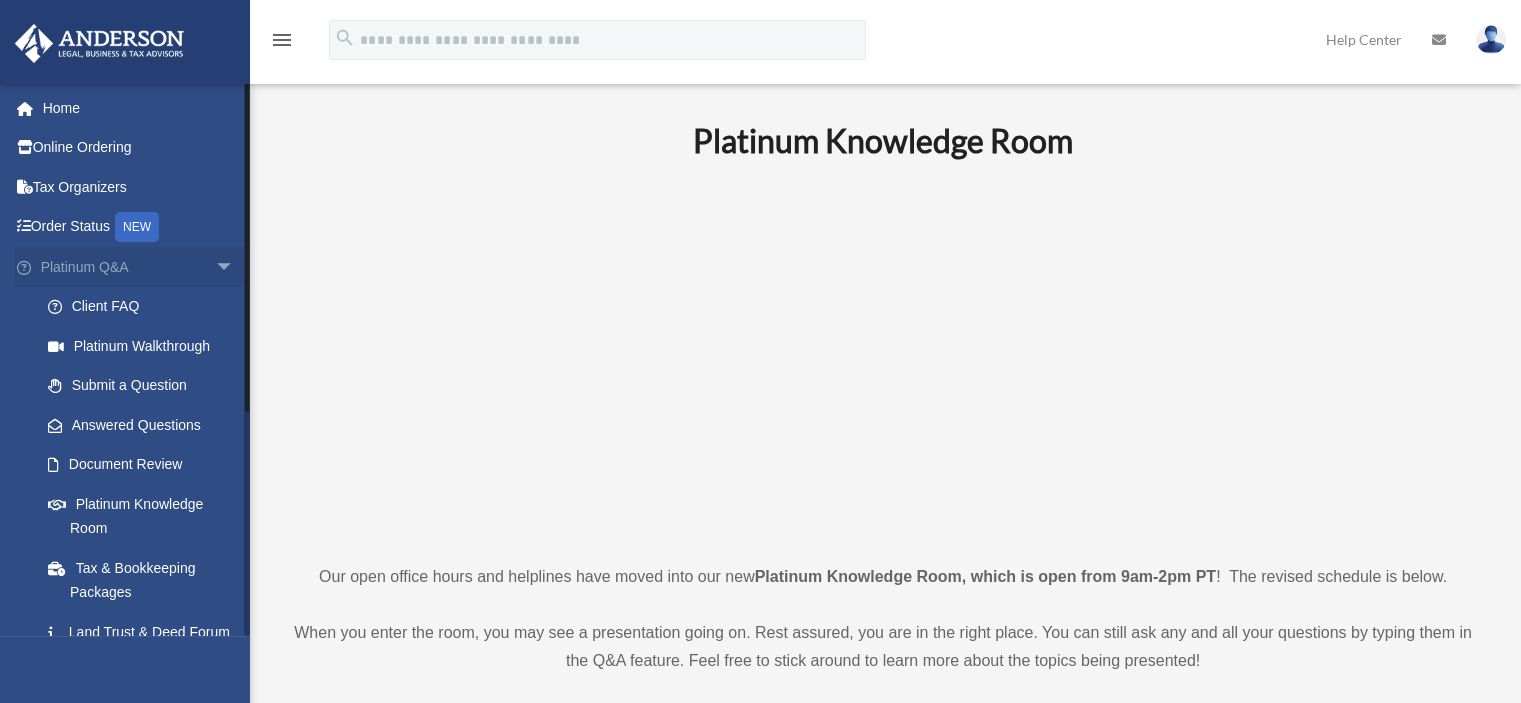 click on "arrow_drop_down" at bounding box center [235, 267] 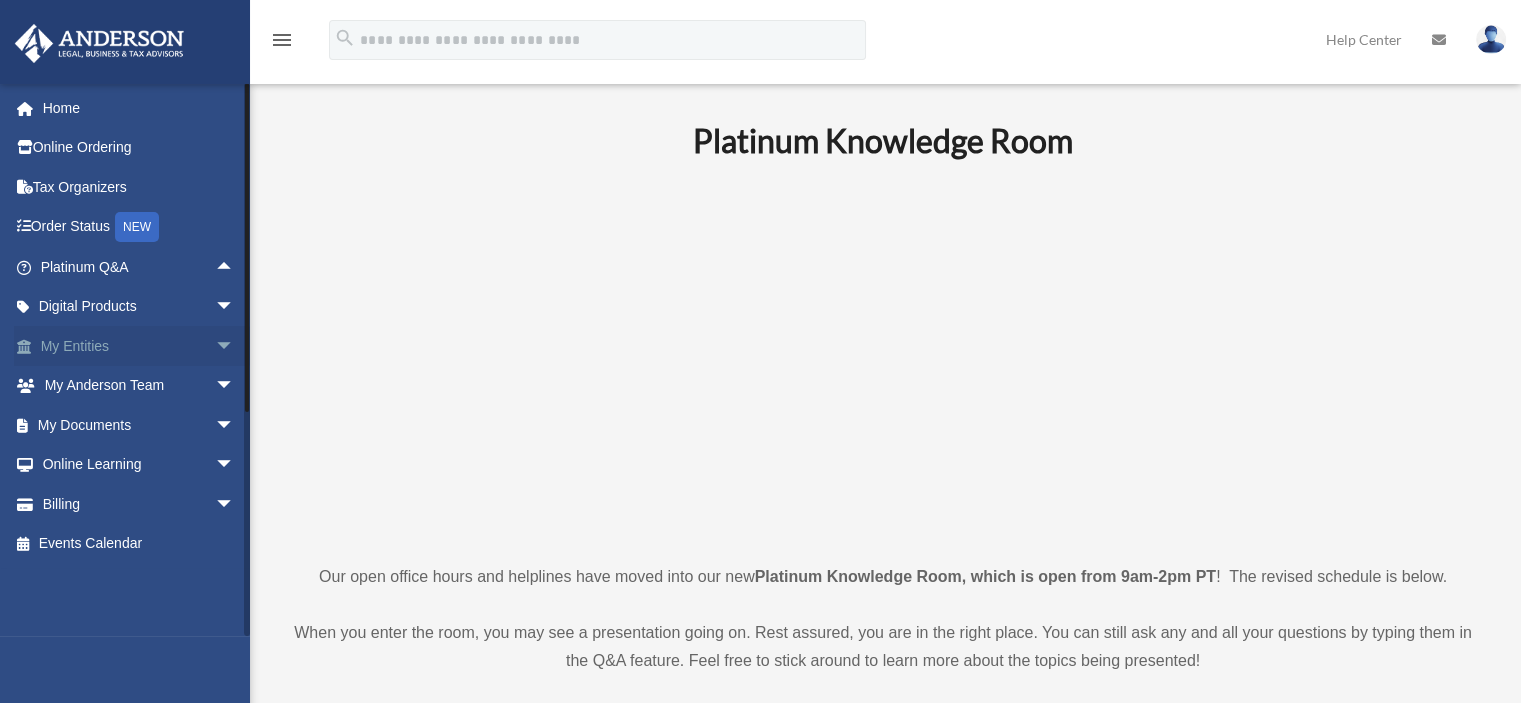 click on "arrow_drop_down" at bounding box center [235, 346] 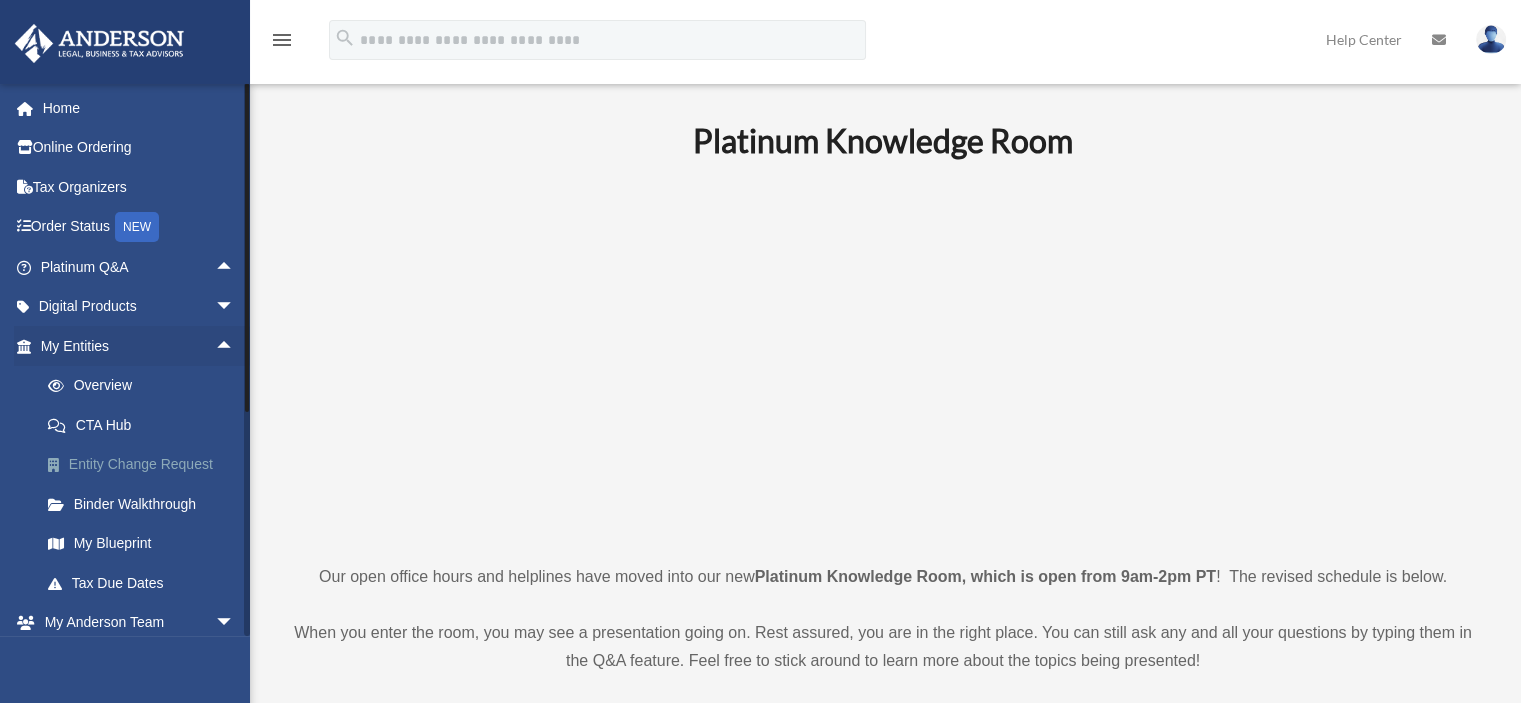 click on "Entity Change Request" at bounding box center (146, 465) 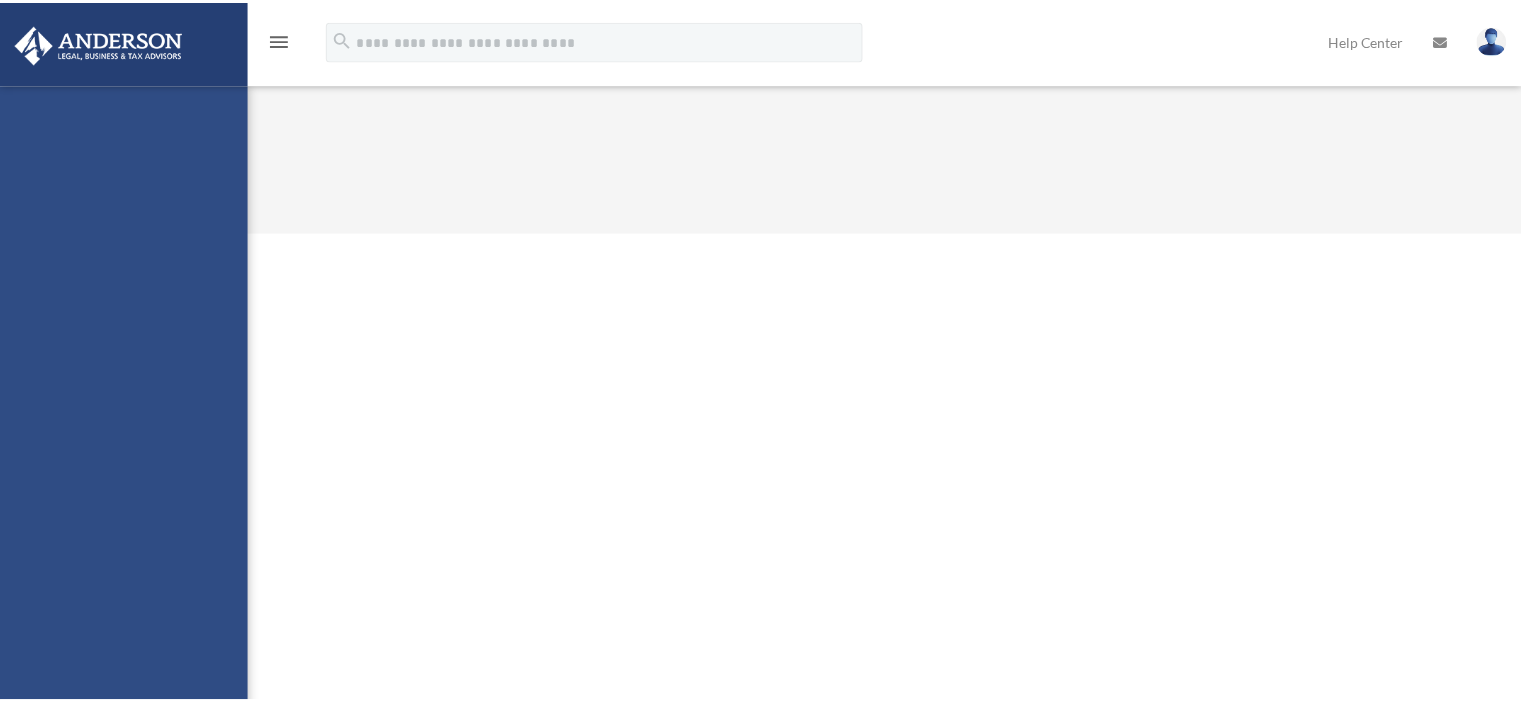 scroll, scrollTop: 0, scrollLeft: 0, axis: both 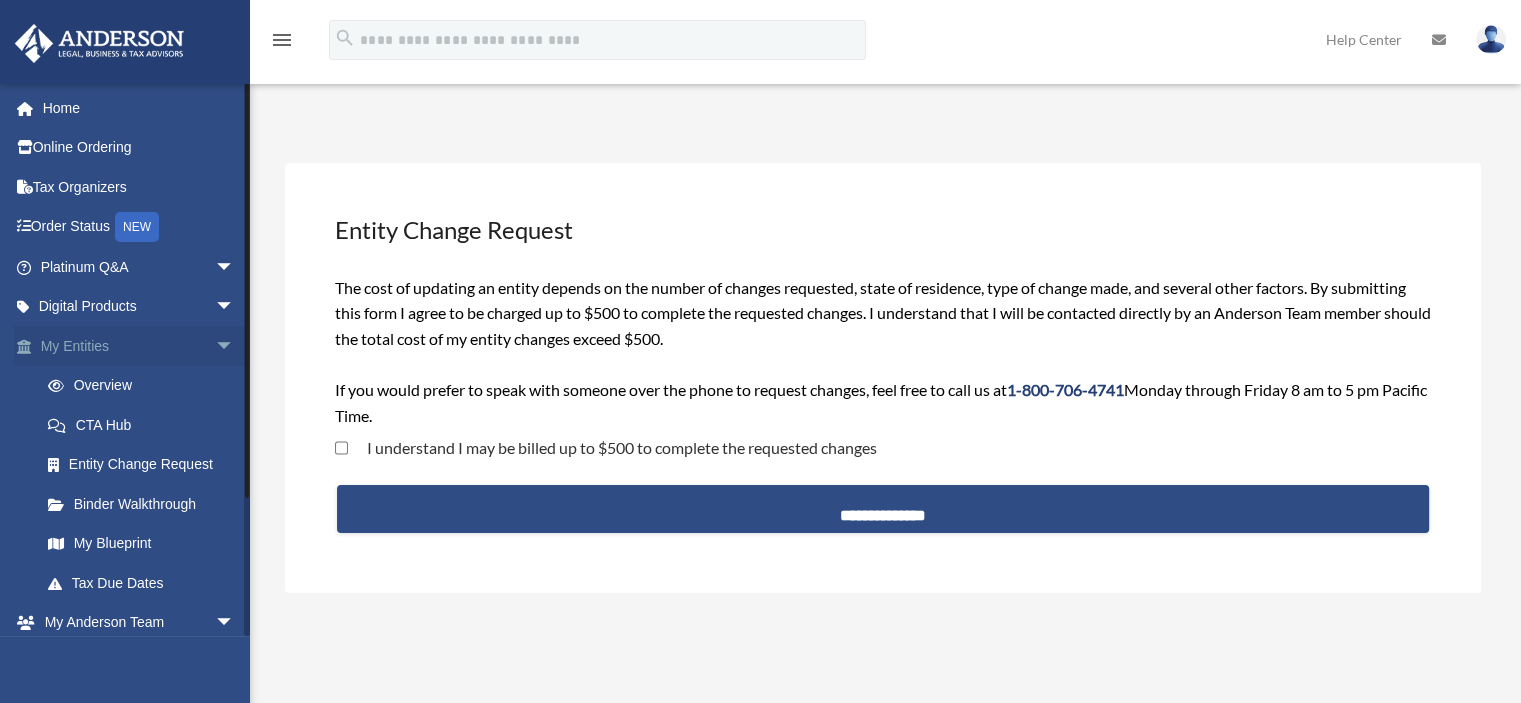 click on "My Entities arrow_drop_down" at bounding box center (139, 346) 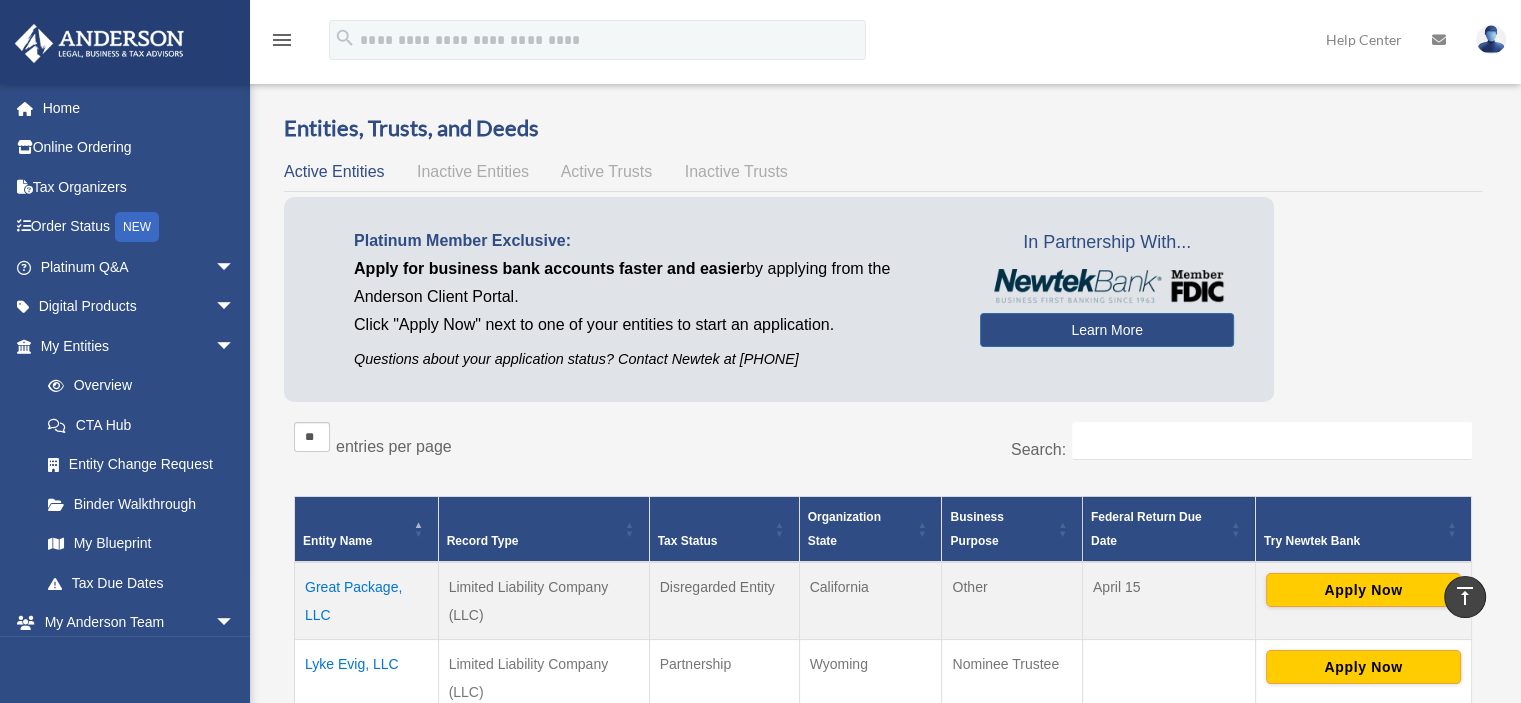 scroll, scrollTop: 0, scrollLeft: 0, axis: both 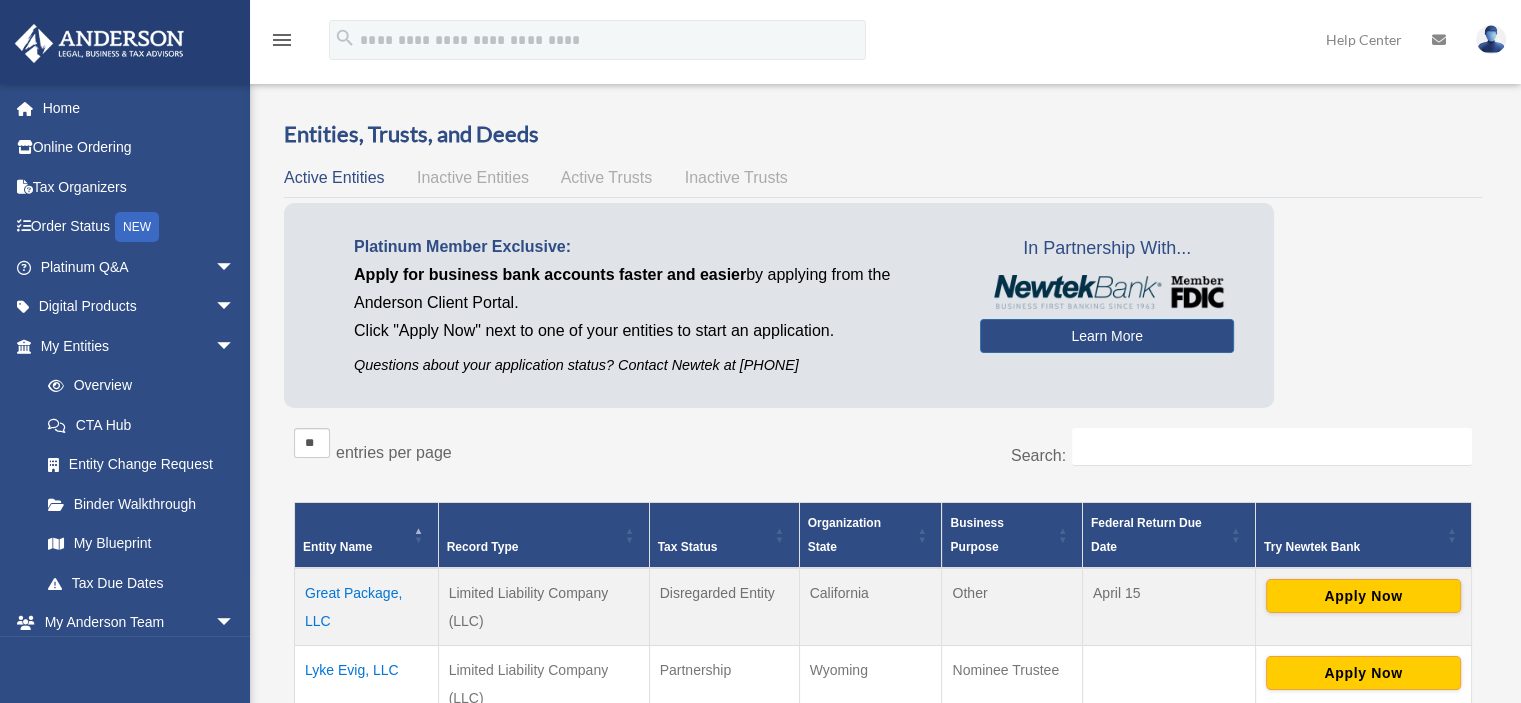 click on "Active Trusts" at bounding box center [607, 177] 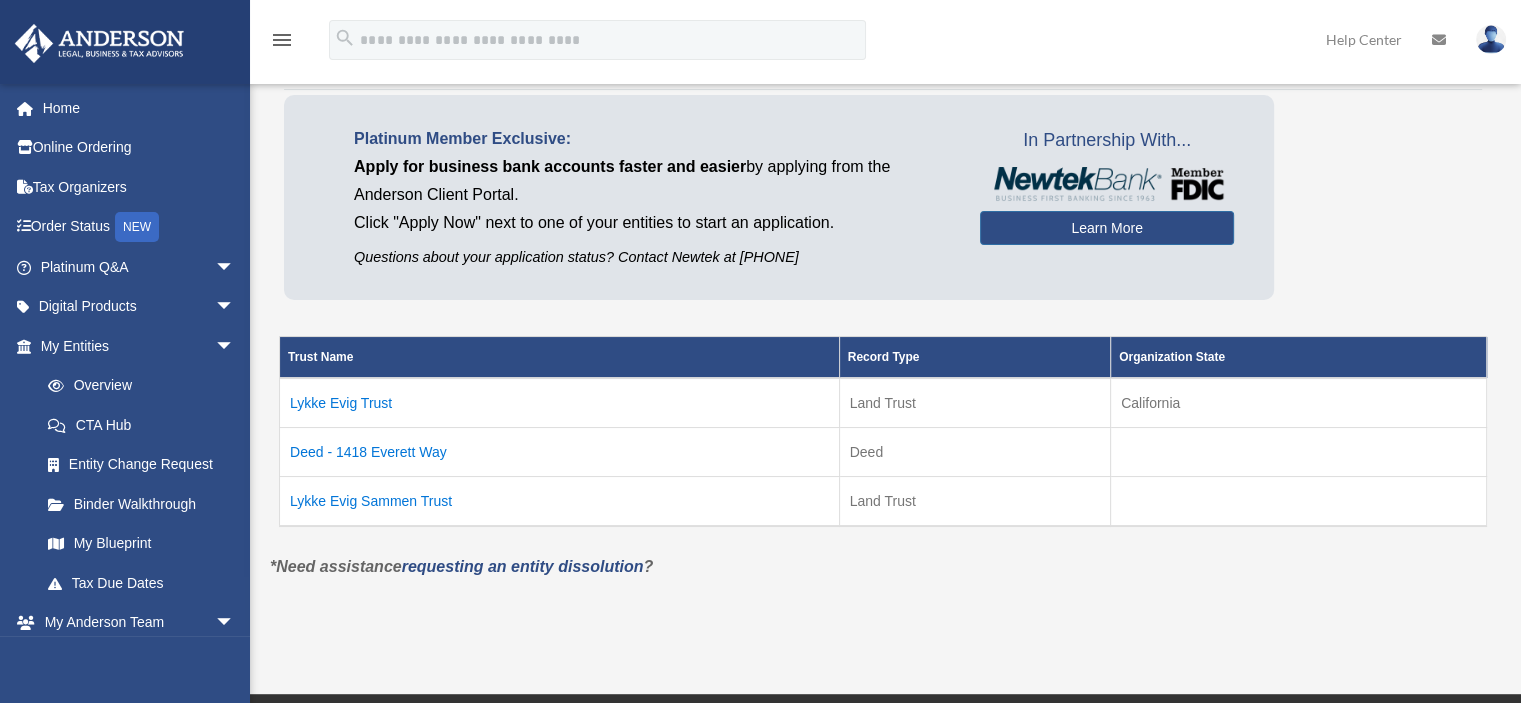 scroll, scrollTop: 166, scrollLeft: 0, axis: vertical 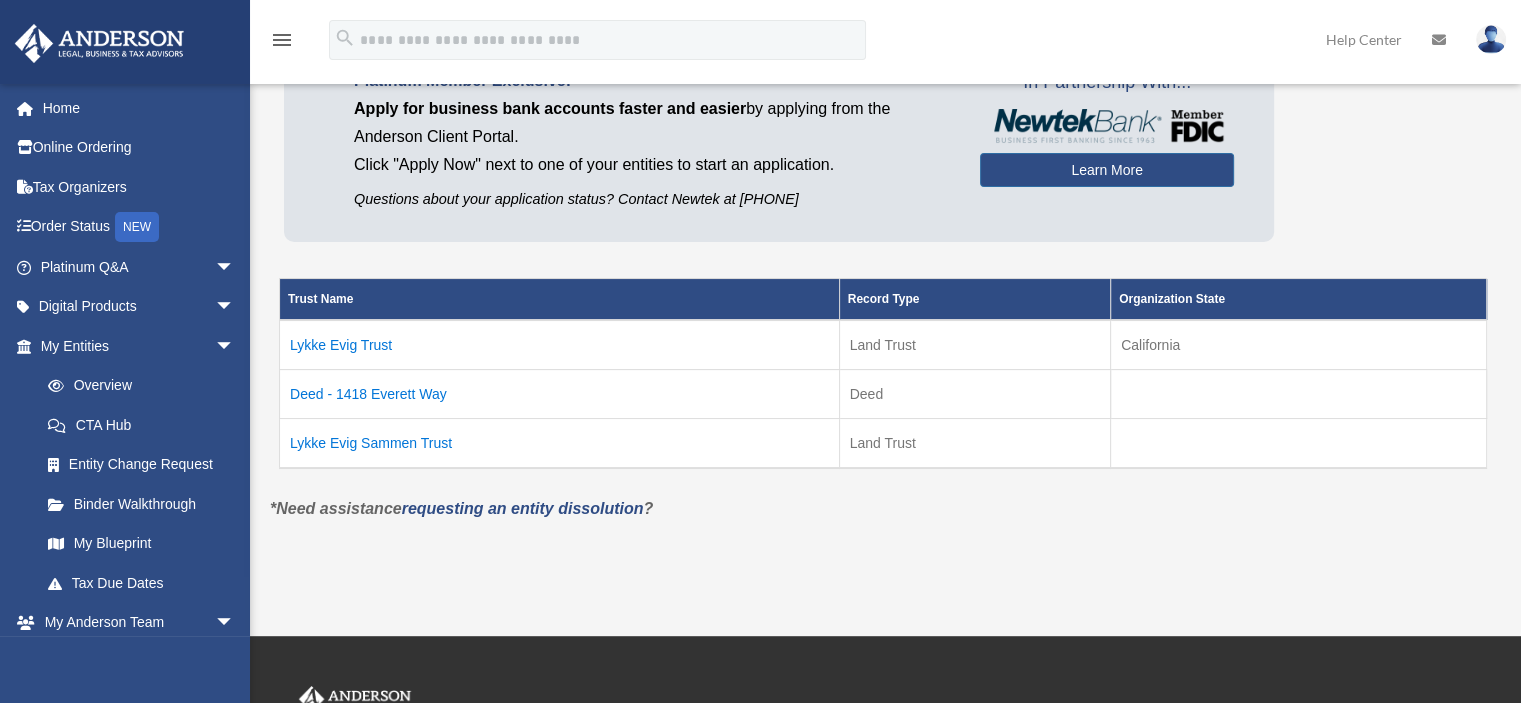 click on "Deed - 1418 Everett Way" at bounding box center [560, 394] 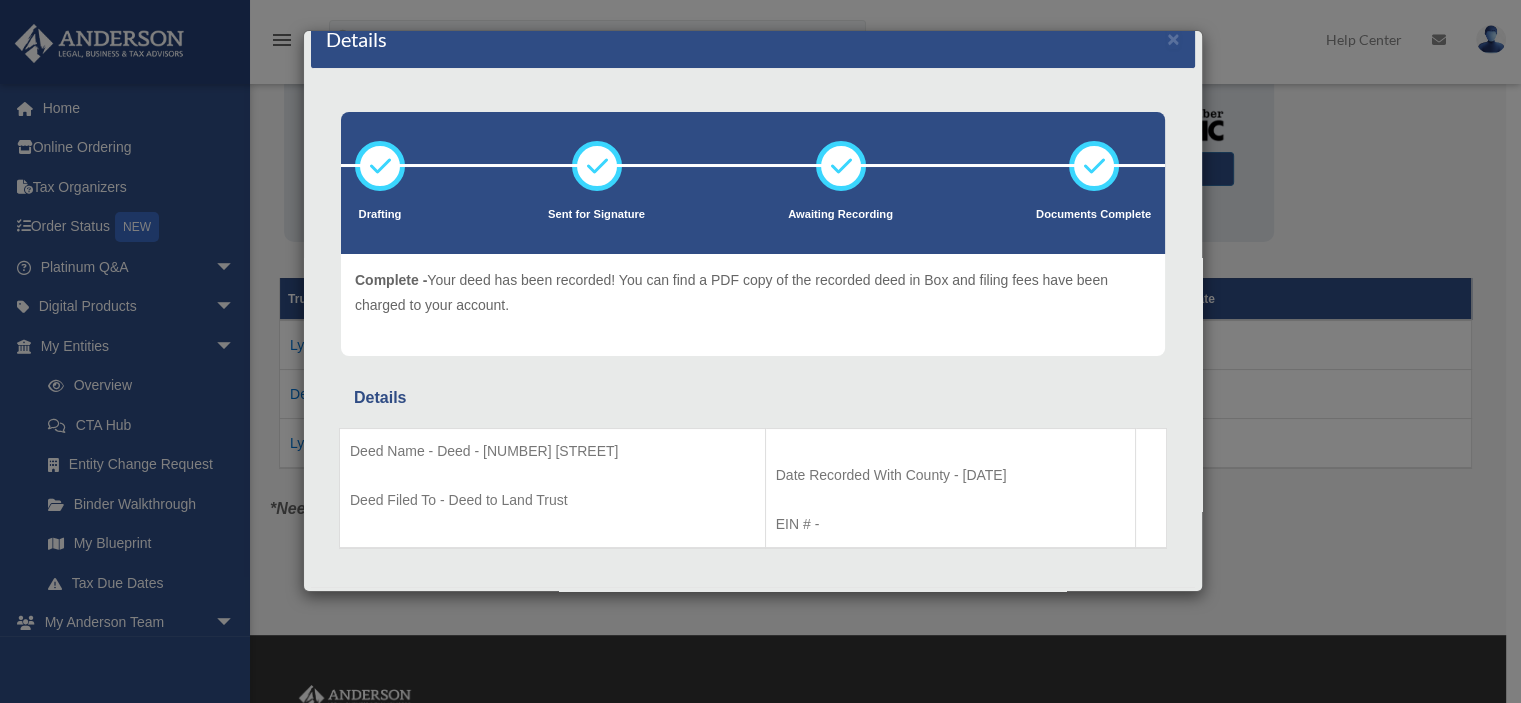 scroll, scrollTop: 0, scrollLeft: 0, axis: both 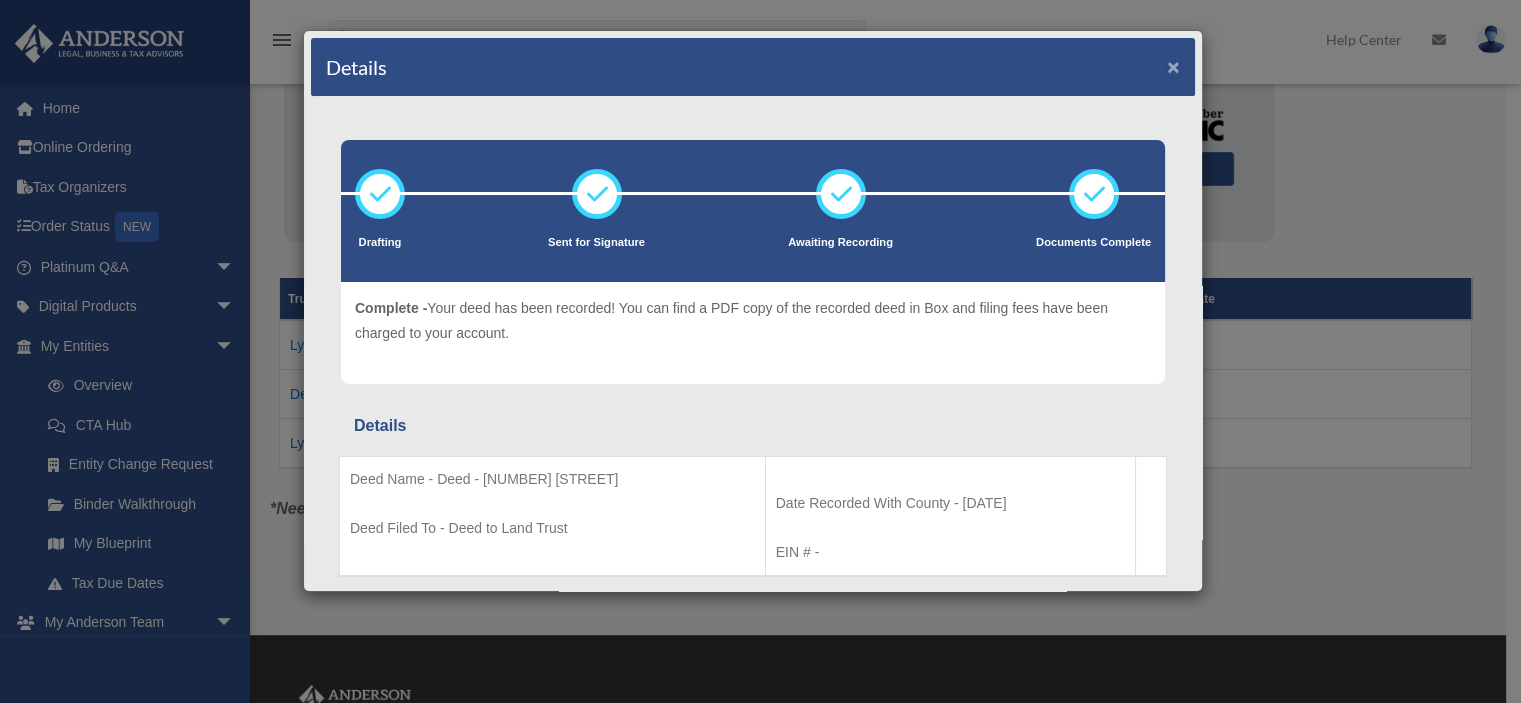 click on "×" at bounding box center (1173, 66) 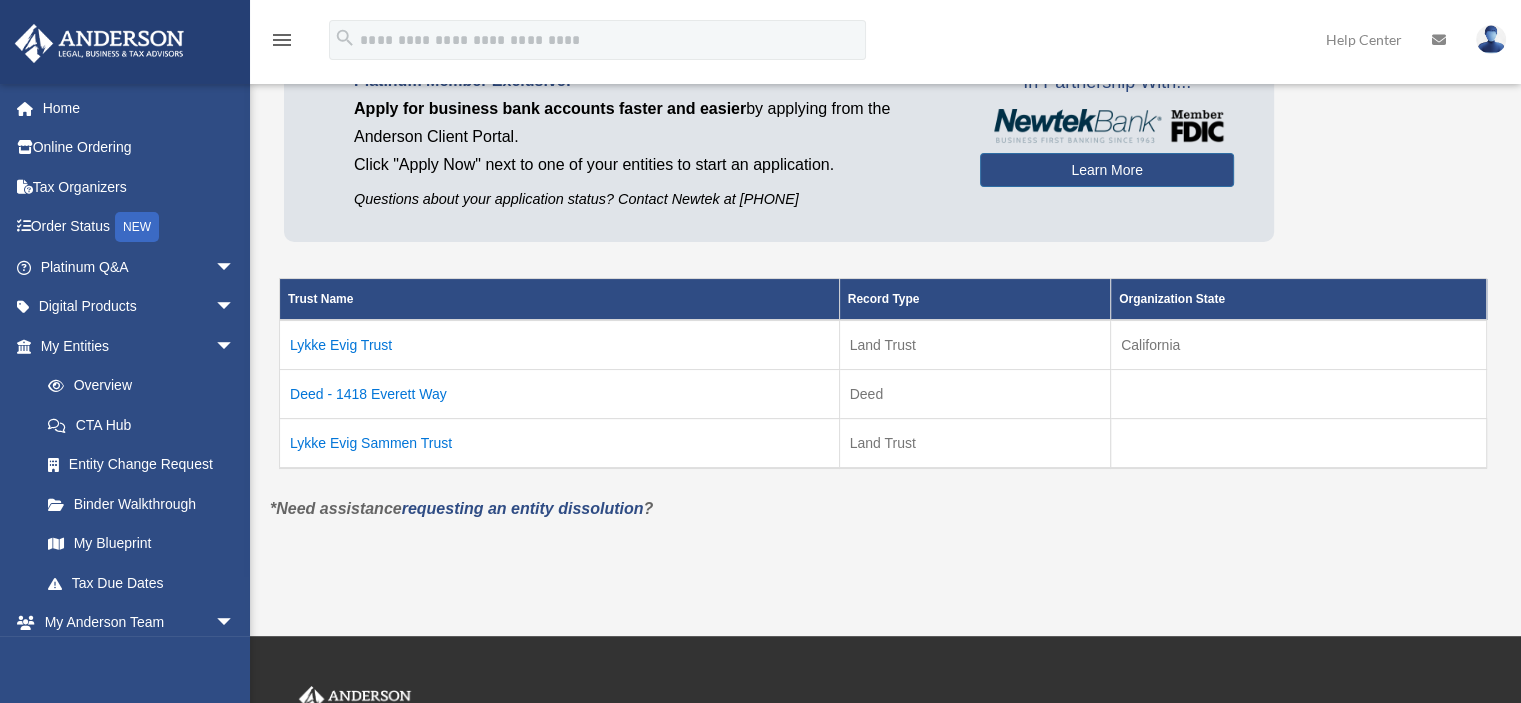click on "Lykke Evig Sammen Trust" at bounding box center [560, 444] 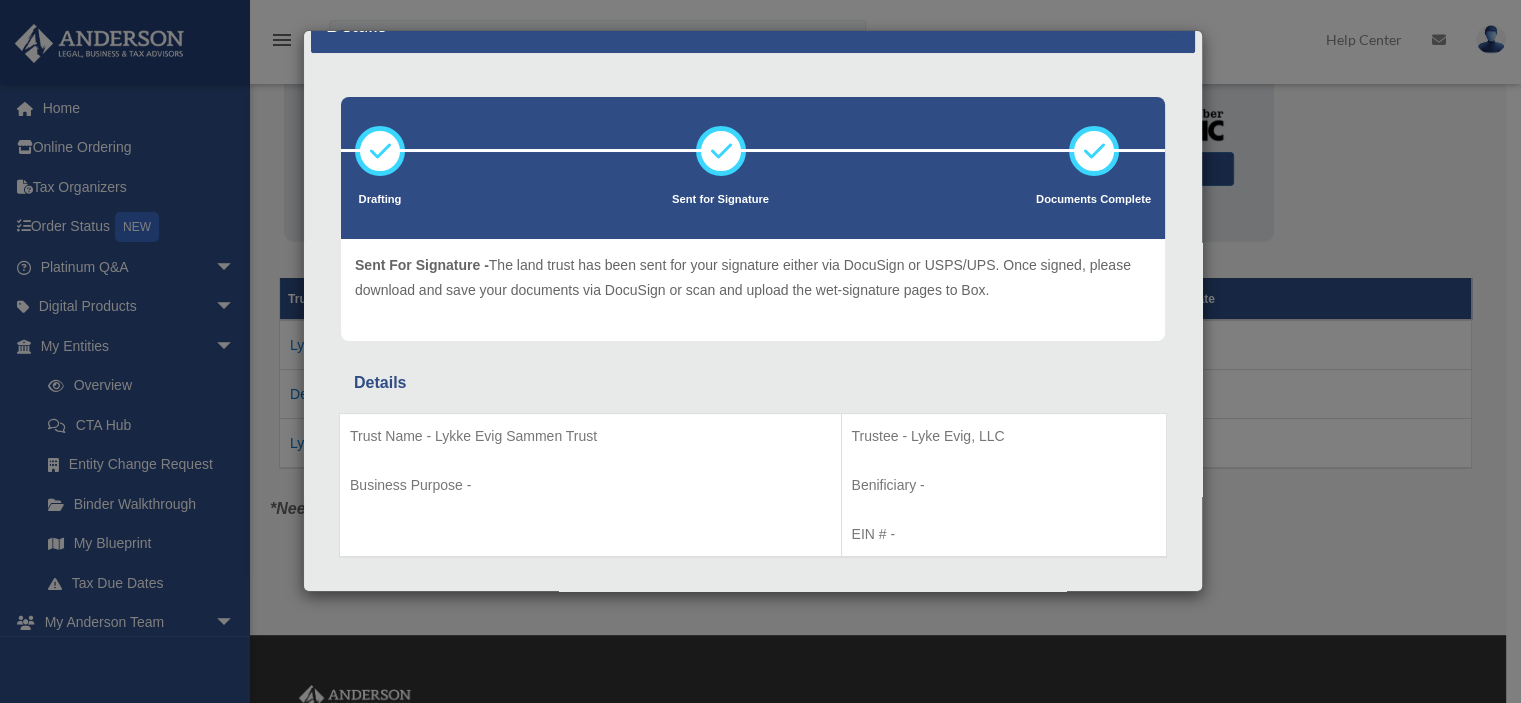 scroll, scrollTop: 83, scrollLeft: 0, axis: vertical 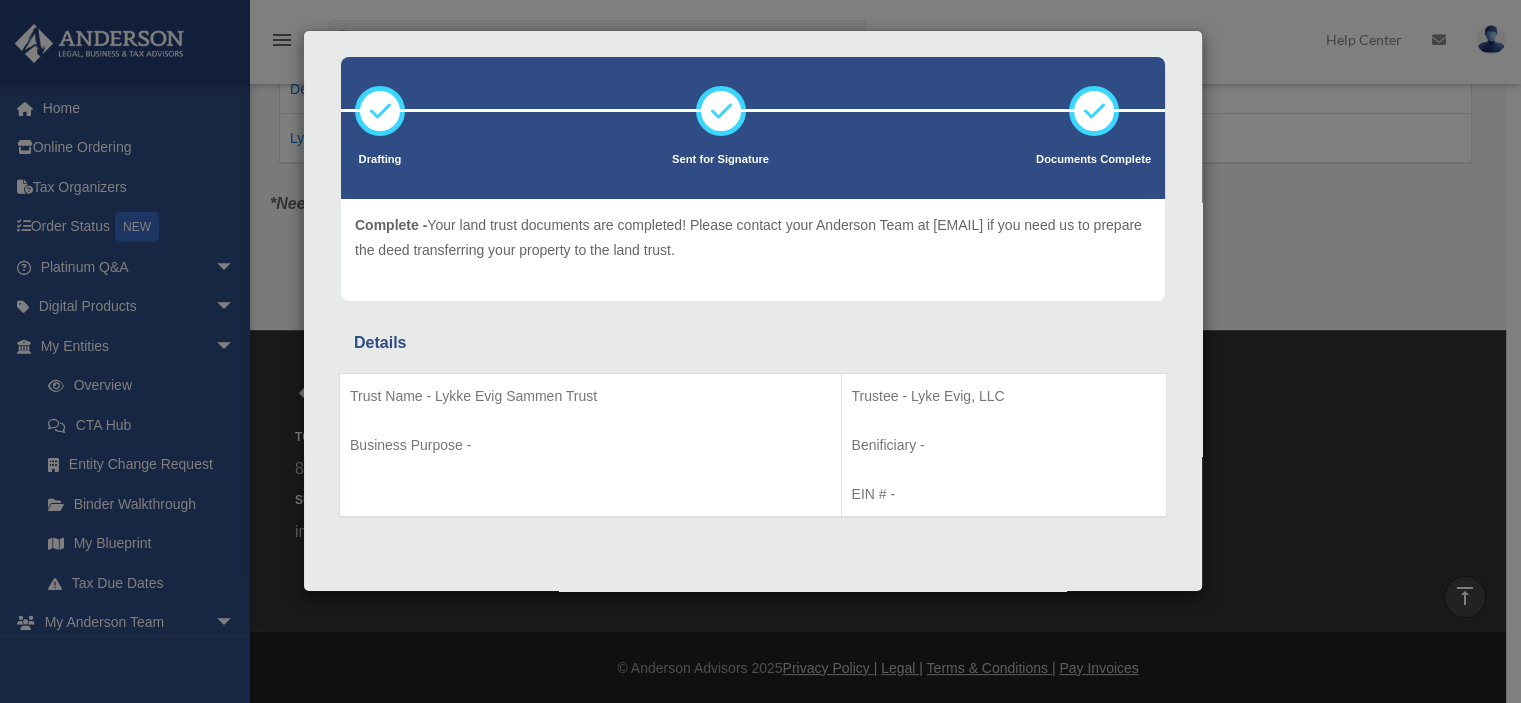click on "Details
×
Drafting
Sent for Signature" at bounding box center [760, 351] 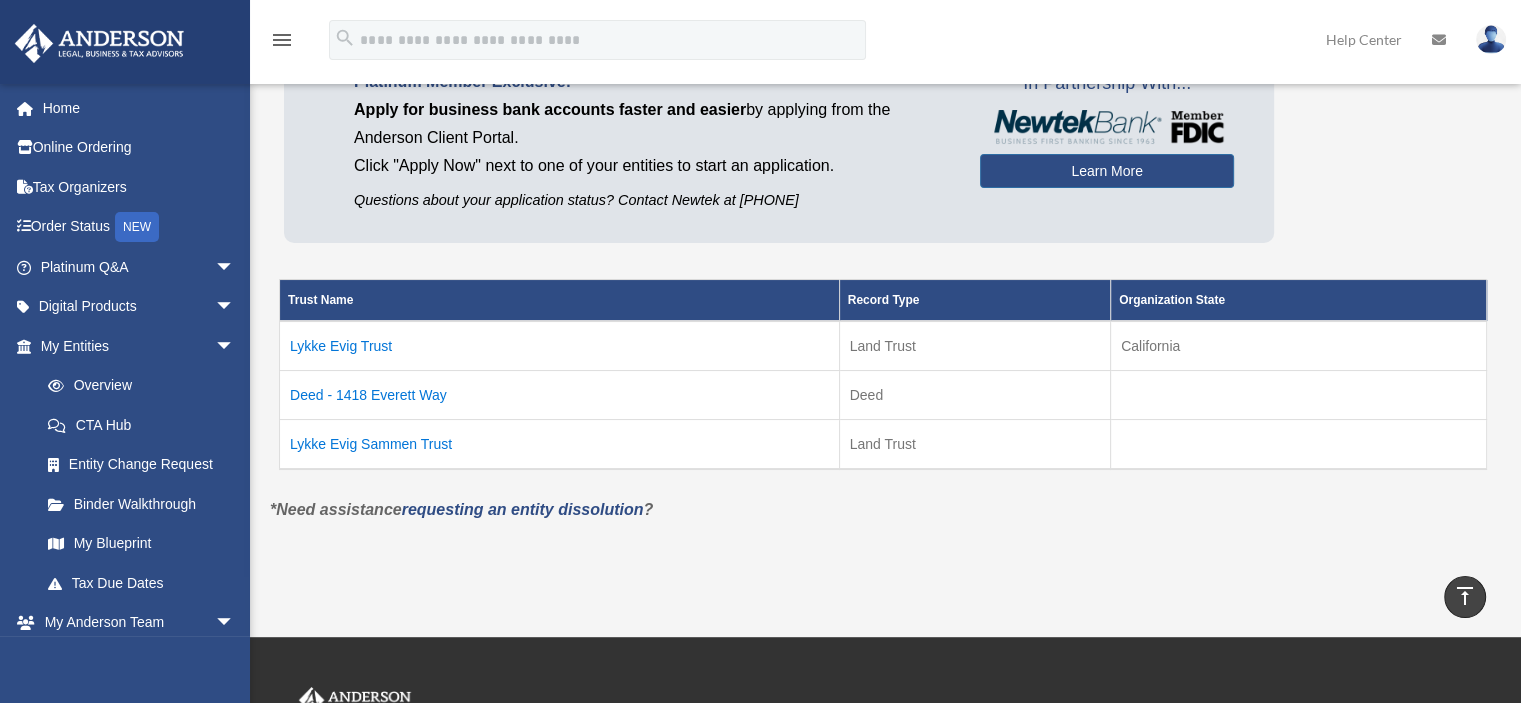 scroll, scrollTop: 137, scrollLeft: 0, axis: vertical 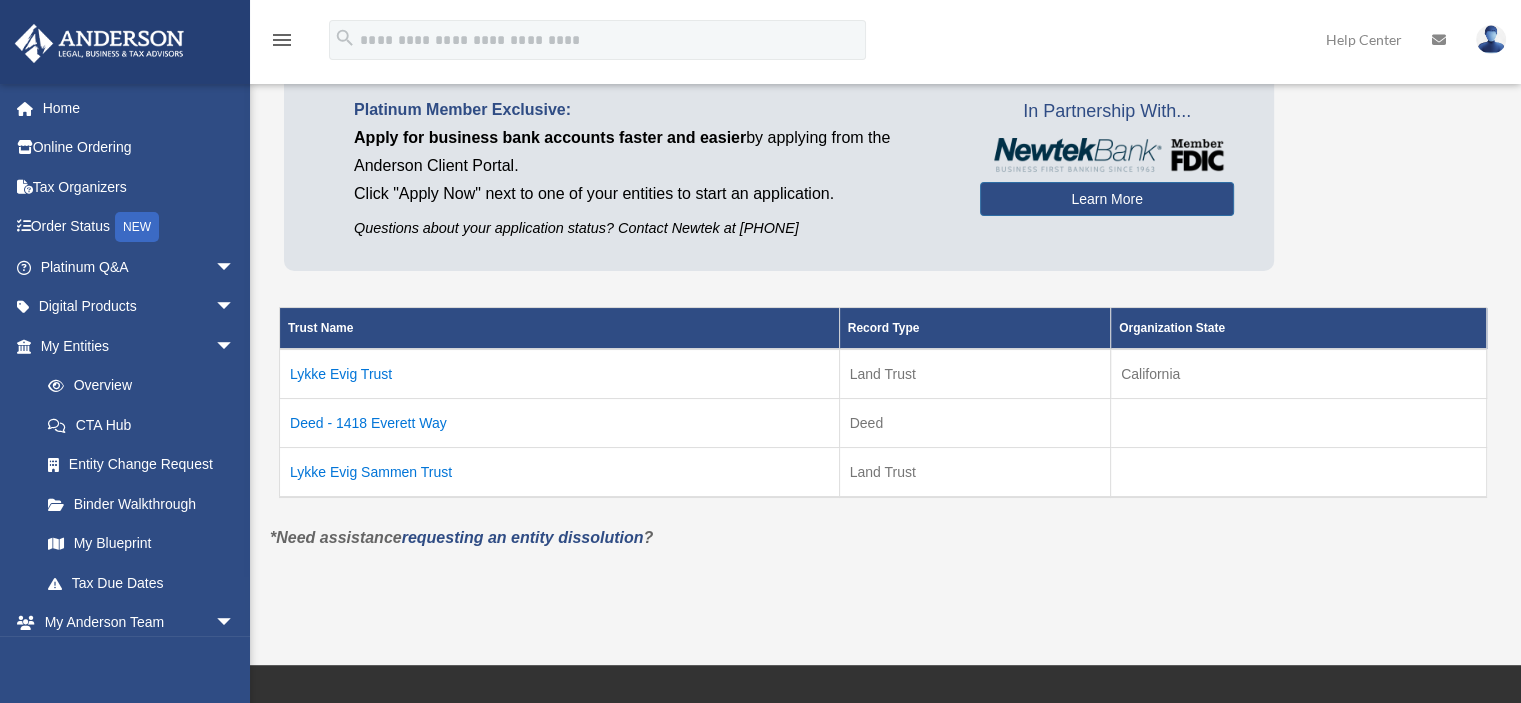 click on "Lykke Evig Trust" at bounding box center (560, 374) 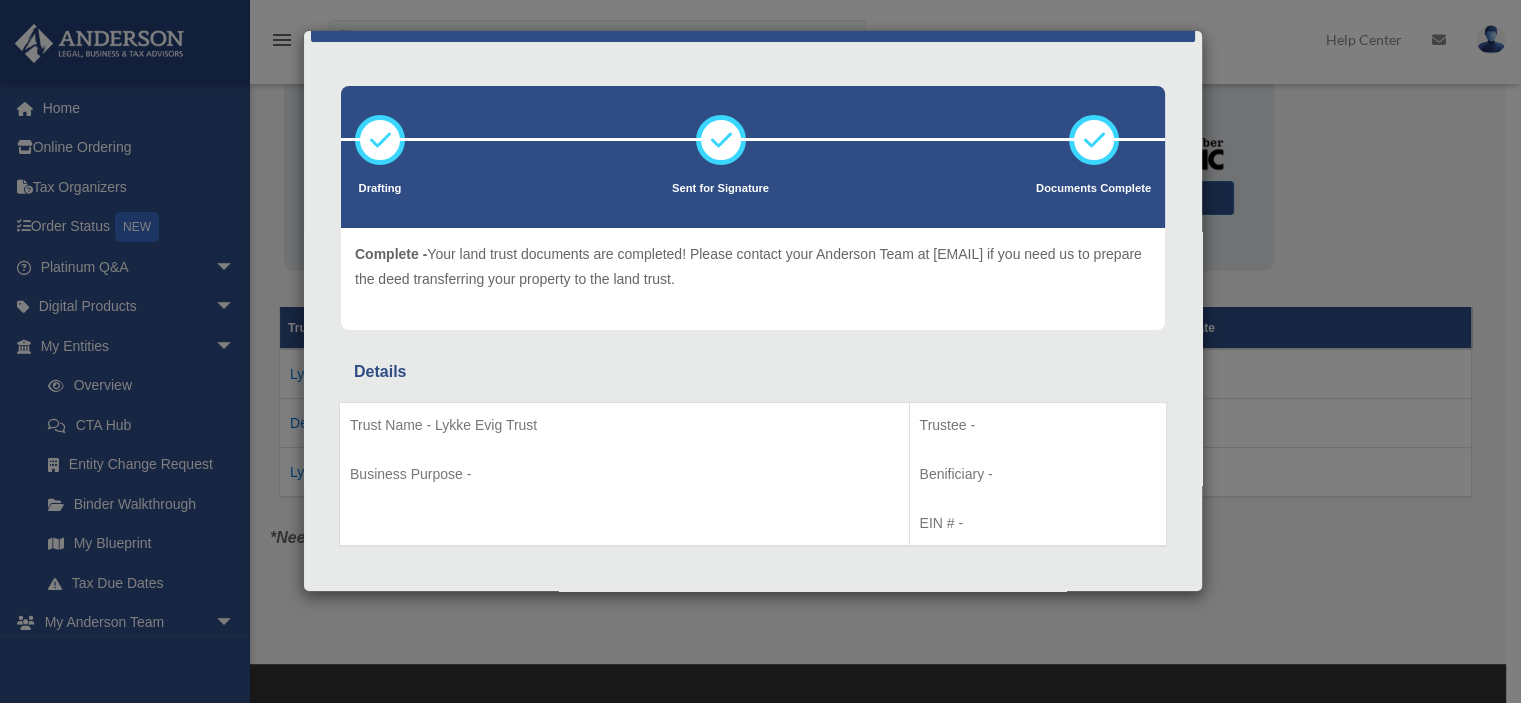 scroll, scrollTop: 83, scrollLeft: 0, axis: vertical 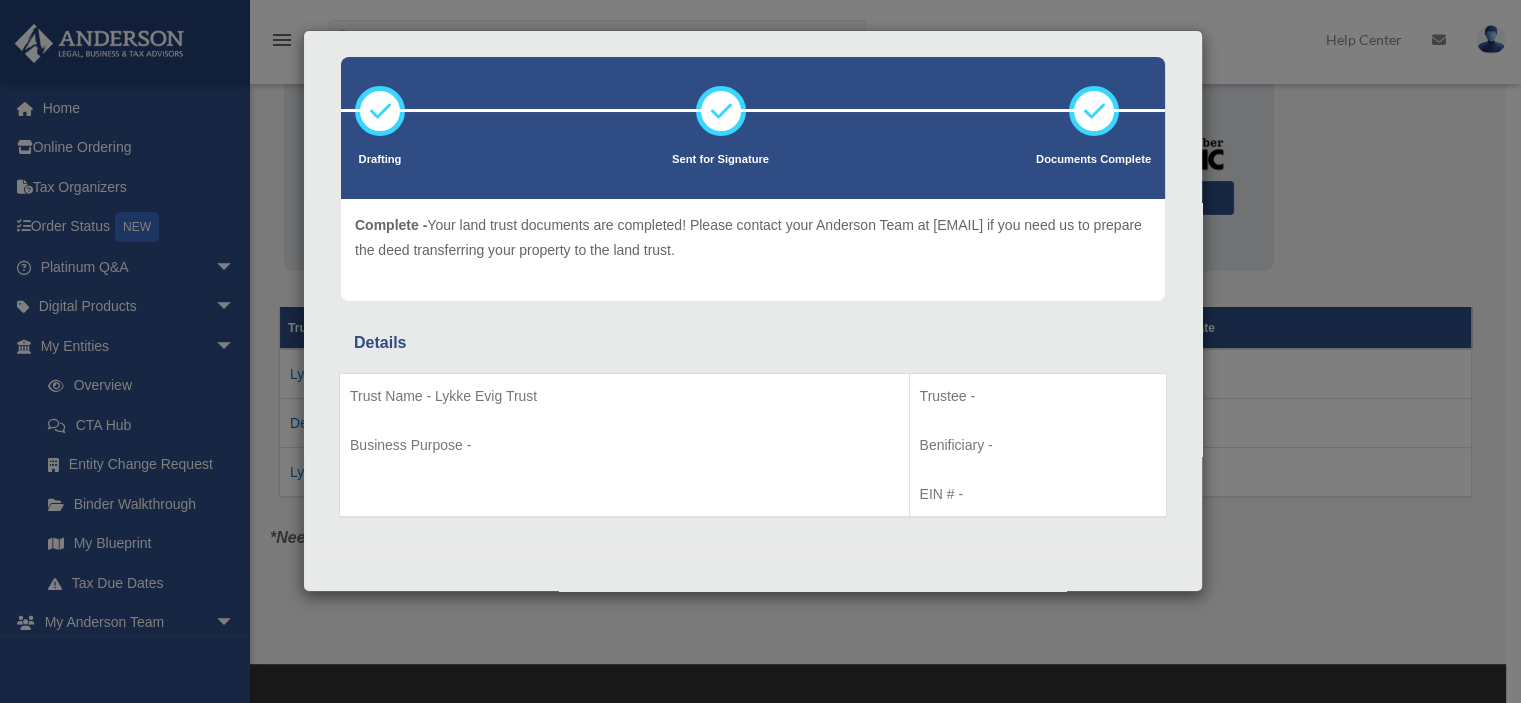 click on "Details
×
Drafting
Sent for Signature" at bounding box center [760, 351] 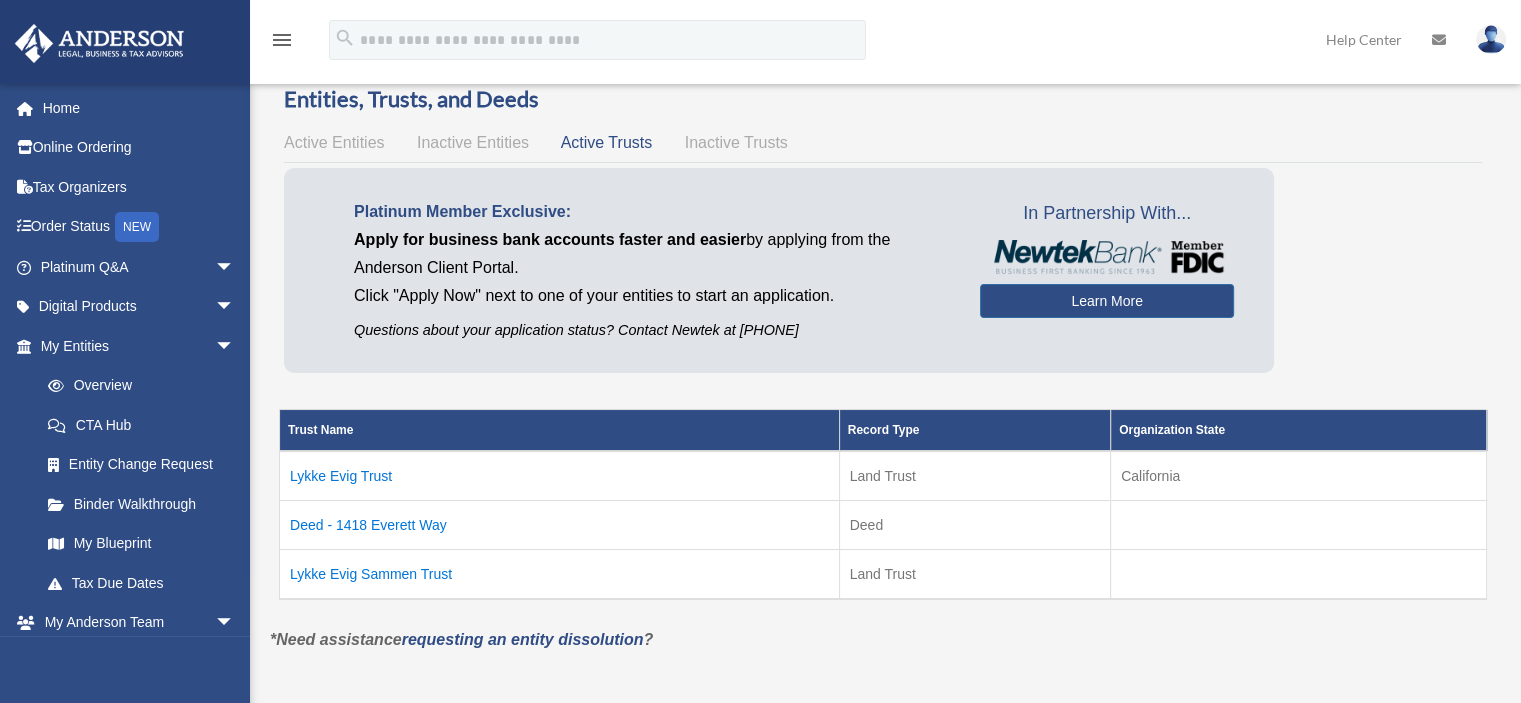 scroll, scrollTop: 0, scrollLeft: 0, axis: both 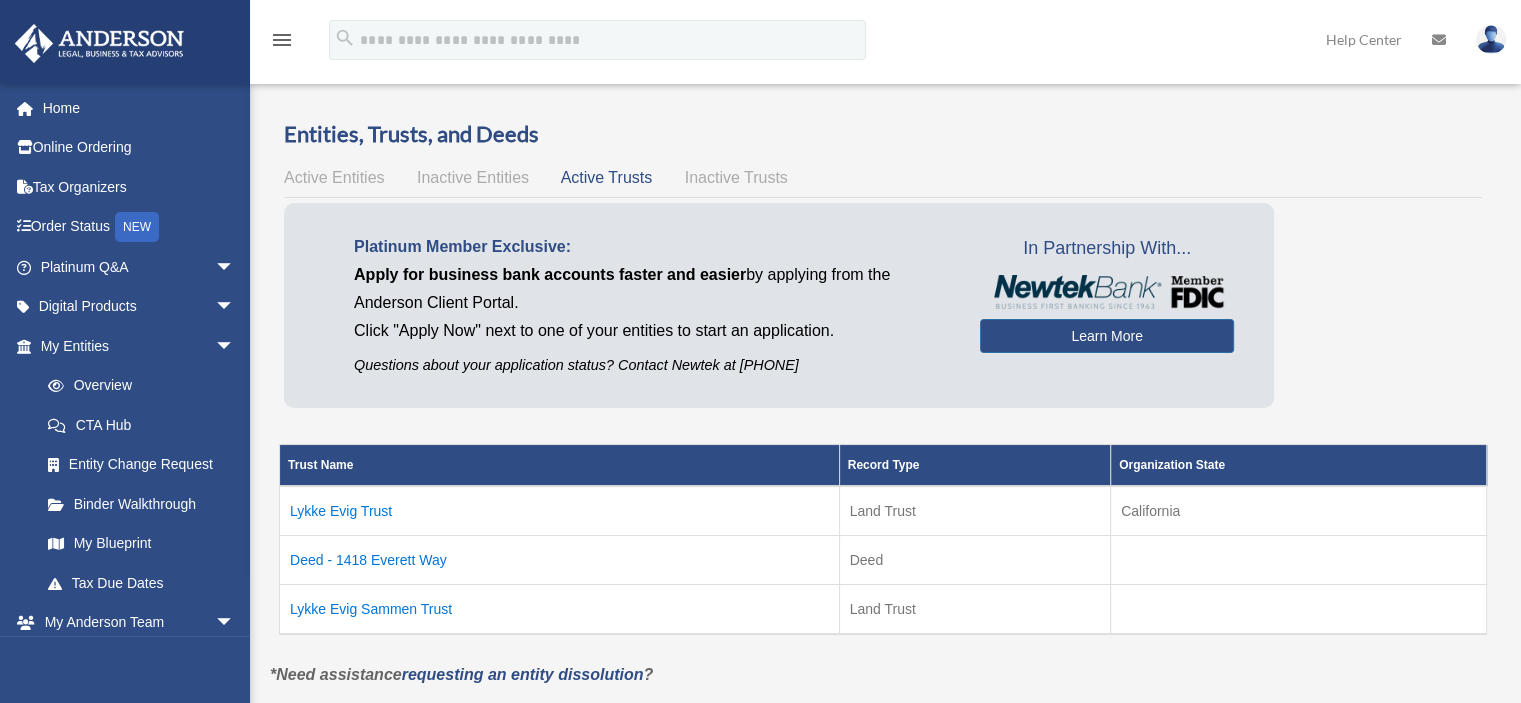 click on "Active Entities
Inactive Entities
Active Trusts
Inactive Trusts" at bounding box center (883, 178) 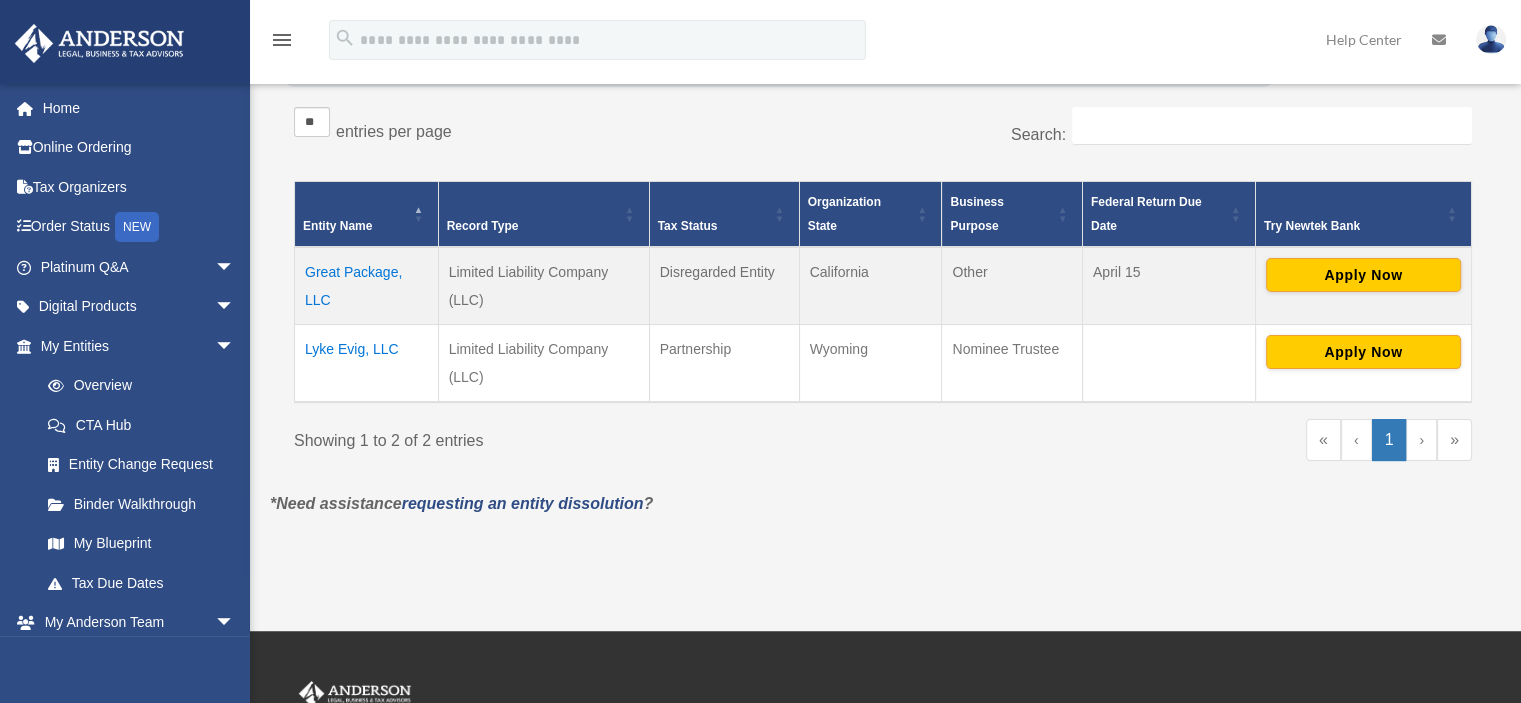 scroll, scrollTop: 333, scrollLeft: 0, axis: vertical 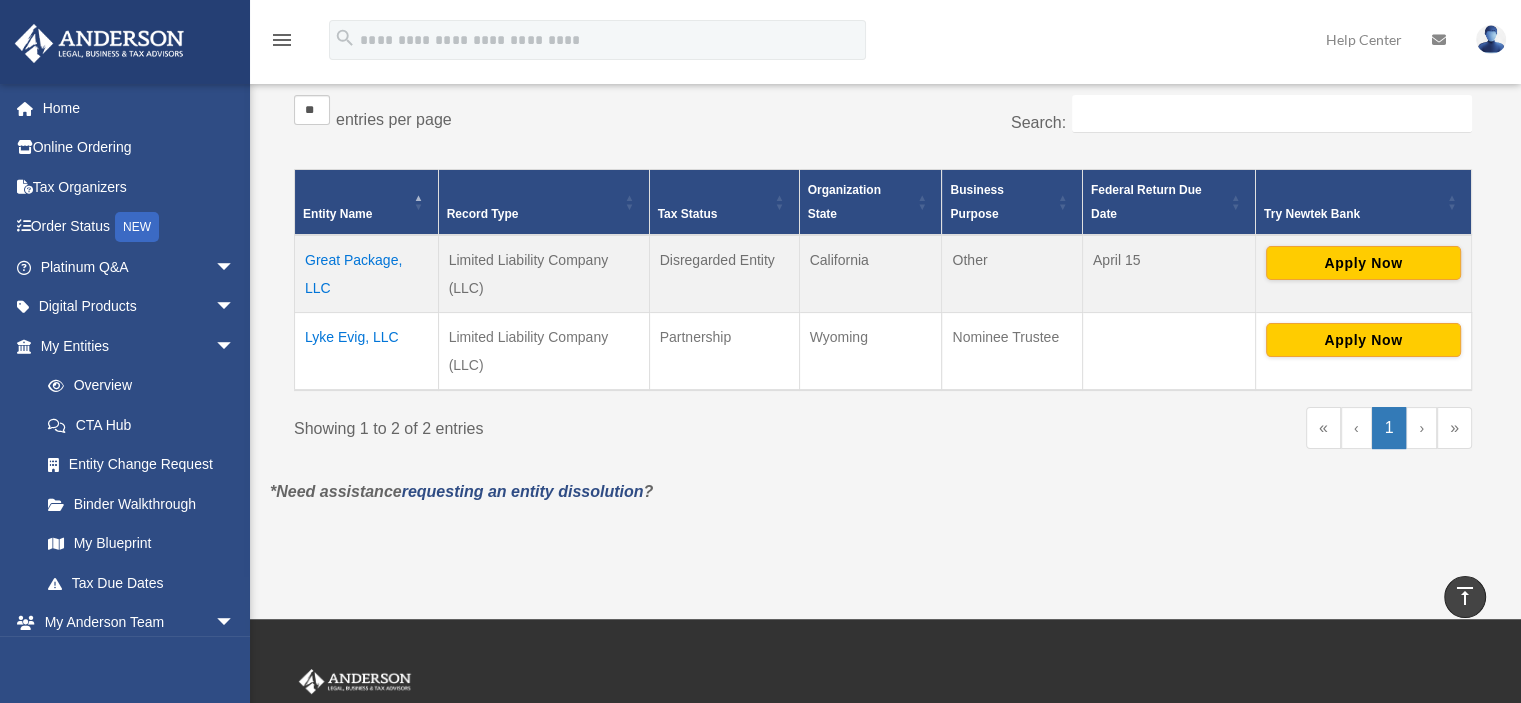 click on "Lyke Evig, LLC" at bounding box center [367, 351] 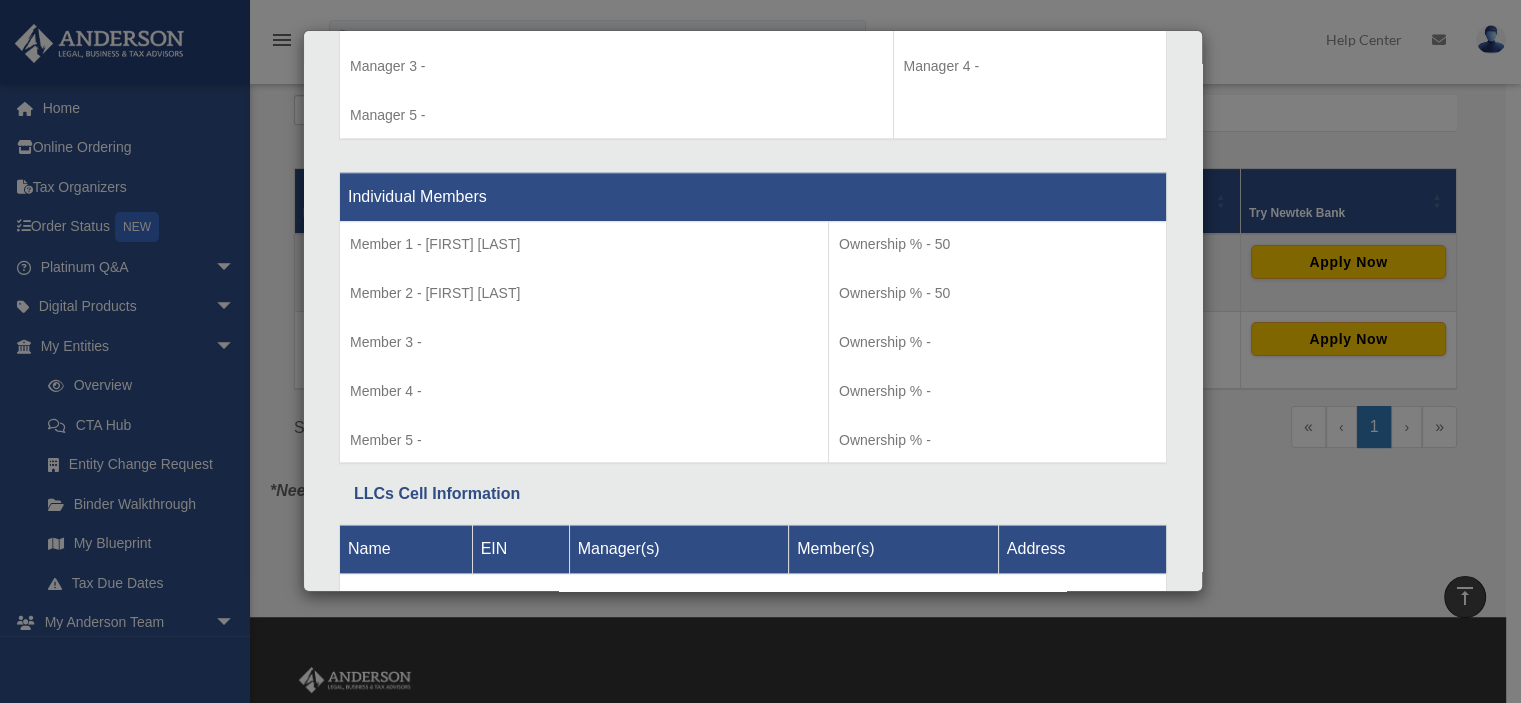 scroll, scrollTop: 2075, scrollLeft: 0, axis: vertical 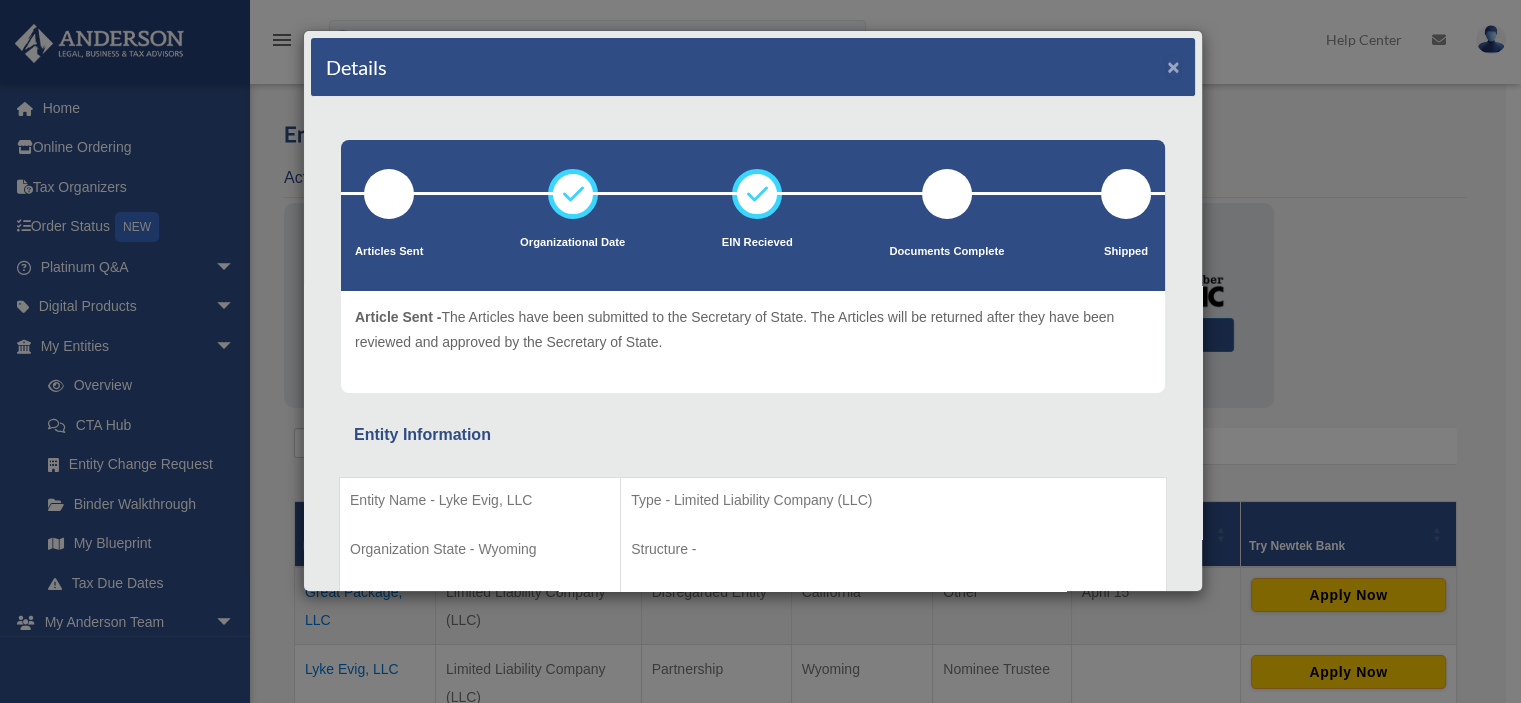click on "×" at bounding box center [1173, 66] 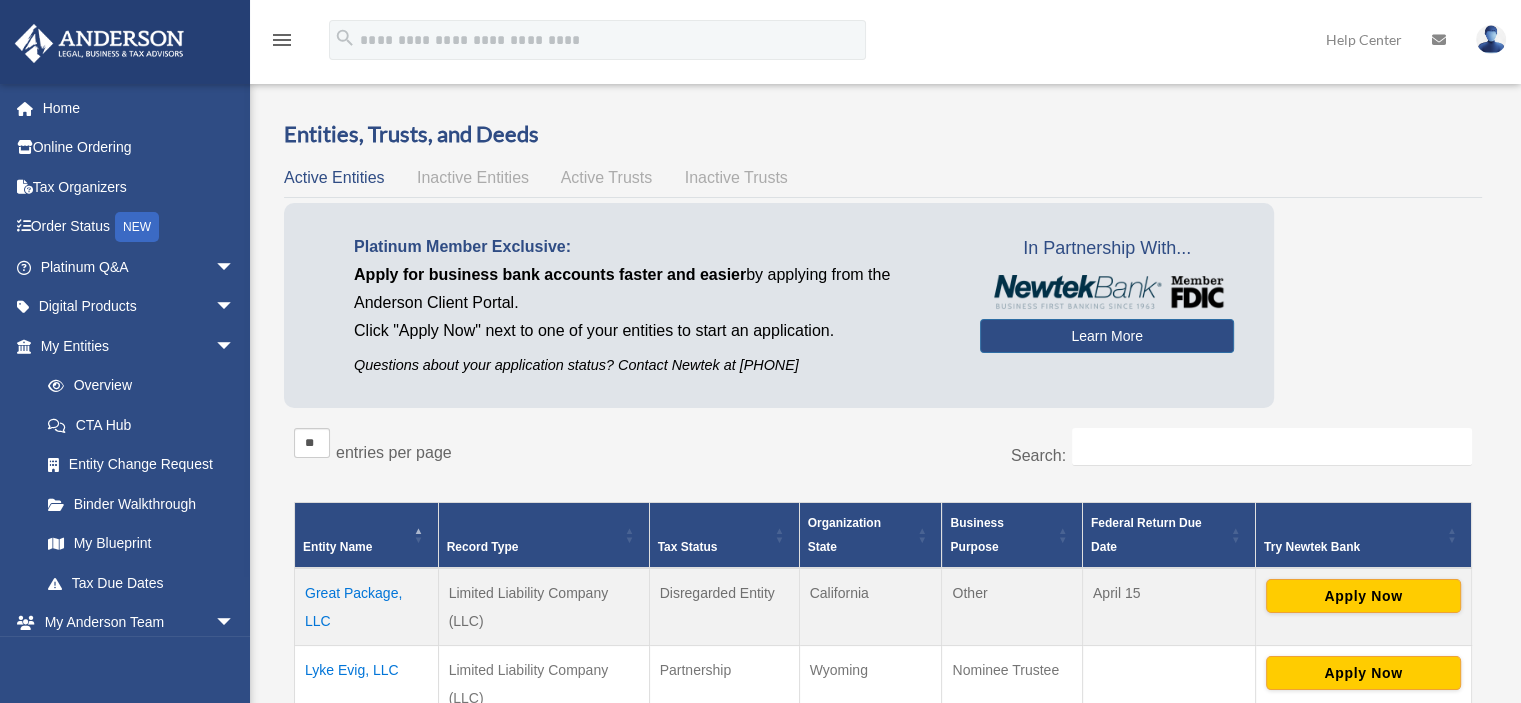 click on "Inactive Trusts" at bounding box center [736, 177] 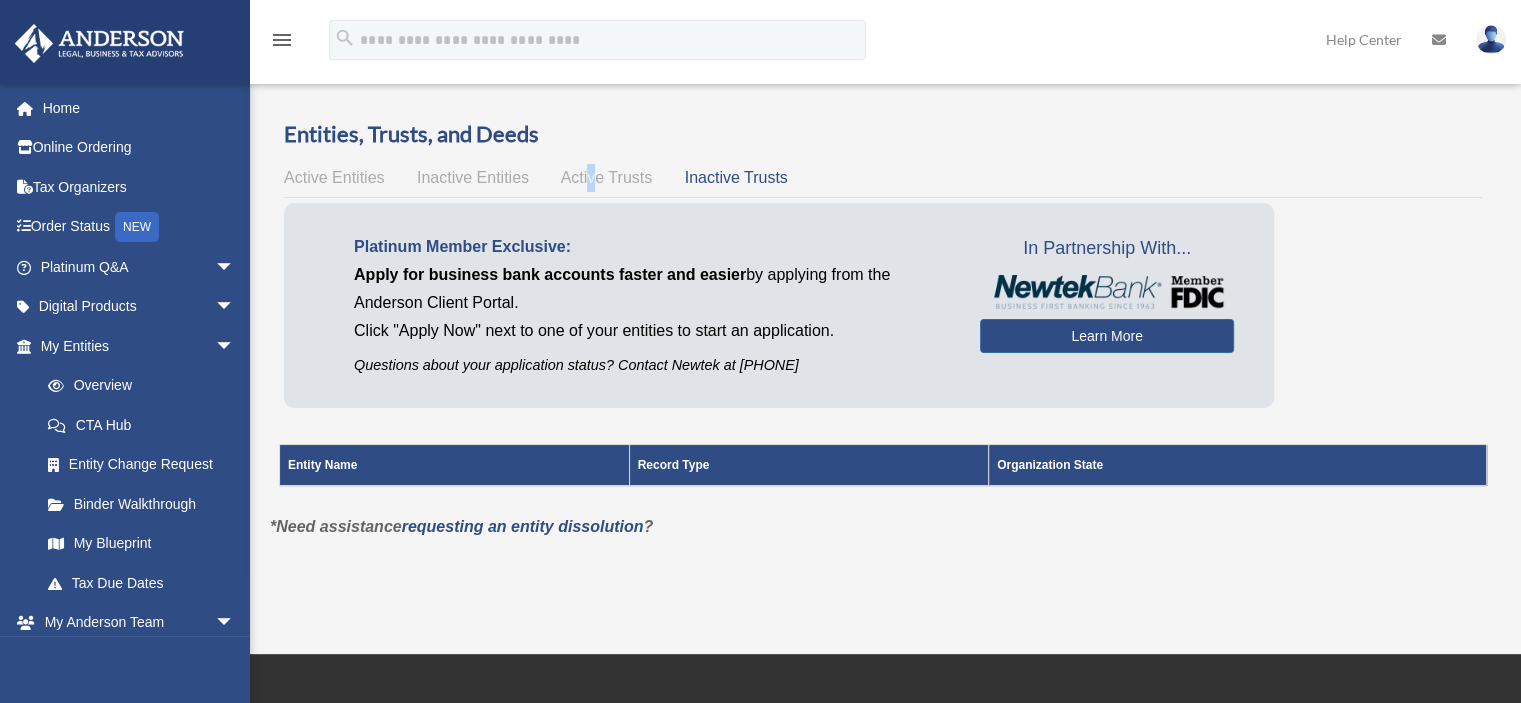 click on "Active Trusts" at bounding box center [607, 177] 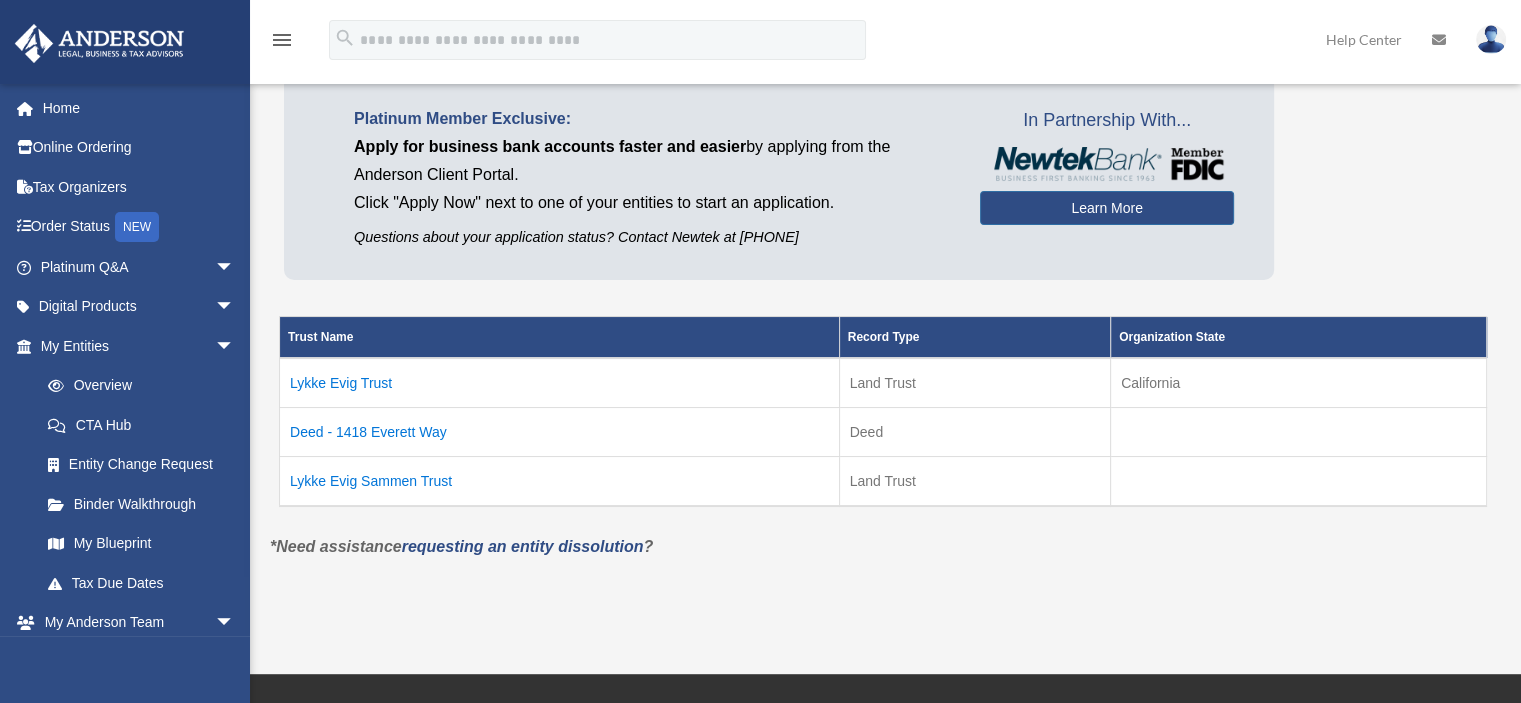 scroll, scrollTop: 166, scrollLeft: 0, axis: vertical 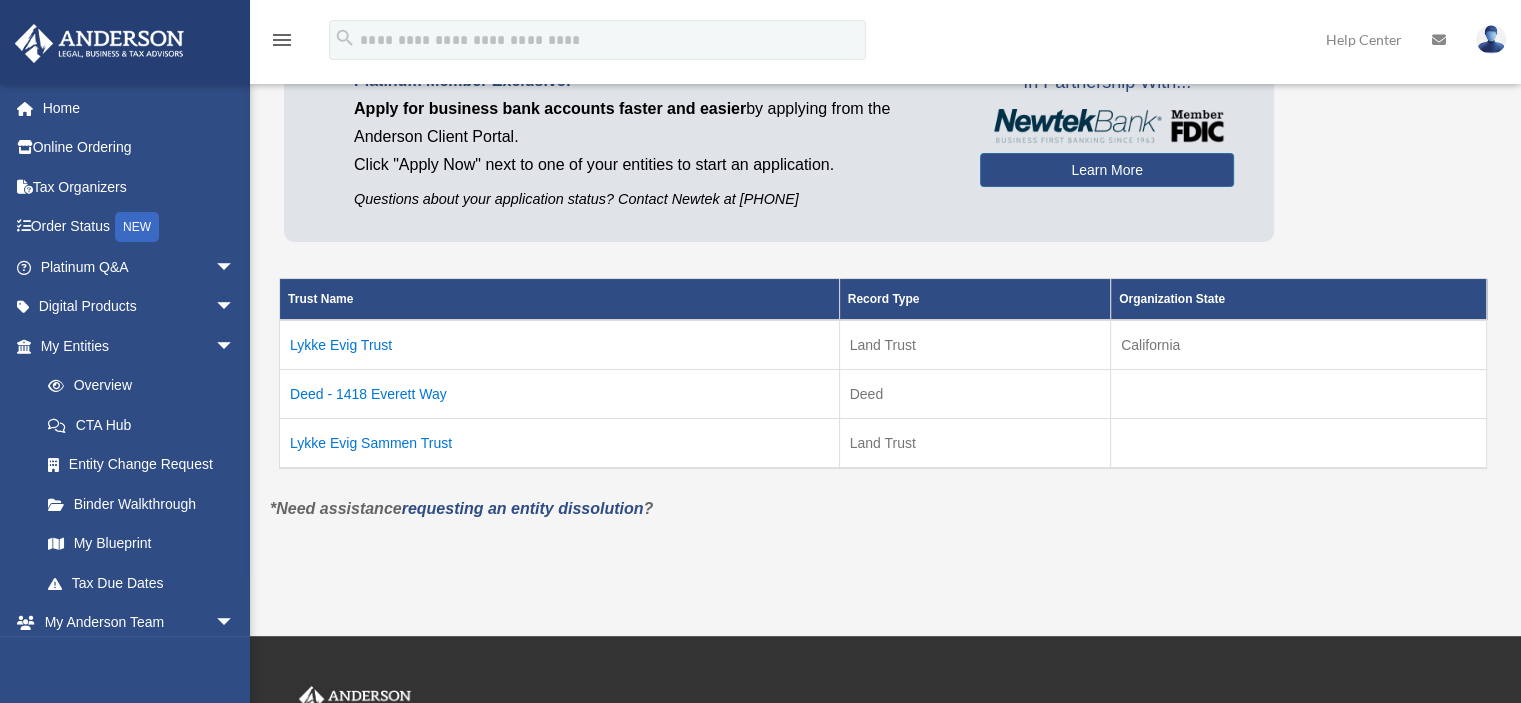 click on "Platinum Member Exclusive:
Apply for business bank accounts faster and easier  by
applying from the Anderson Client Portal.
Click "Apply Now" next to one of your entities to start an application.
Questions about your application status? Contact Newtek at 866-820-8891
In Partnership
With...
Learn More" at bounding box center (883, 144) 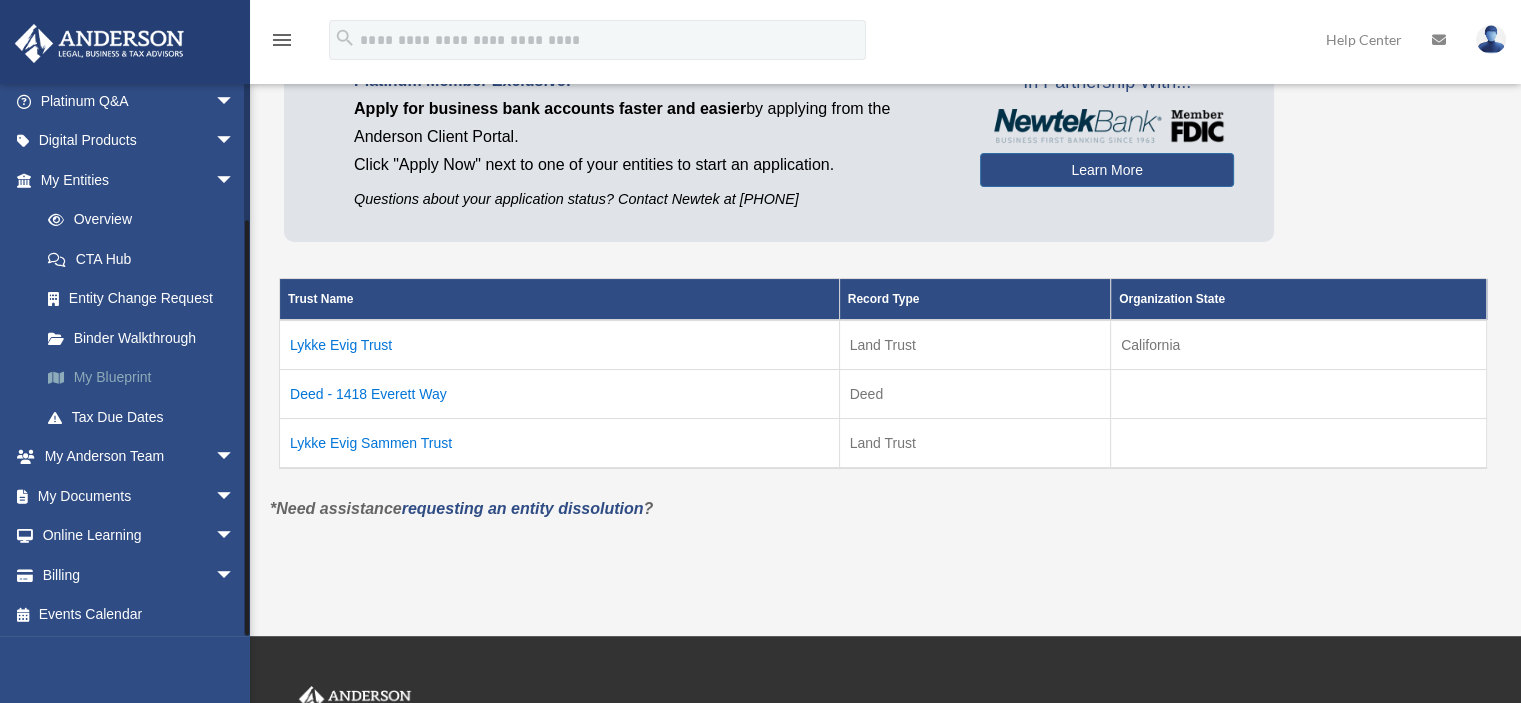 scroll, scrollTop: 168, scrollLeft: 0, axis: vertical 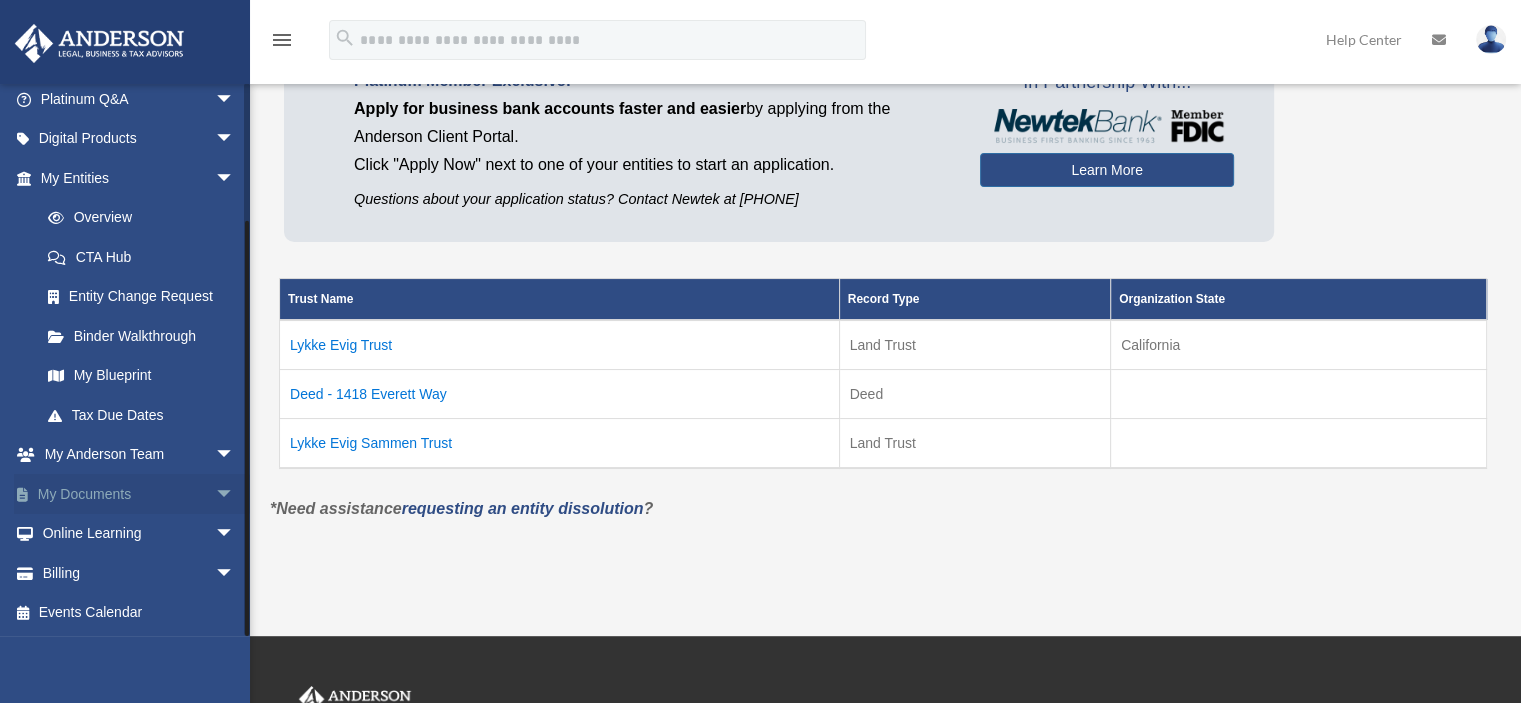click on "My Documents arrow_drop_down" at bounding box center [139, 494] 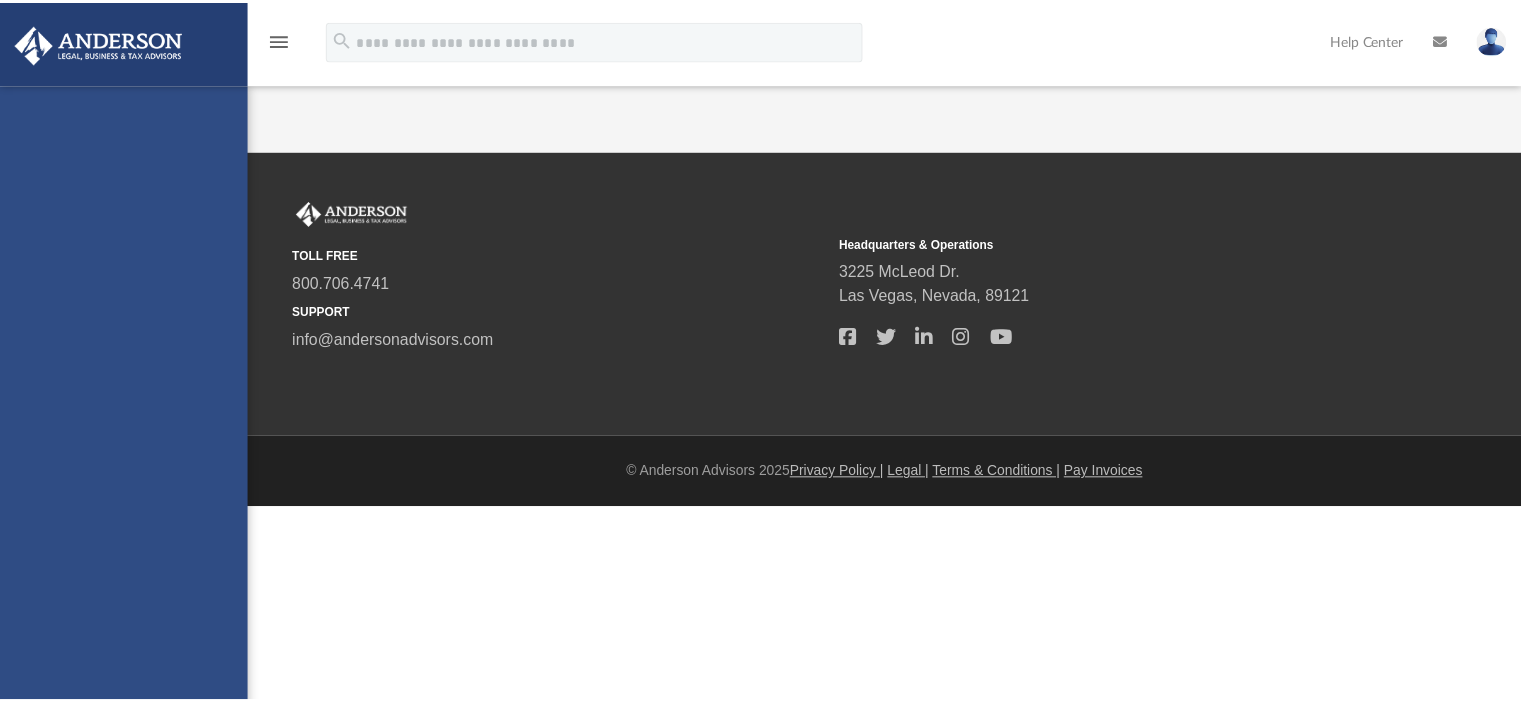 scroll, scrollTop: 0, scrollLeft: 0, axis: both 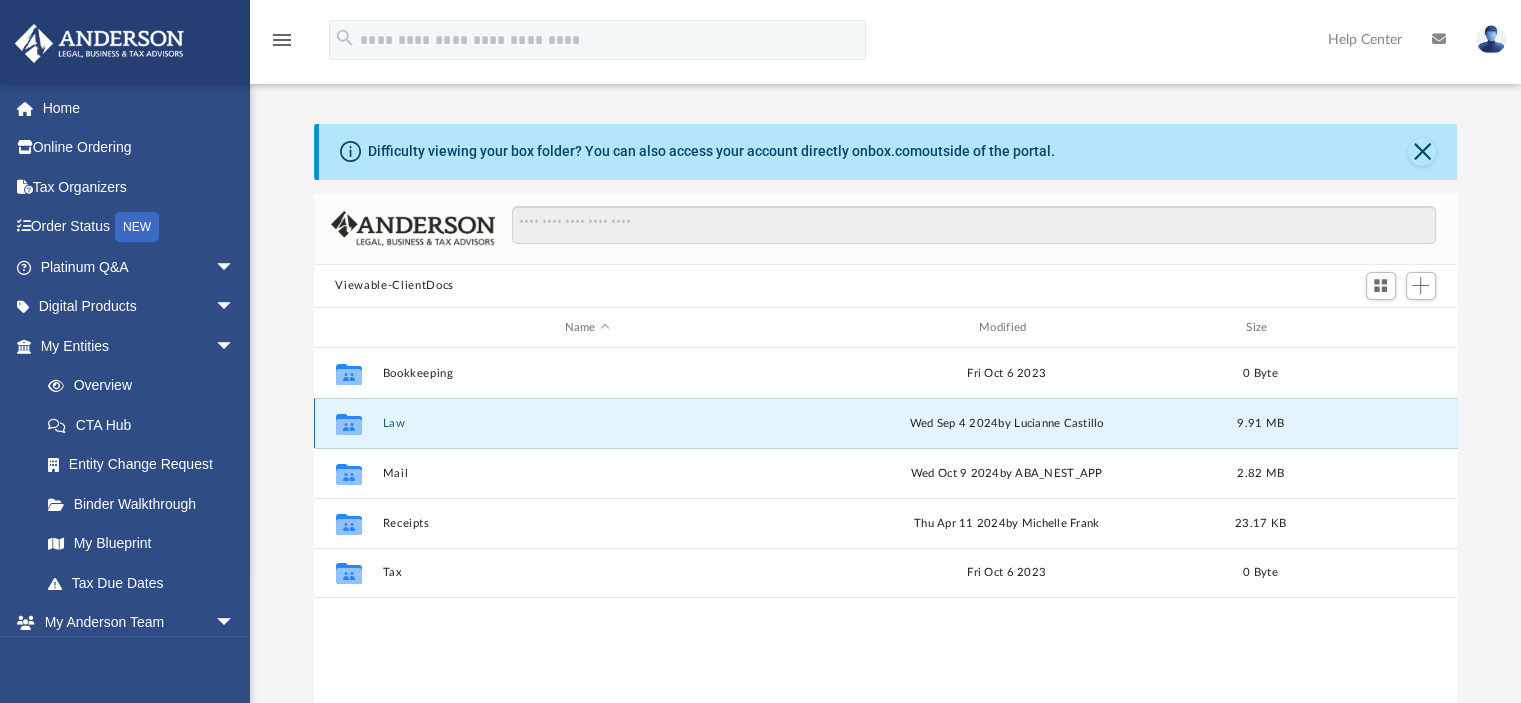 click on "Law" at bounding box center [587, 423] 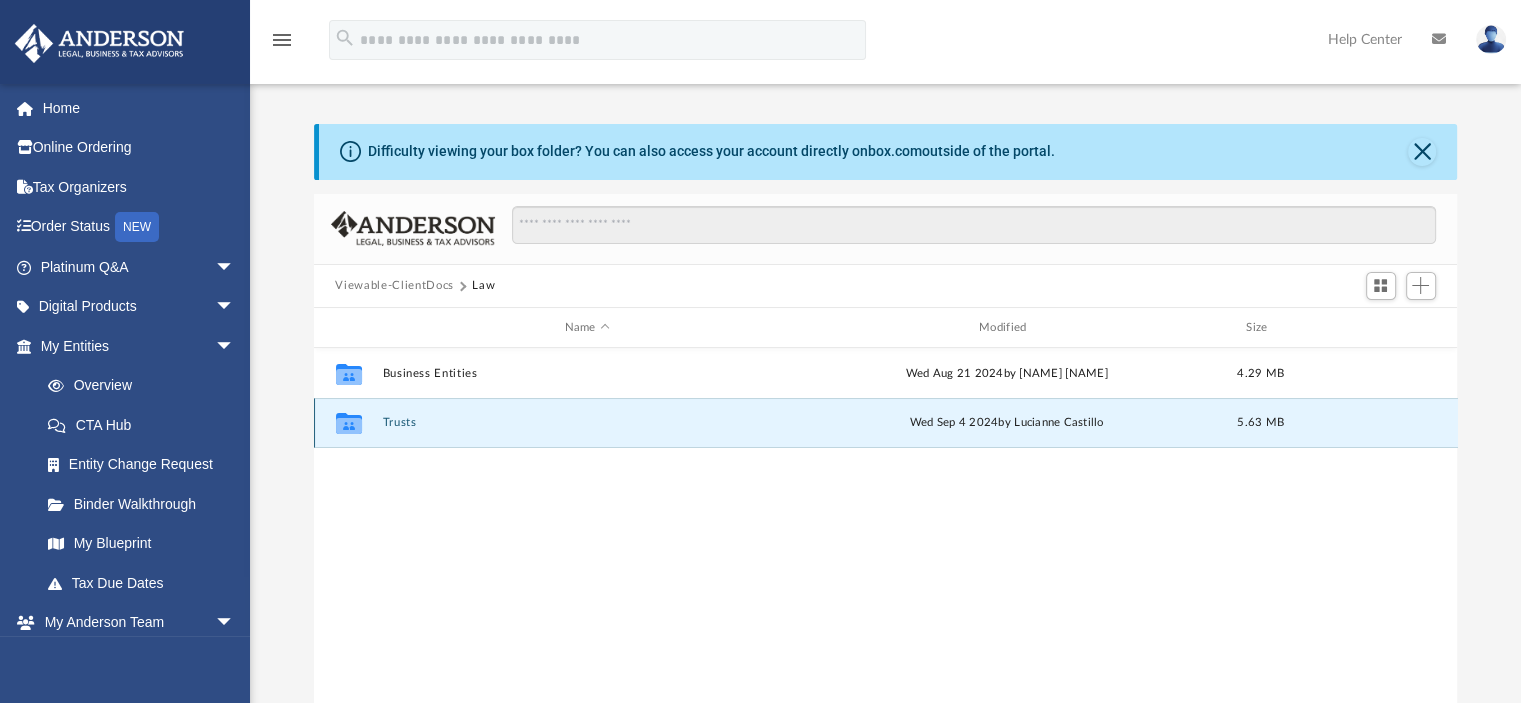 click on "Trusts" at bounding box center (587, 423) 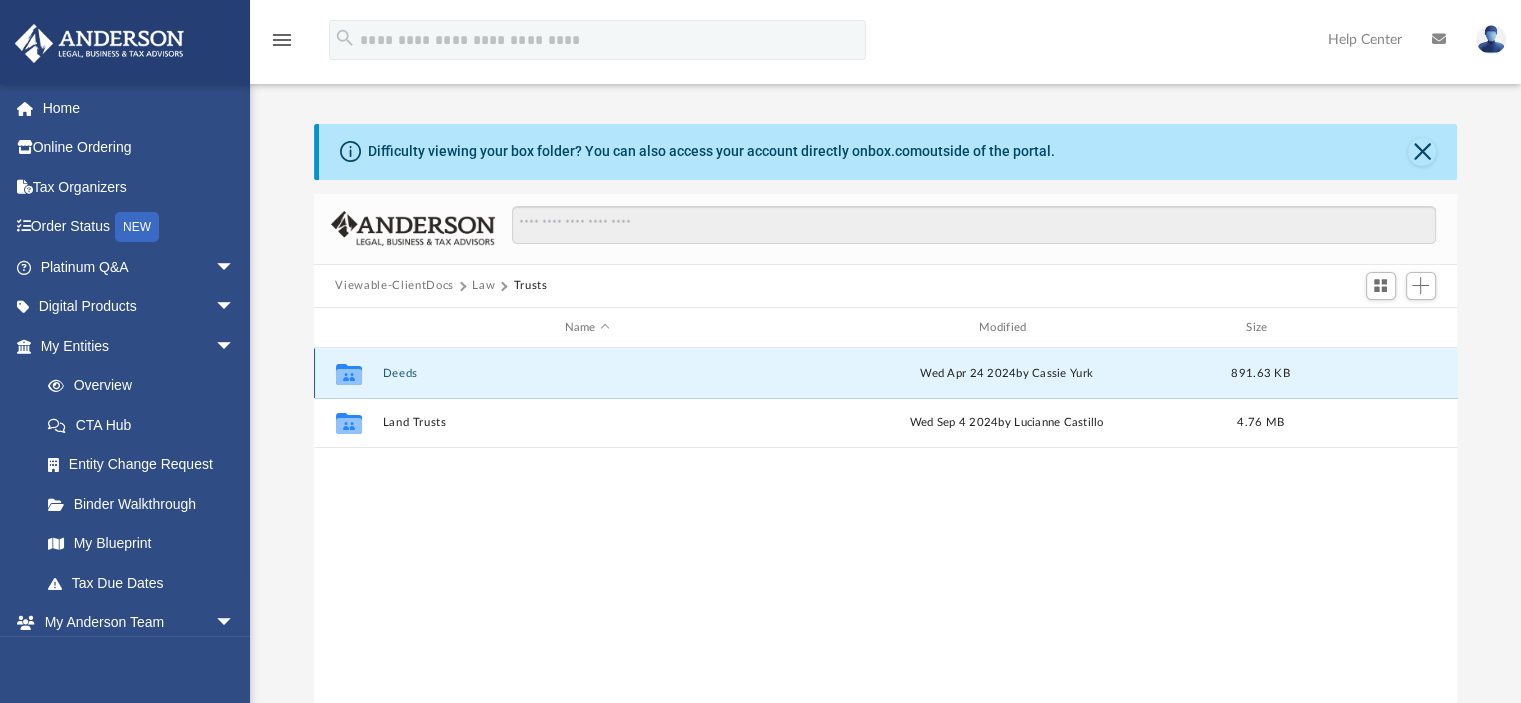 click on "Deeds" at bounding box center [587, 373] 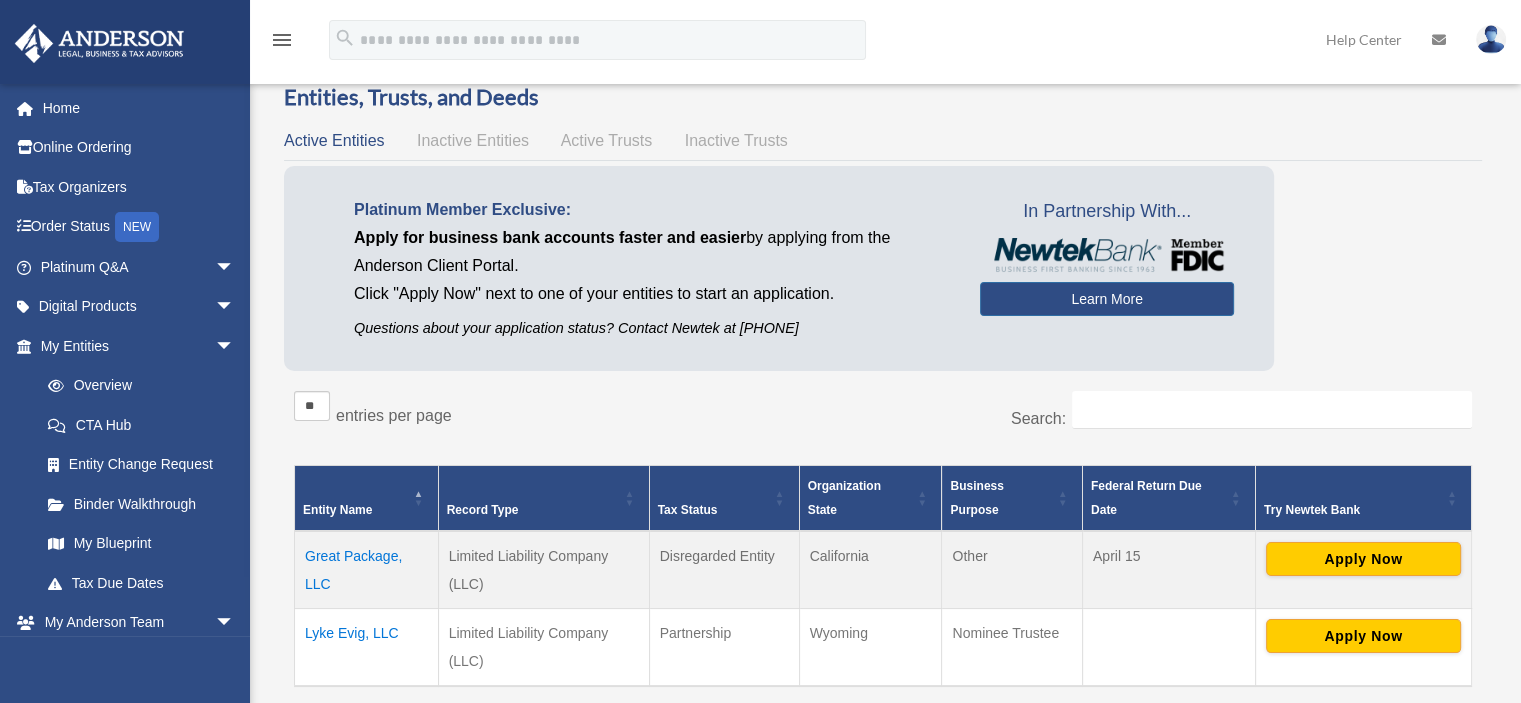 scroll, scrollTop: 0, scrollLeft: 0, axis: both 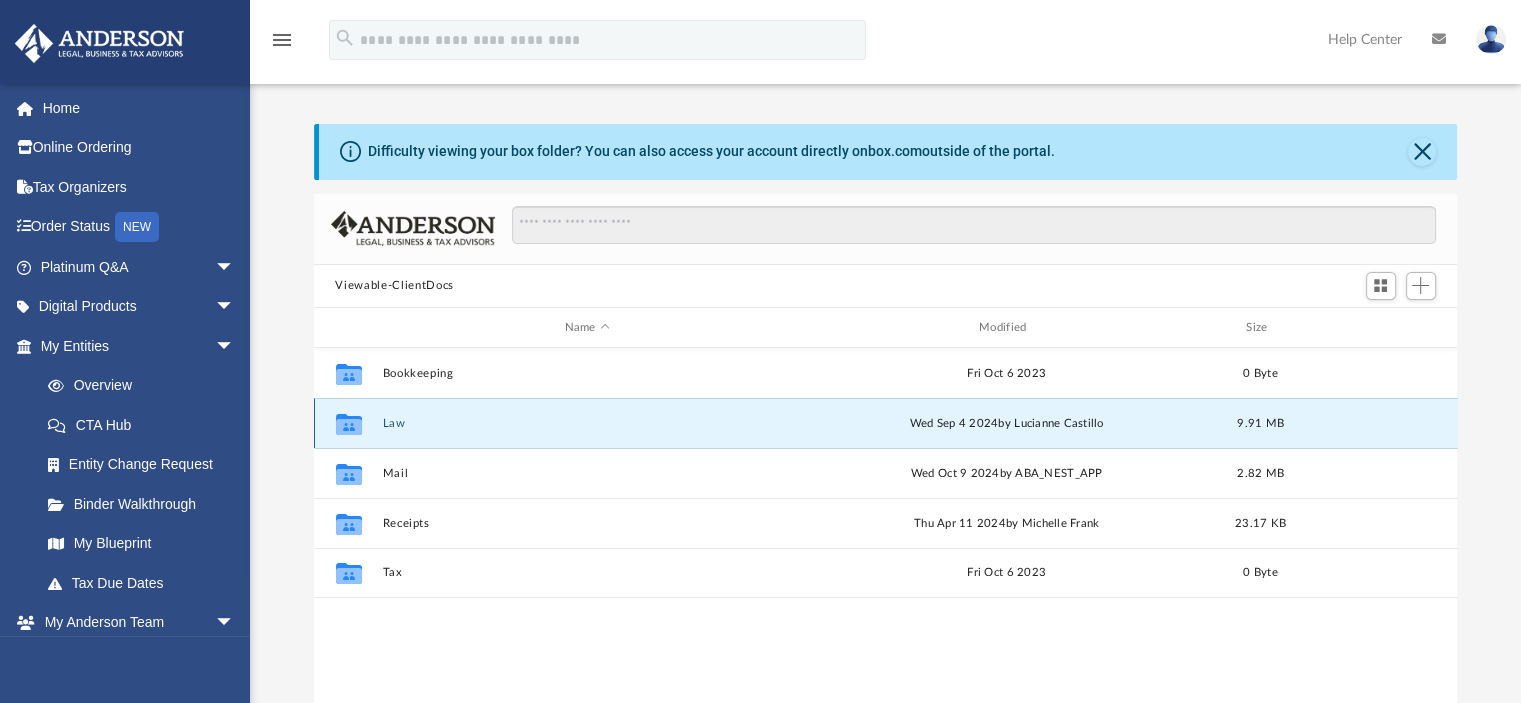 click on "Law" at bounding box center [587, 423] 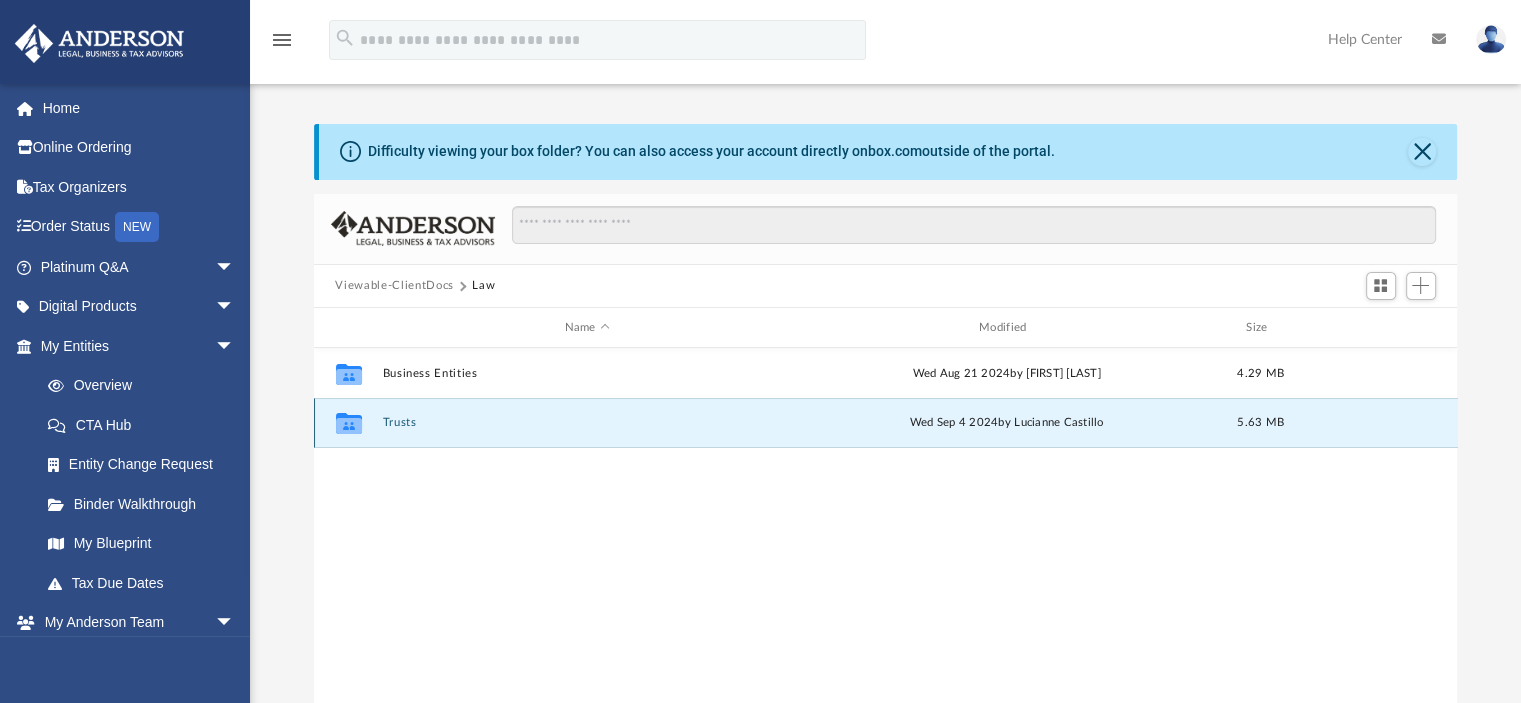 click on "Trusts" at bounding box center [587, 423] 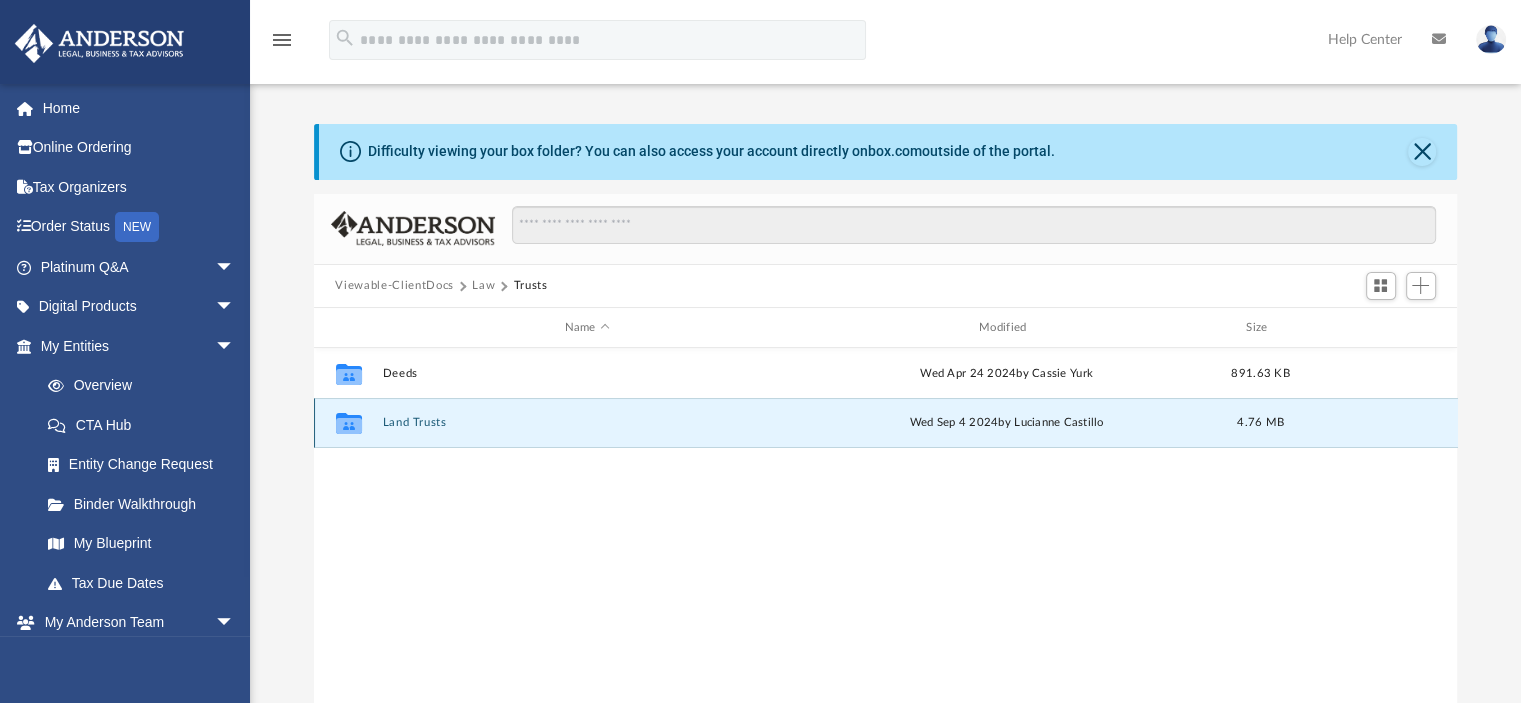 click on "Land Trusts" at bounding box center (587, 423) 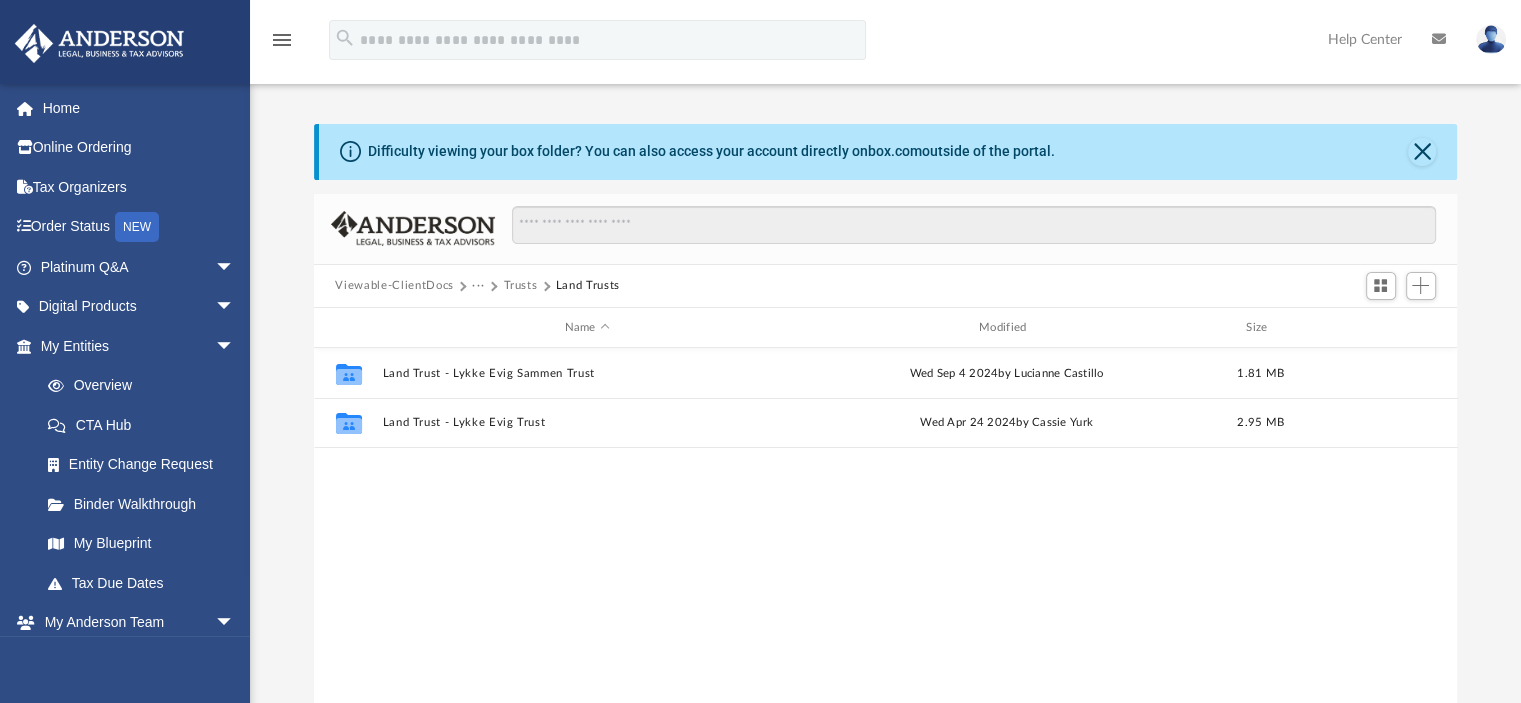 click on "Collaborated Folder Land Trust - Lykke Evig Sammen Trust Wed Sep 4 2024  by Lucianne Castillo 1.81 MB Collaborated Folder Land Trust - Lykke Evig Trust Wed Apr 24 2024  by Cassie Yurk 2.95 MB" at bounding box center (886, 555) 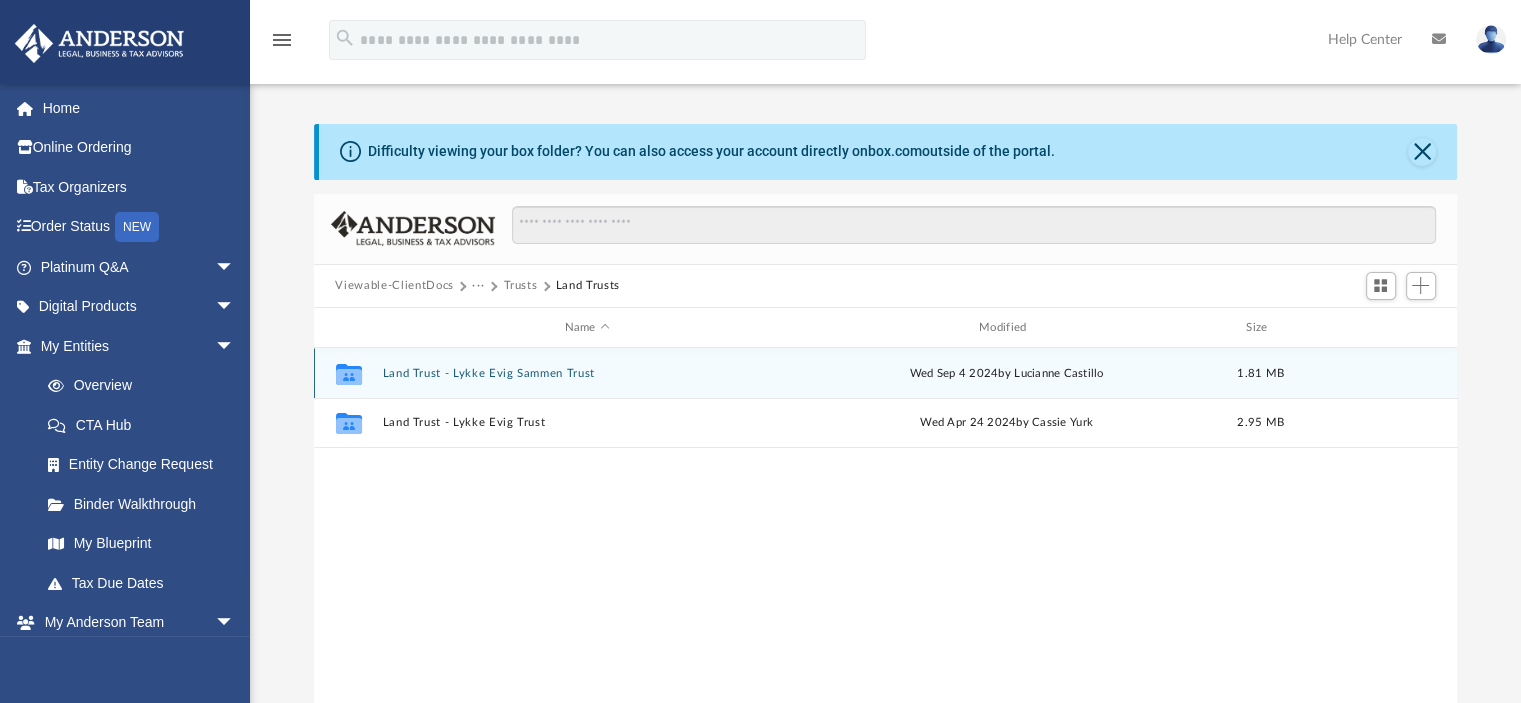 click on "Land Trust - Lykke Evig Sammen Trust" at bounding box center (587, 373) 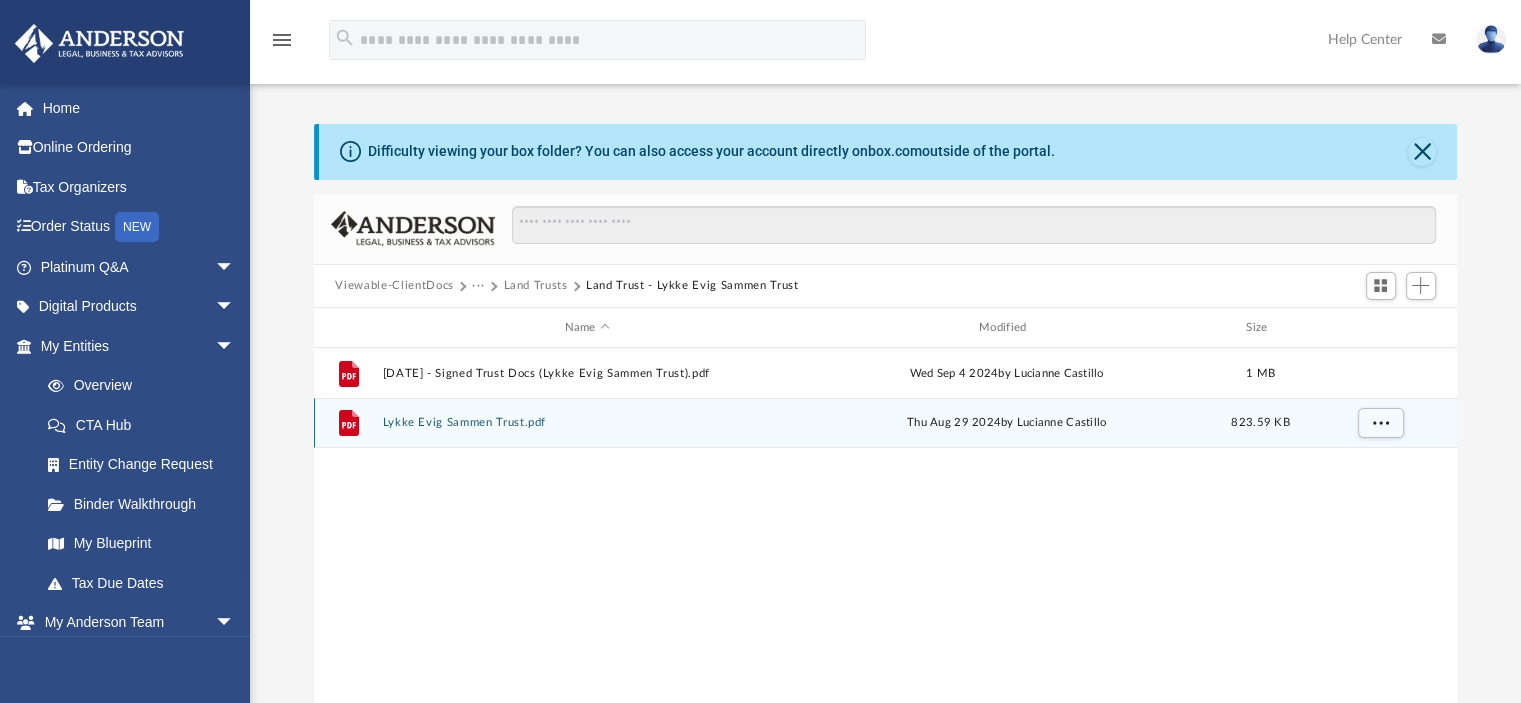 click on "Lykke Evig Sammen Trust.pdf" at bounding box center [587, 423] 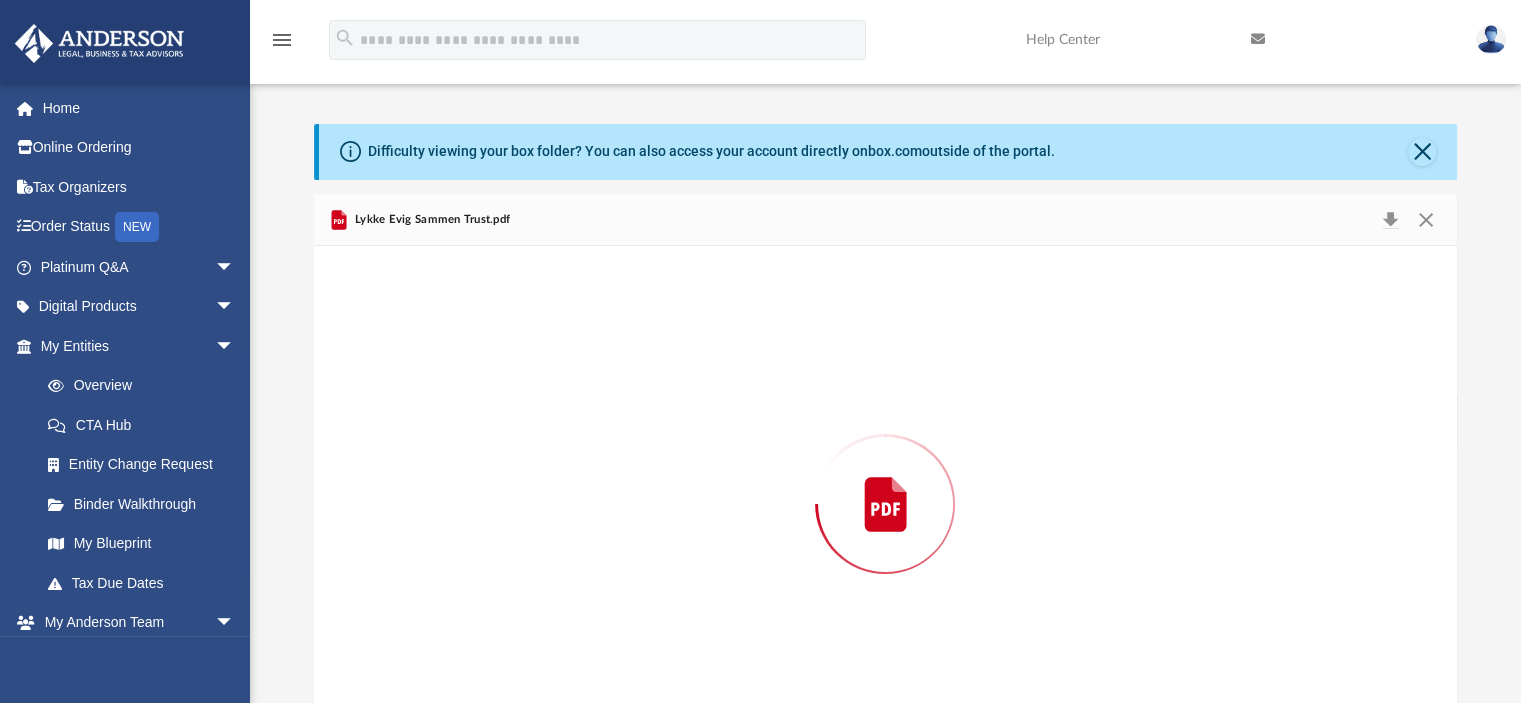 scroll, scrollTop: 59, scrollLeft: 0, axis: vertical 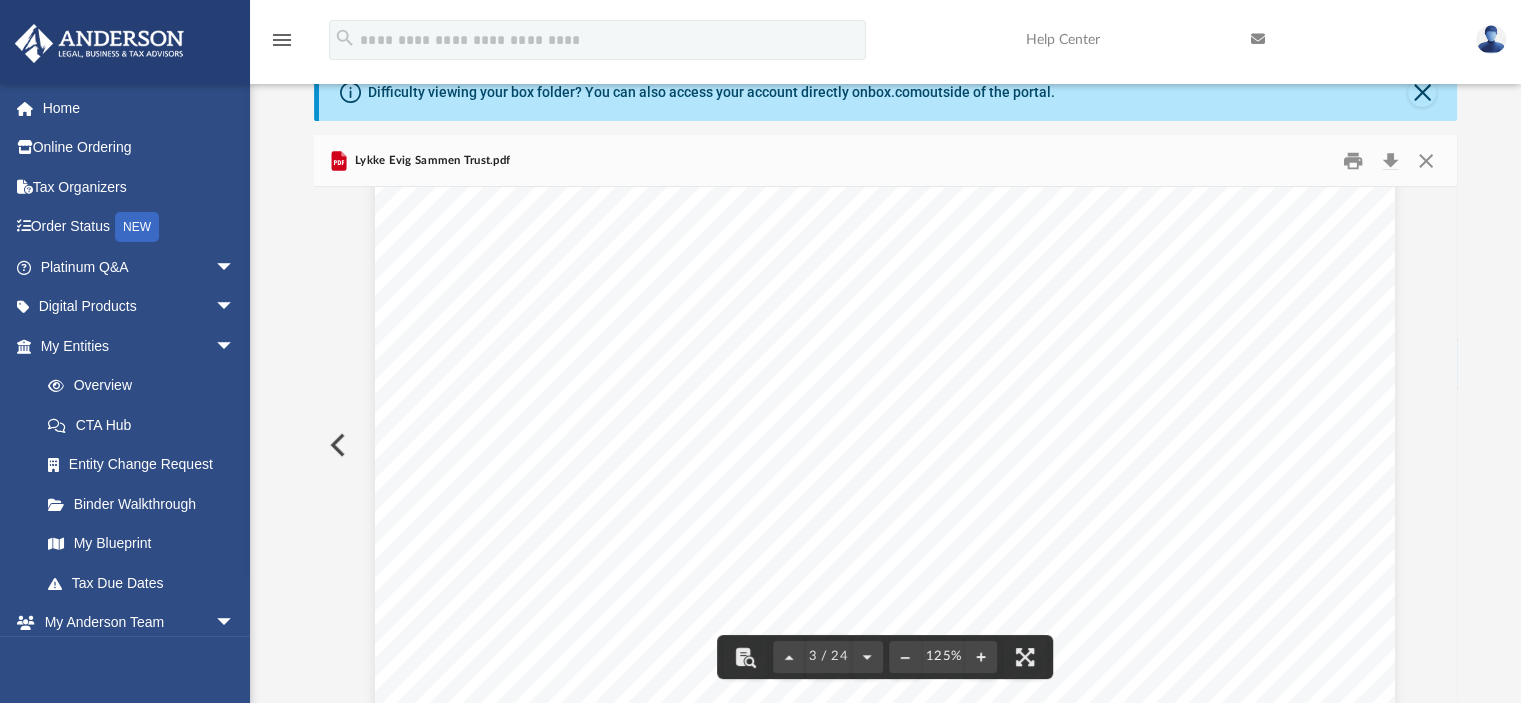 click on "C ONFIRMATION OF NAMES AND FIDUCIARIES FOR THE   LYKKE EVIG SAMMEN TRUST Trust Information Name of Trust:   Lykke Evig Sammen Trust dated August 23, 2024 Trustee Information Initial Trustee(s):   Lykke Evig, LLC ,   a Wyoming limited liability company Successor Trustee(s):   Matthew Todd Berg and Jodie Fleming (to serve consecutively) Beneficiary Information Trust Beneficiary:   Matthew Todd Berg Jodie Fleming" at bounding box center (885, 724) 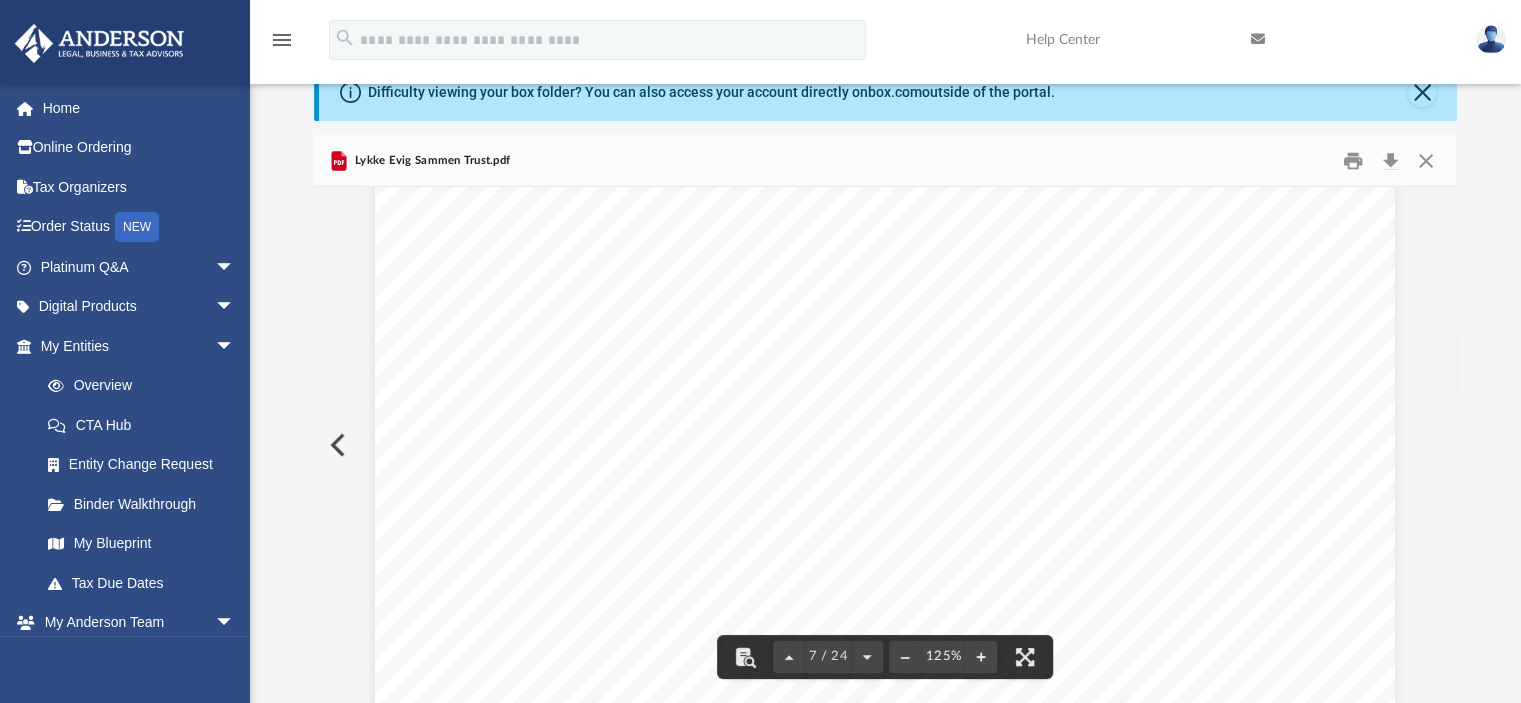scroll, scrollTop: 8166, scrollLeft: 0, axis: vertical 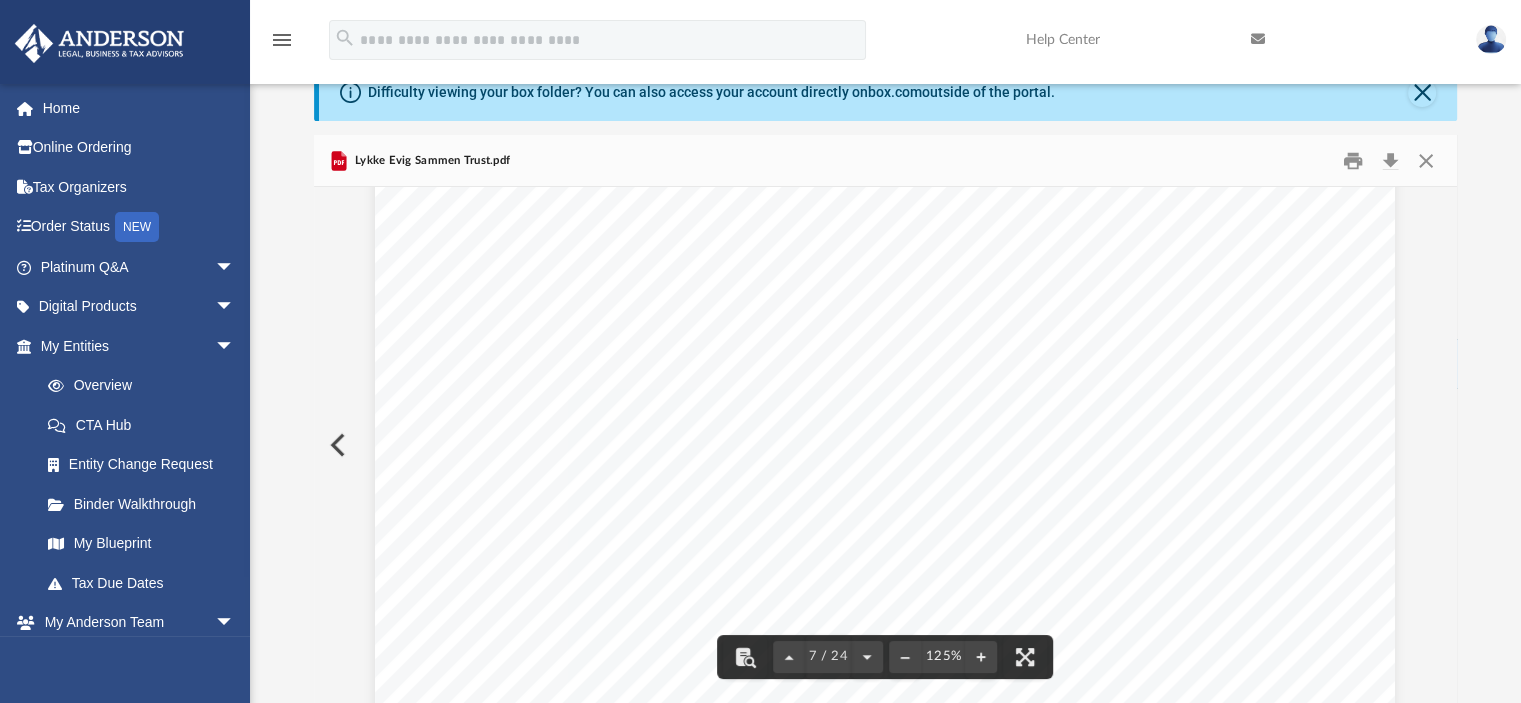 click on "Sample Change of Ownership Form   –   DO NOT USE This shows a typical exemption that permits a transfer into a   Residence   Trust without a transfer fee or tax reassessment. EVERY county is different and, you must seek professional assistance to avoid any reassessments or fees. Do not put your home address here. Any Street Trust 3225 McLeod Drive, Suite 777 Las Vegas, Nevada 89121 Any Street Trust" at bounding box center (885, 791) 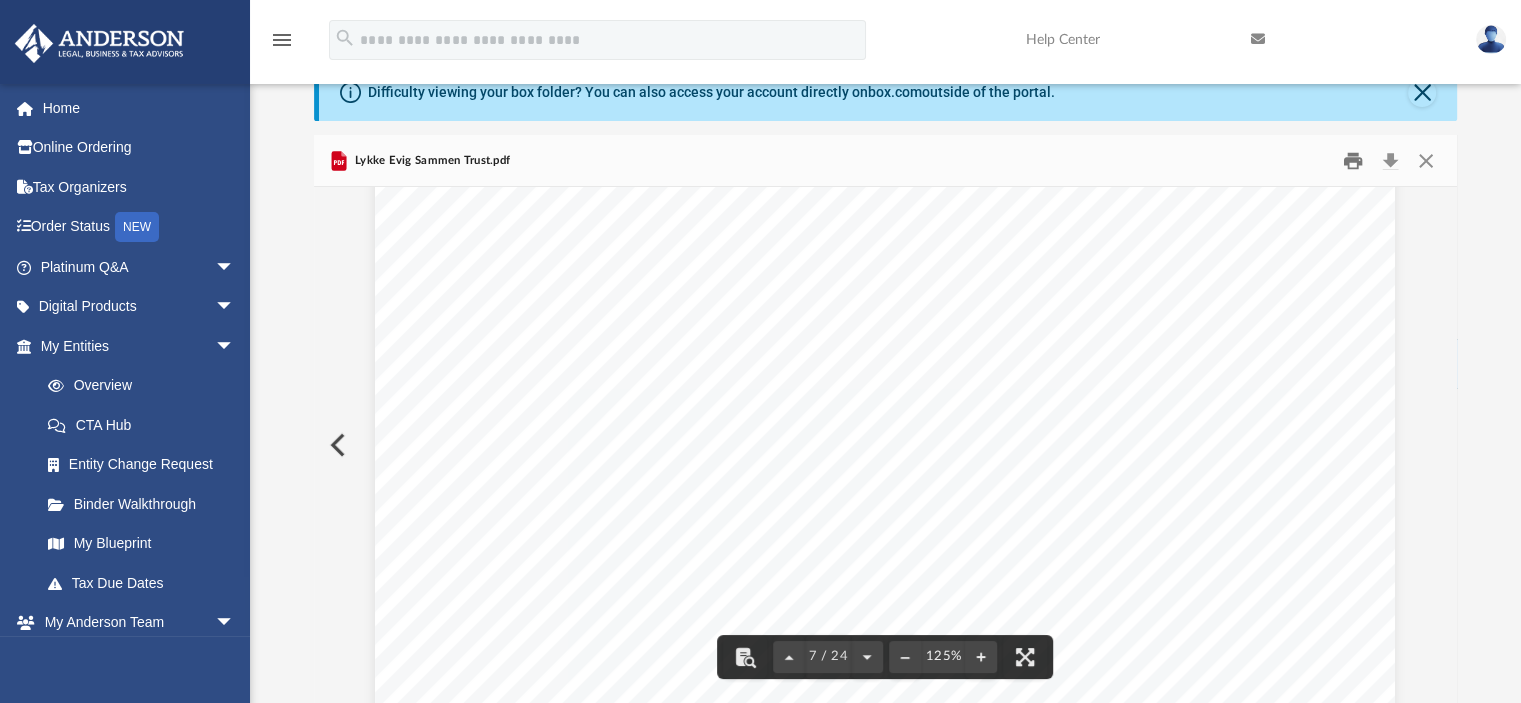 click at bounding box center [1353, 160] 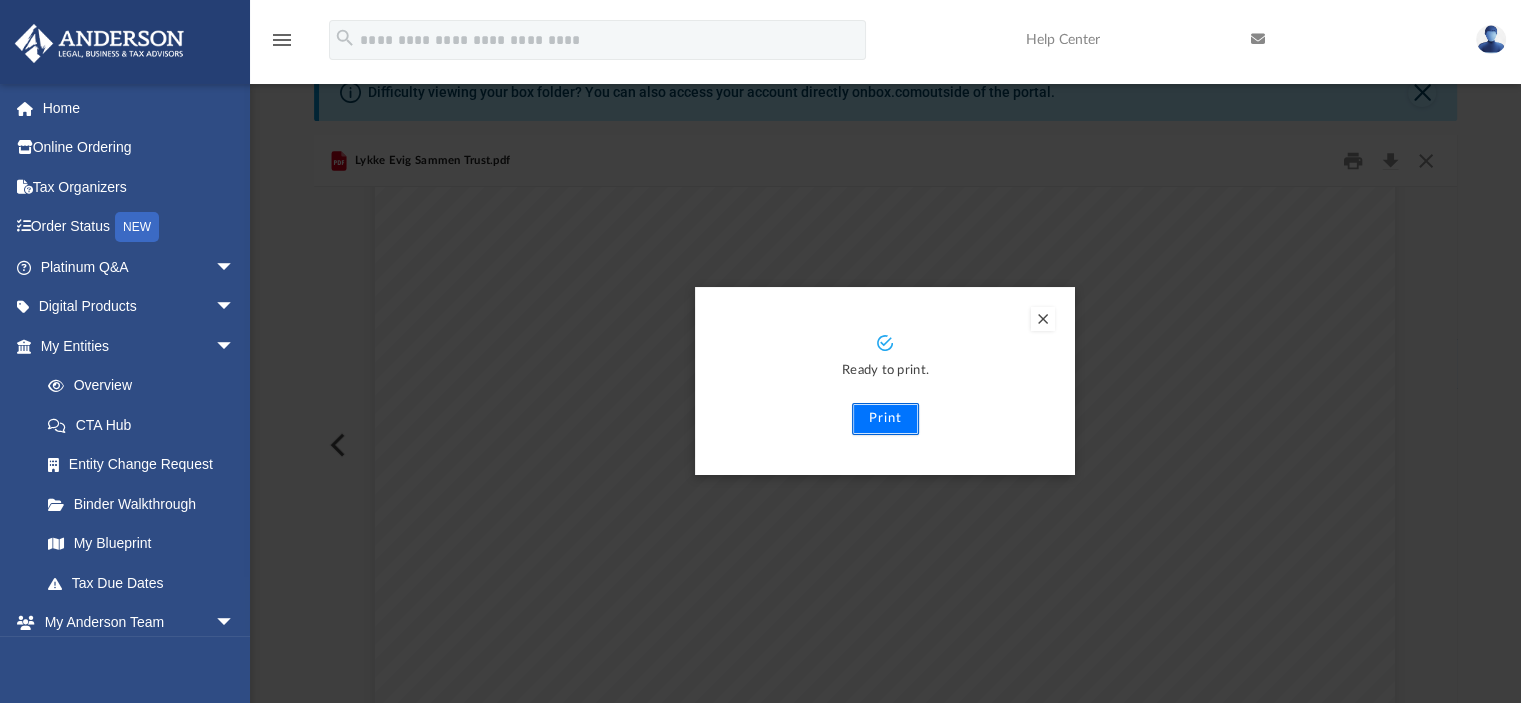 click on "Print" at bounding box center (885, 419) 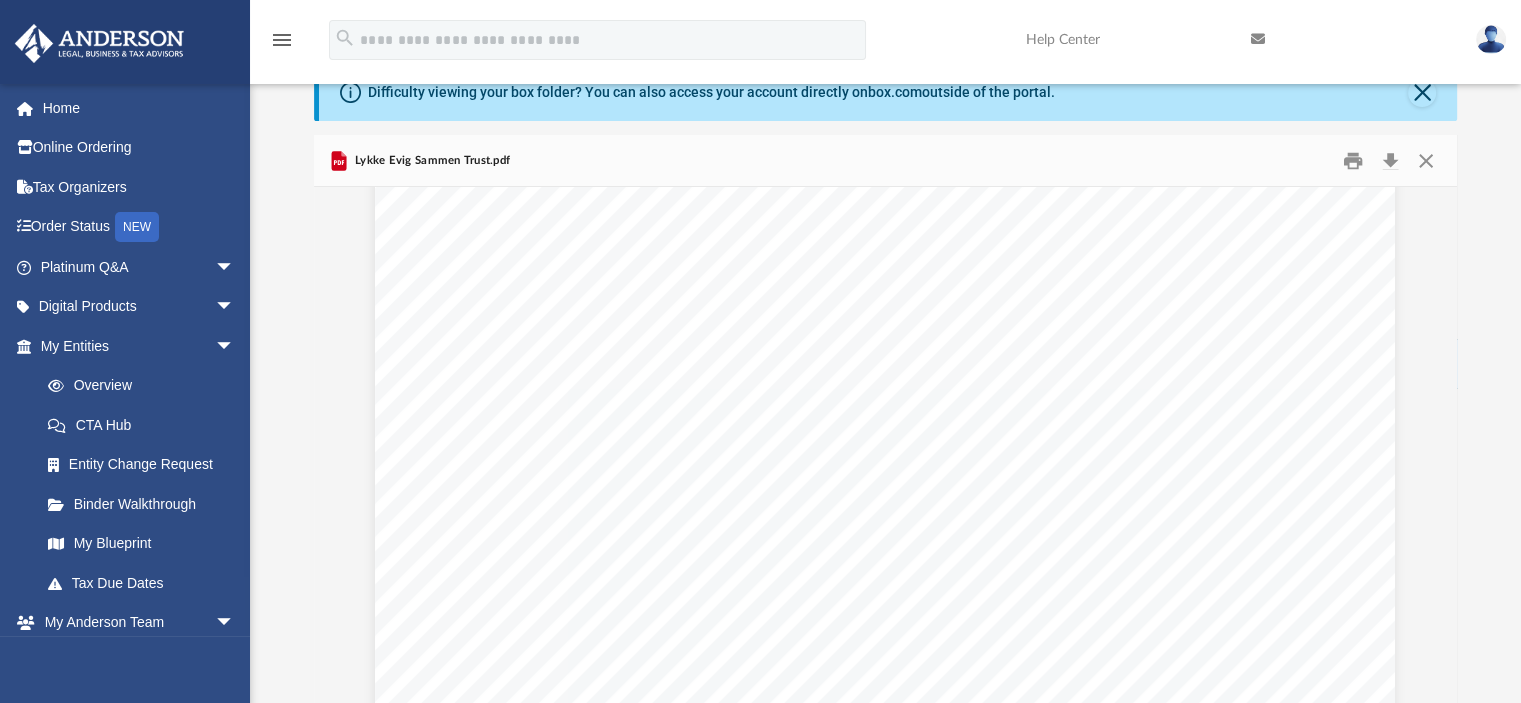 scroll, scrollTop: 8212, scrollLeft: 0, axis: vertical 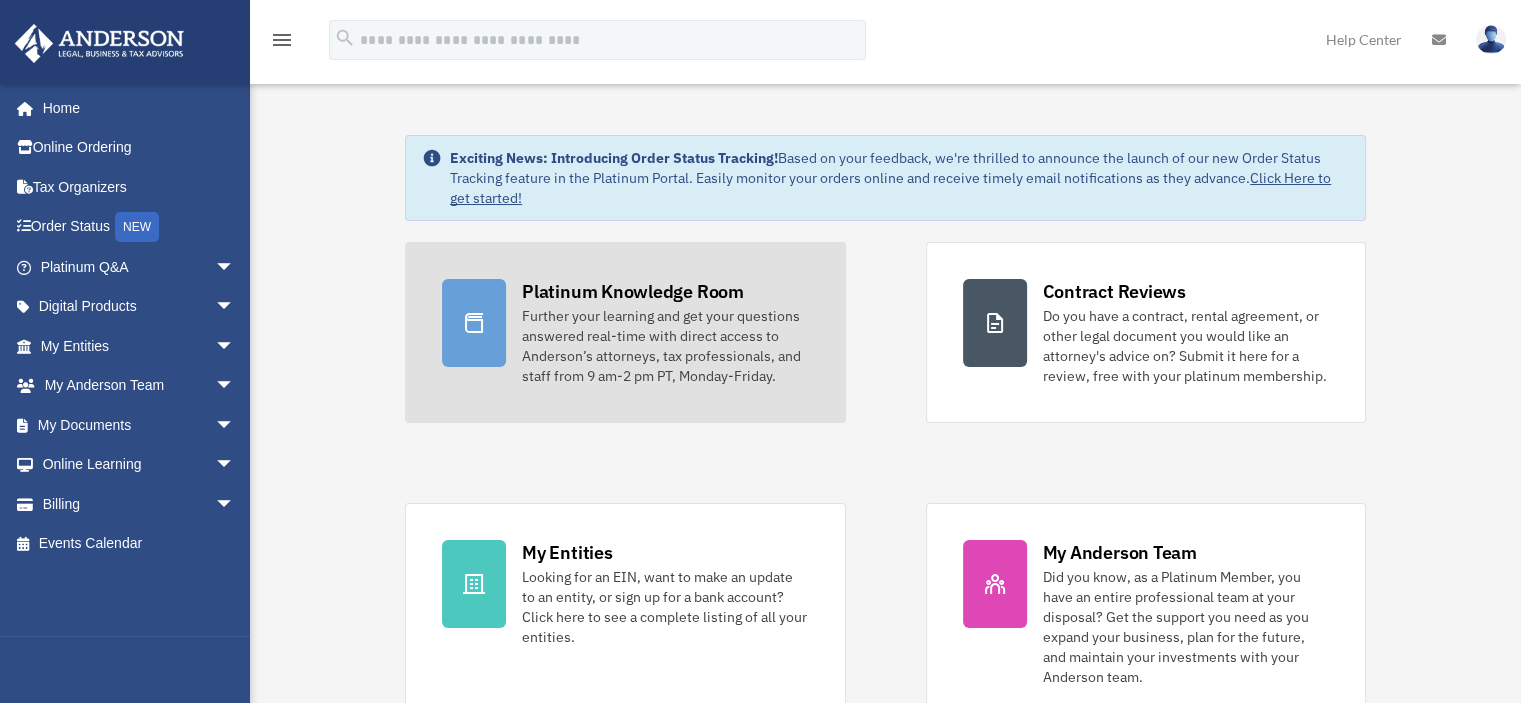 click on "Platinum Knowledge Room" at bounding box center [633, 291] 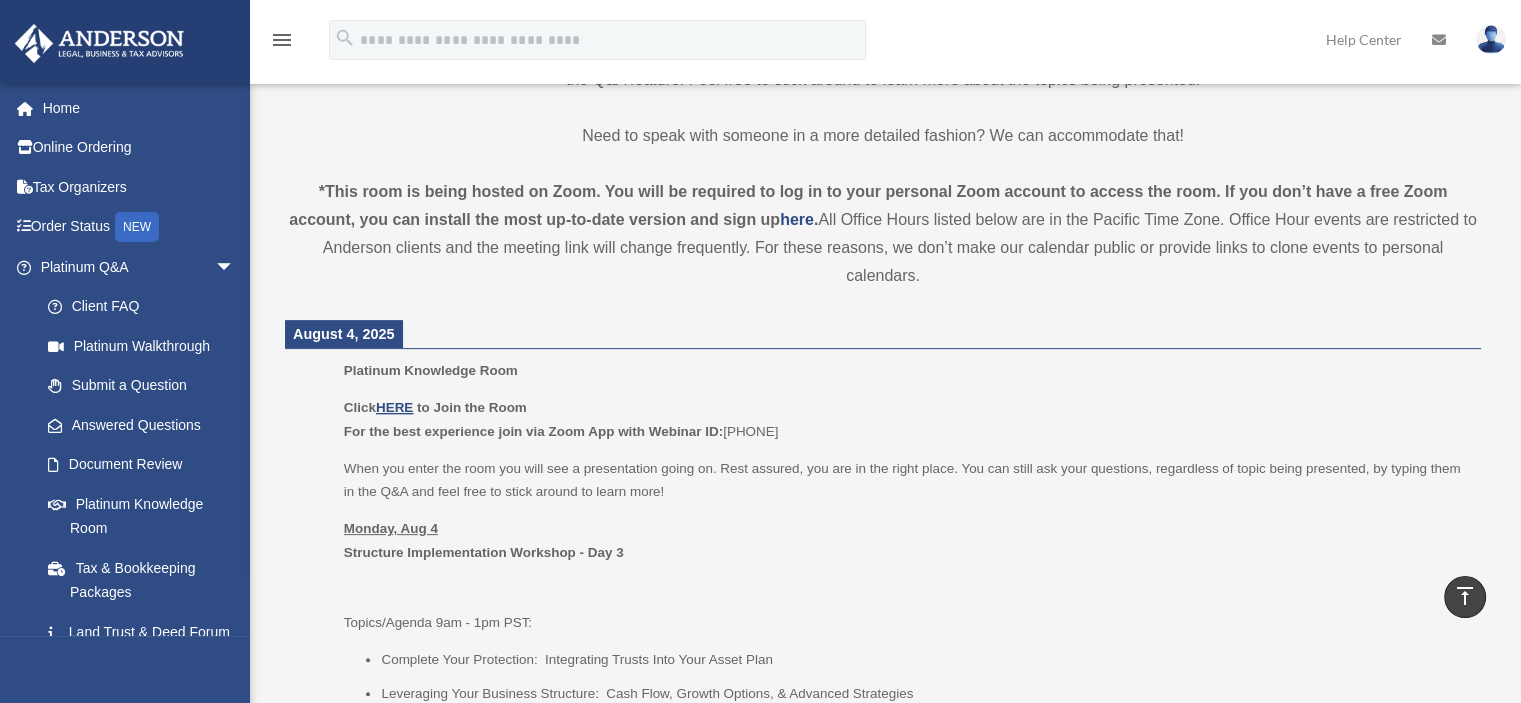 scroll, scrollTop: 666, scrollLeft: 0, axis: vertical 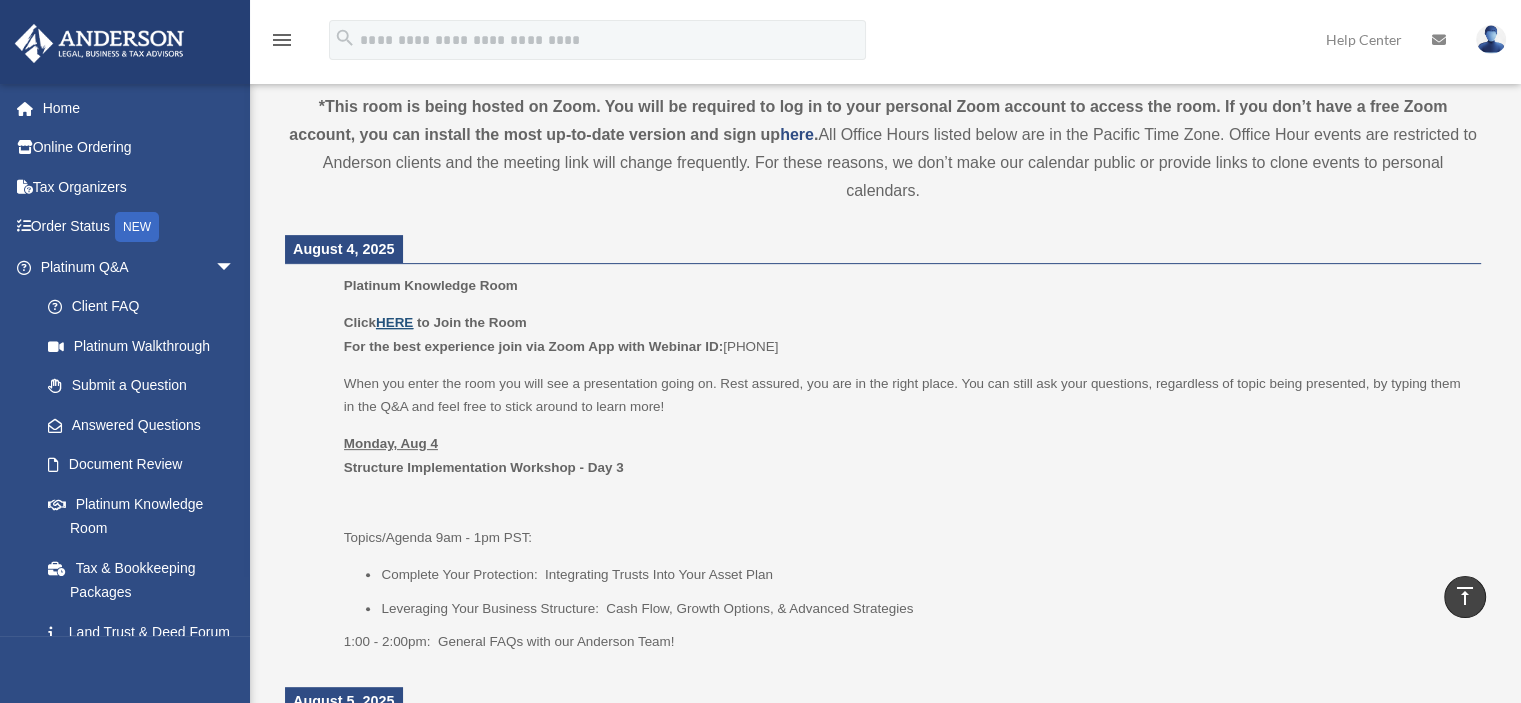 click on "HERE" at bounding box center (394, 322) 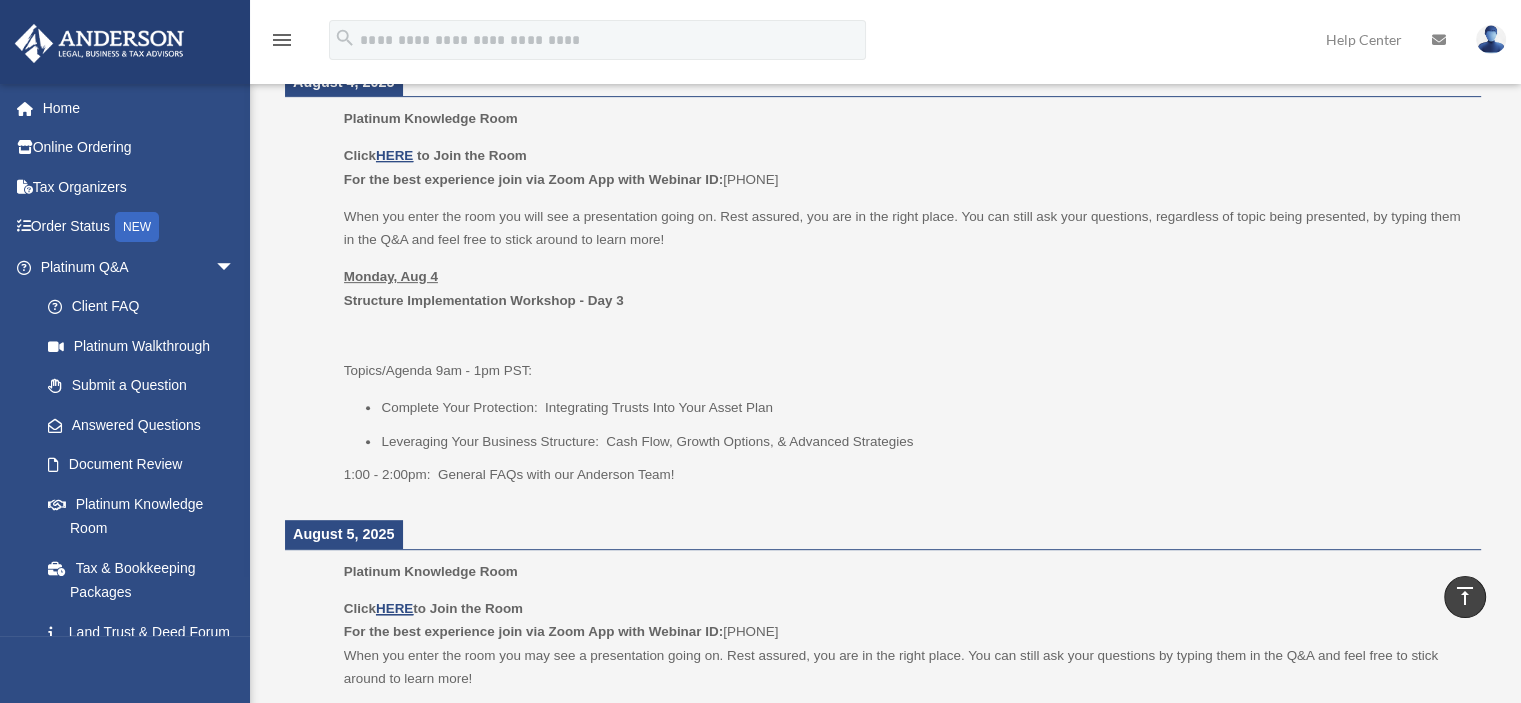 click on "Monday, Aug 4 Structure Implementation Workshop - Day 3 Topics/Agenda 9am - 1pm PST:" at bounding box center (905, 324) 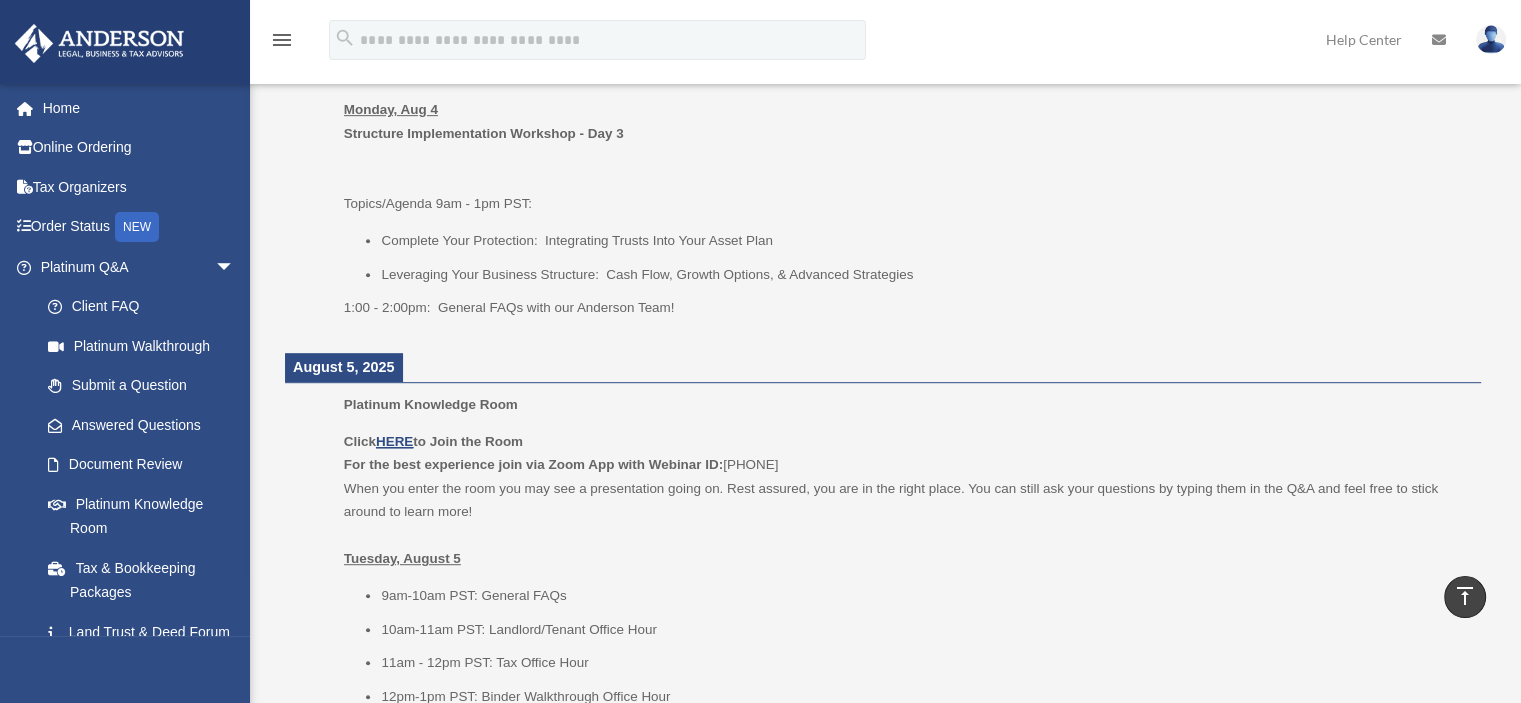scroll, scrollTop: 1166, scrollLeft: 0, axis: vertical 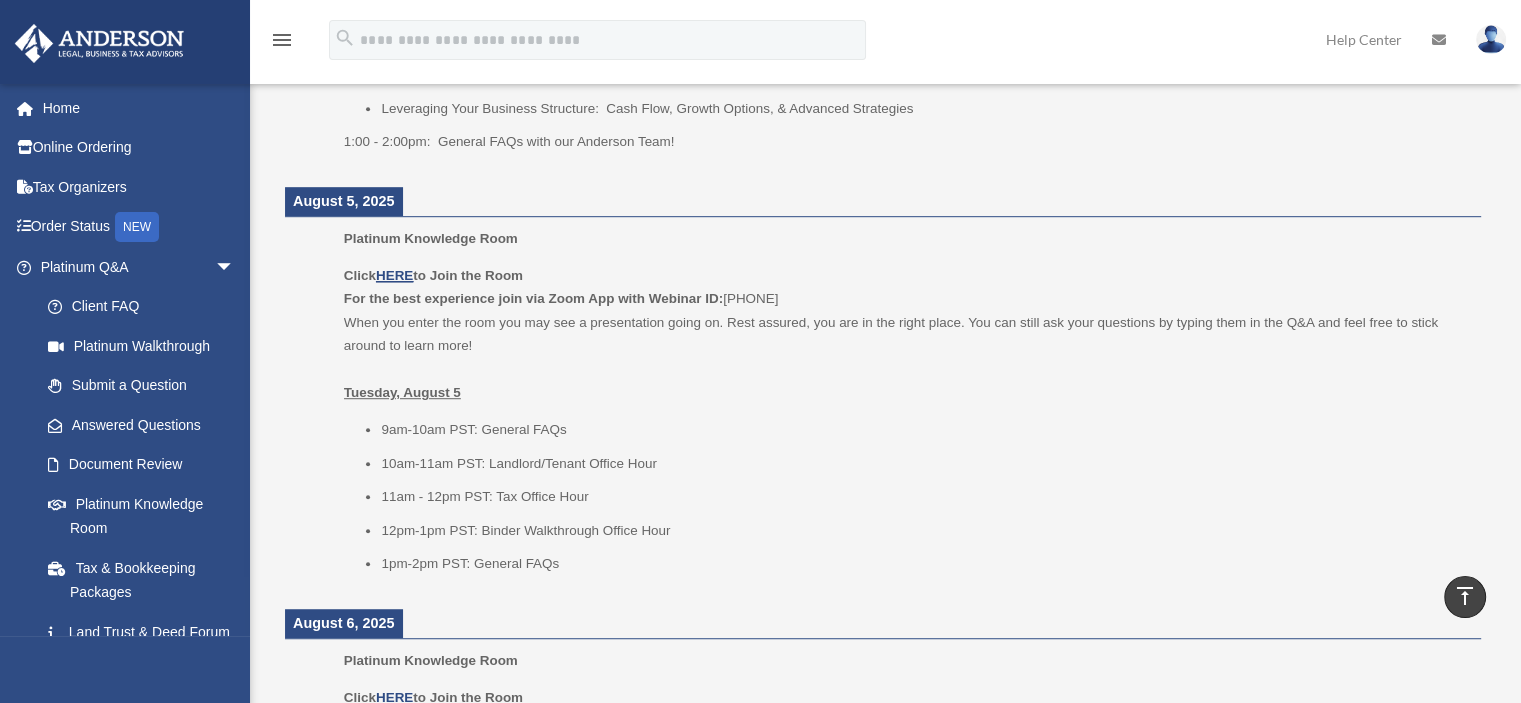 click on "11am - 12pm PST: Tax Office Hour" at bounding box center [924, 497] 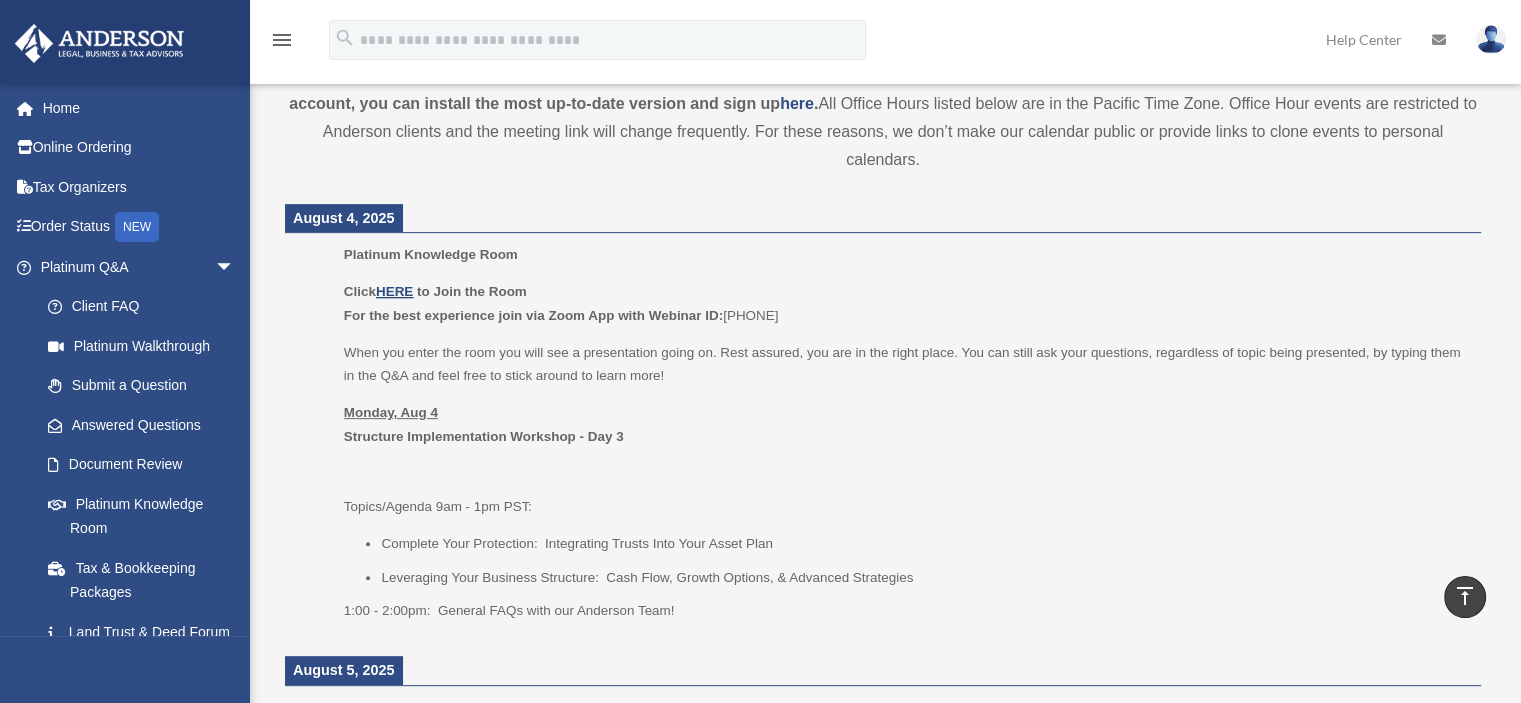 scroll, scrollTop: 666, scrollLeft: 0, axis: vertical 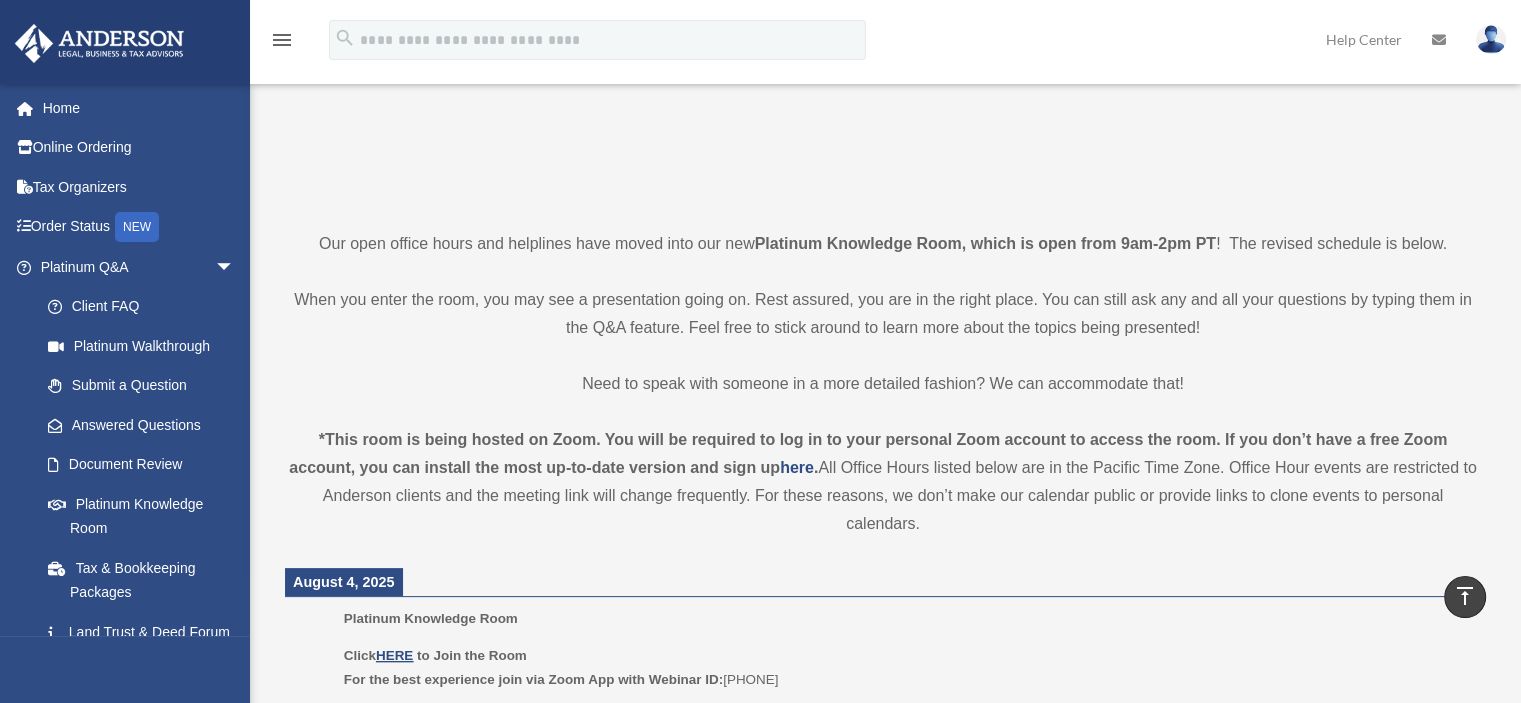 click on "When you enter the room, you may see a presentation going on. Rest assured, you are in the right place. You can still ask any and all your questions by typing them in the Q&A feature. Feel free to stick around to learn more about the topics being presented!" at bounding box center [883, 314] 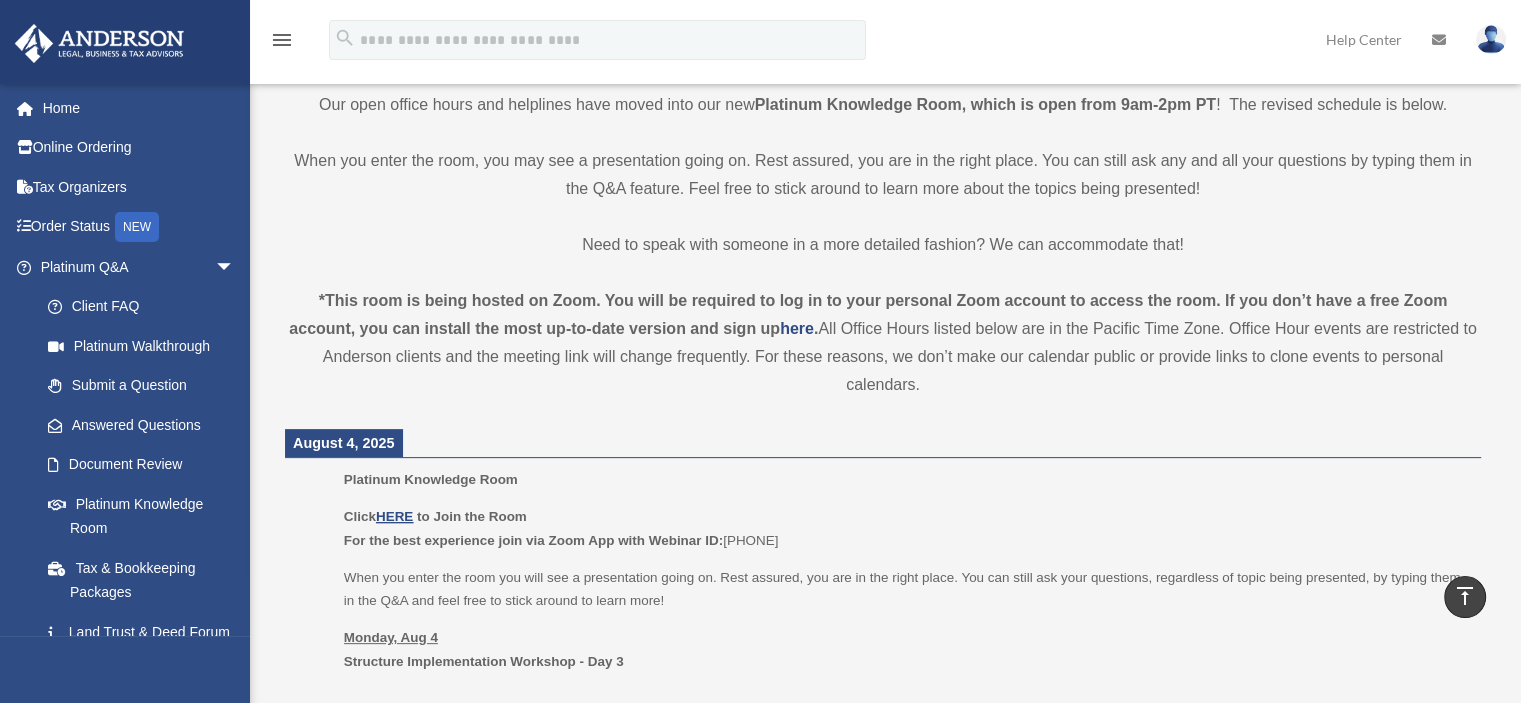 scroll, scrollTop: 500, scrollLeft: 0, axis: vertical 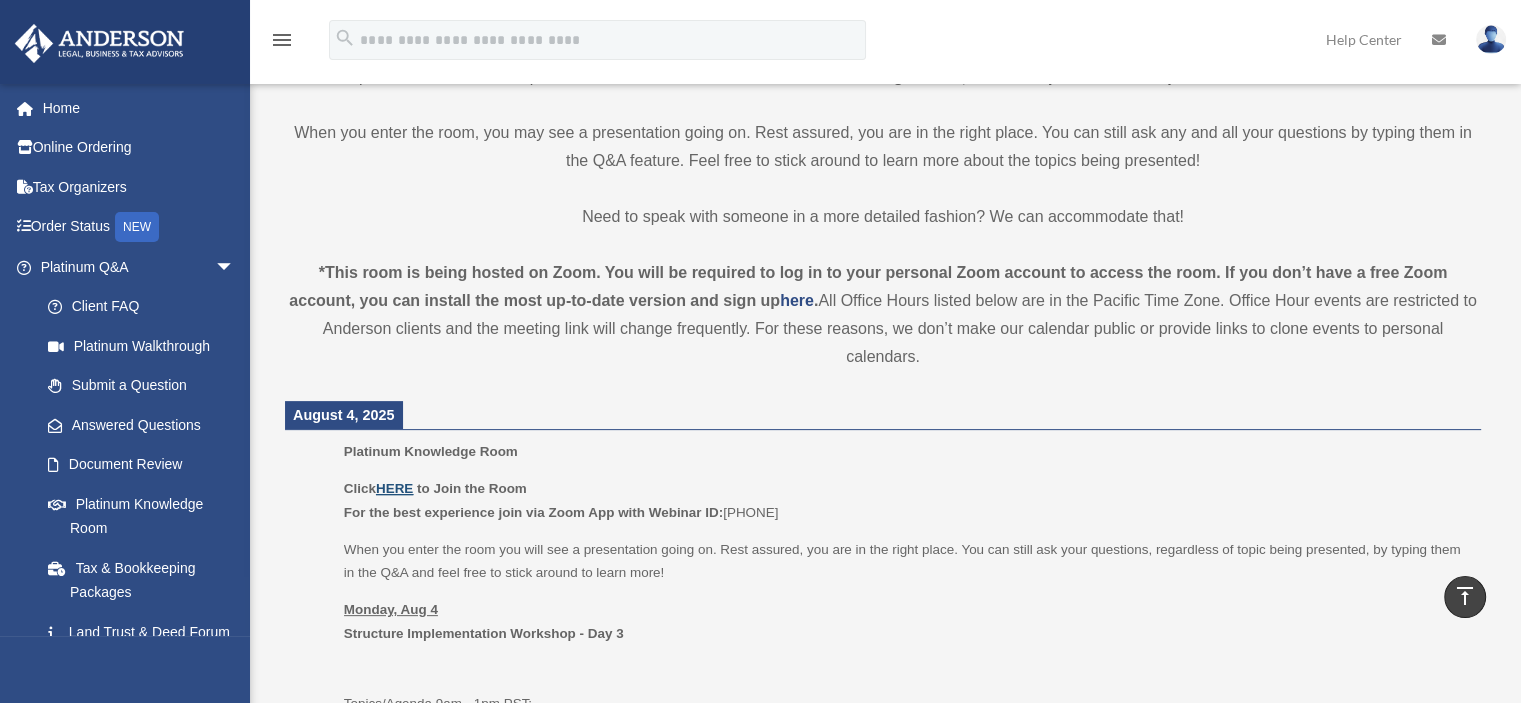 click on "HERE" at bounding box center (394, 488) 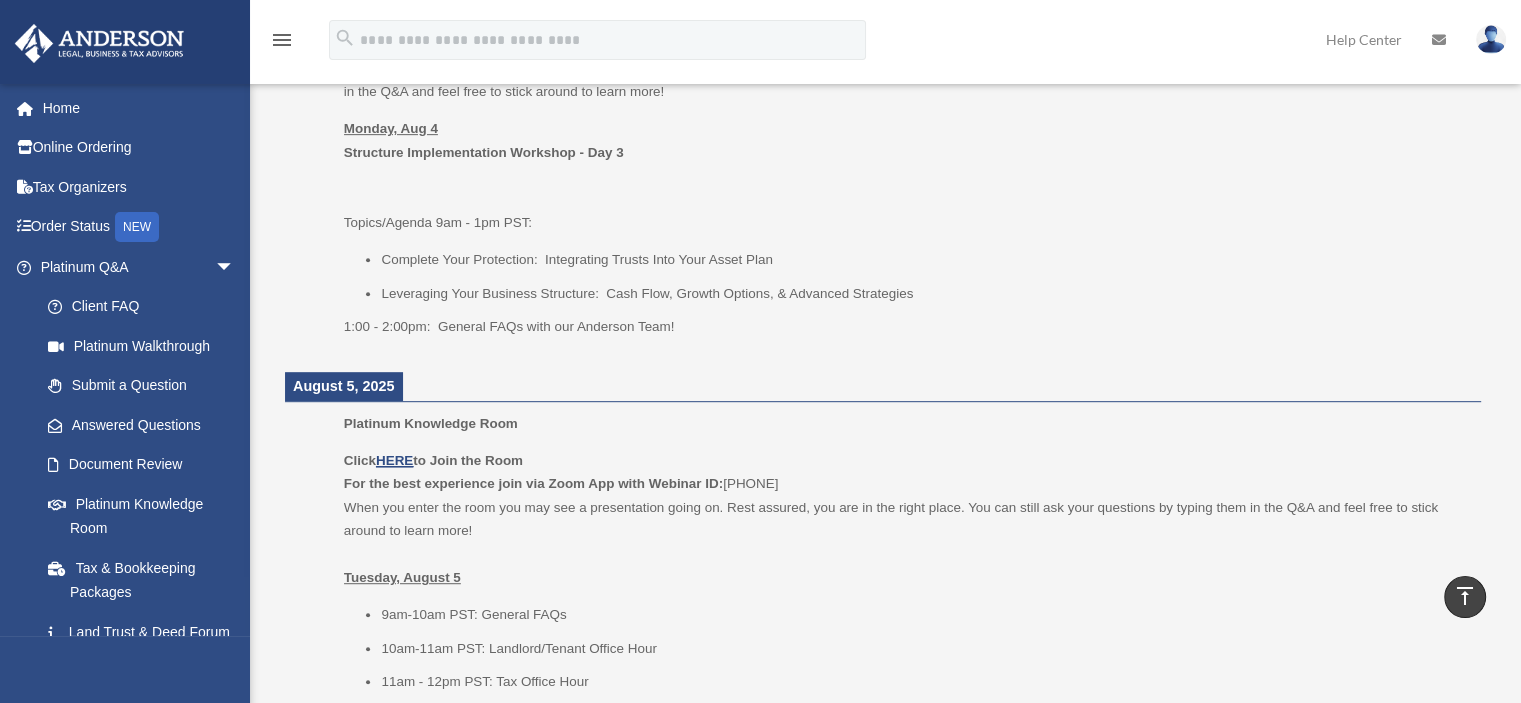 scroll, scrollTop: 1000, scrollLeft: 0, axis: vertical 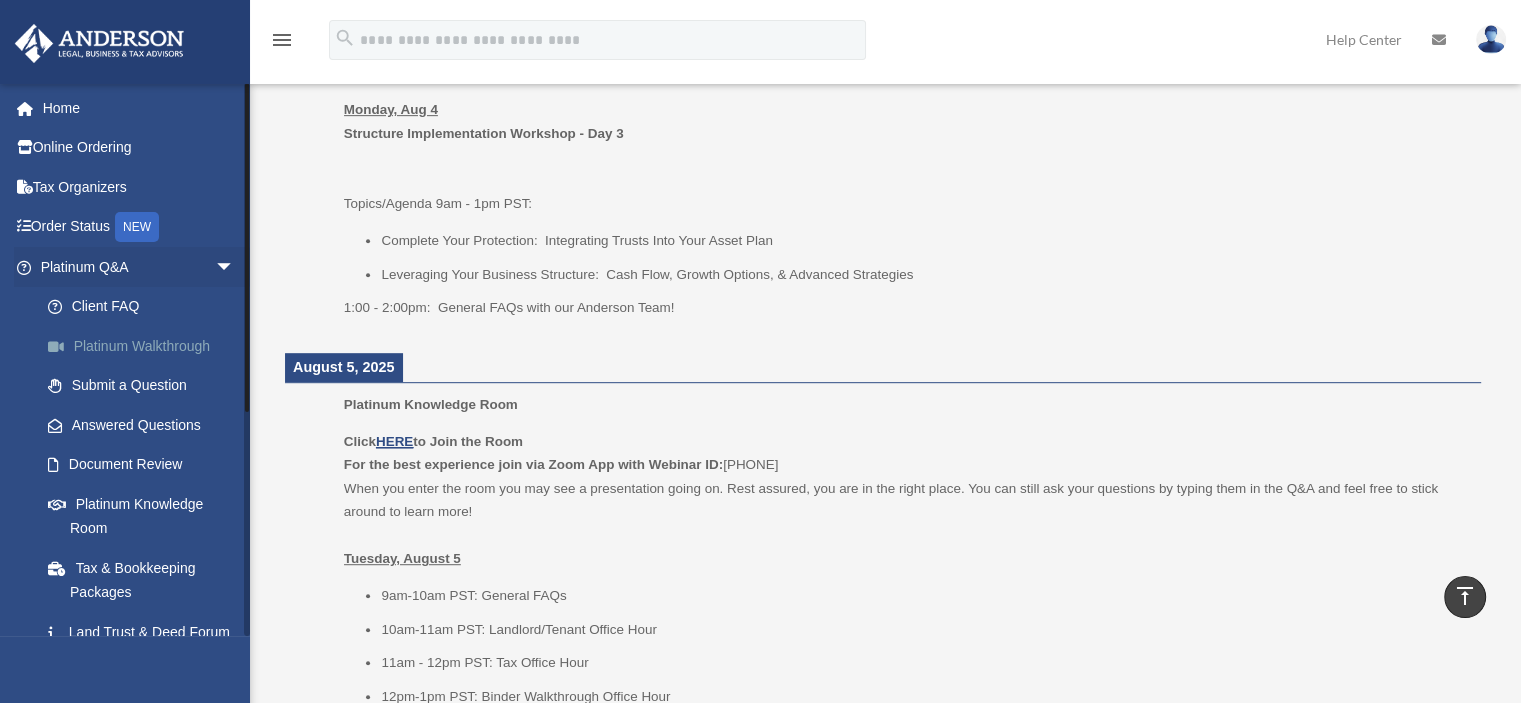click on "Platinum Walkthrough" at bounding box center (146, 346) 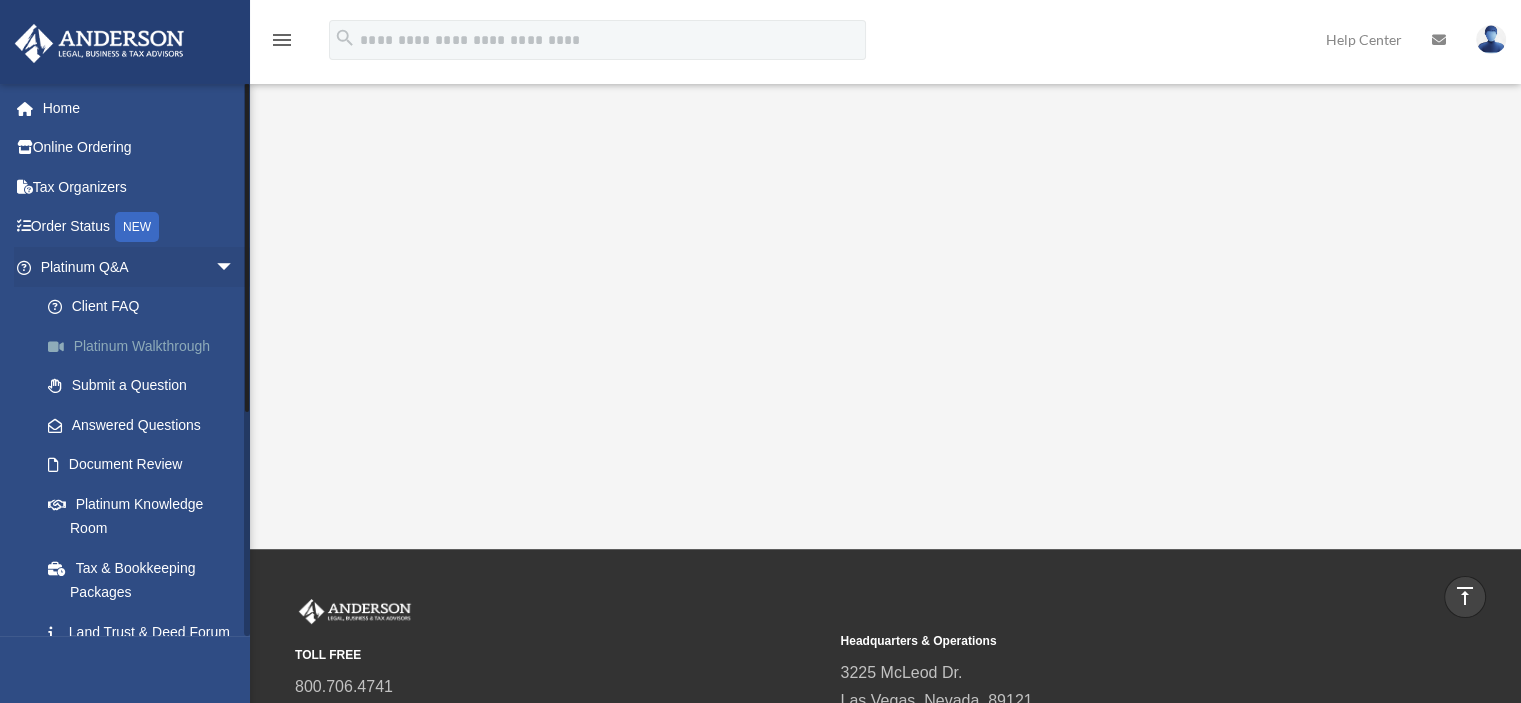 scroll, scrollTop: 216, scrollLeft: 0, axis: vertical 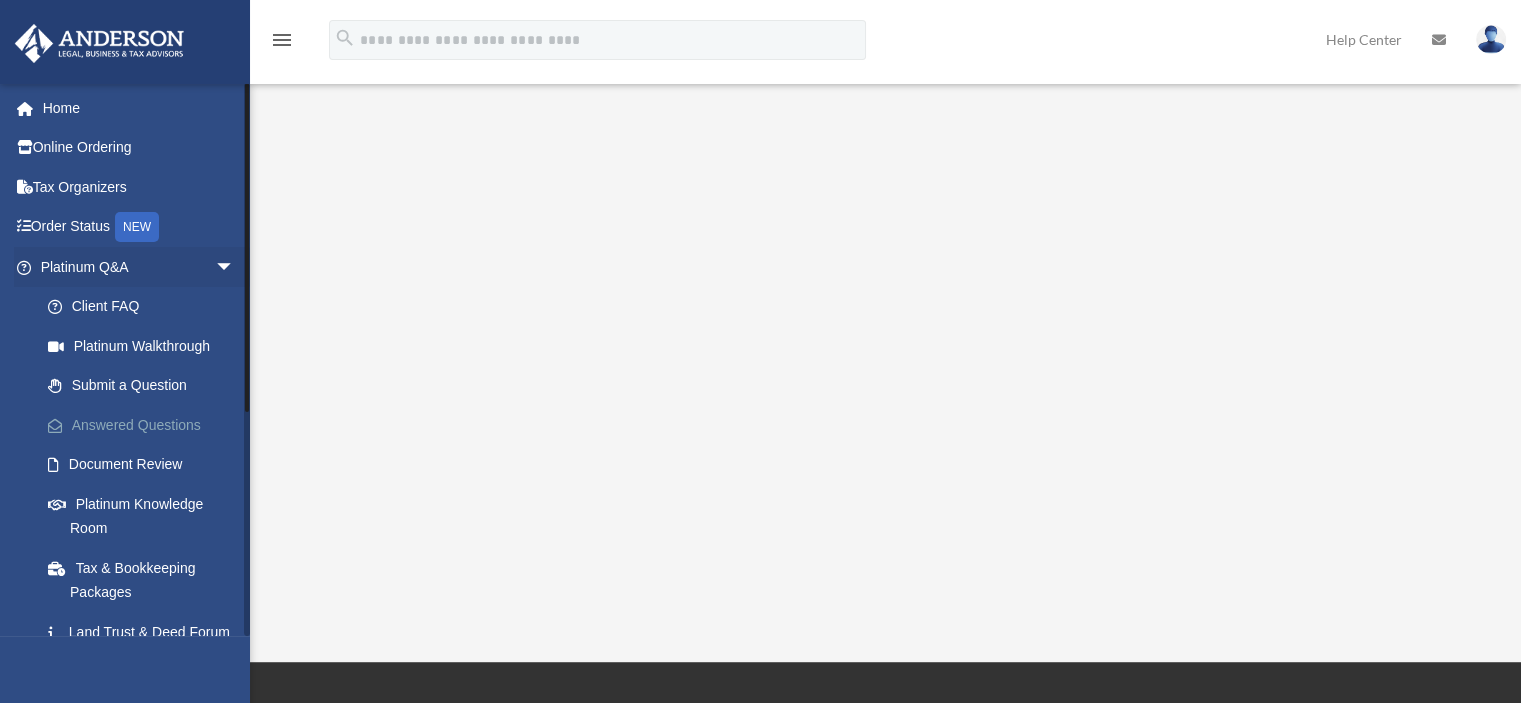 click on "Answered Questions" at bounding box center [146, 425] 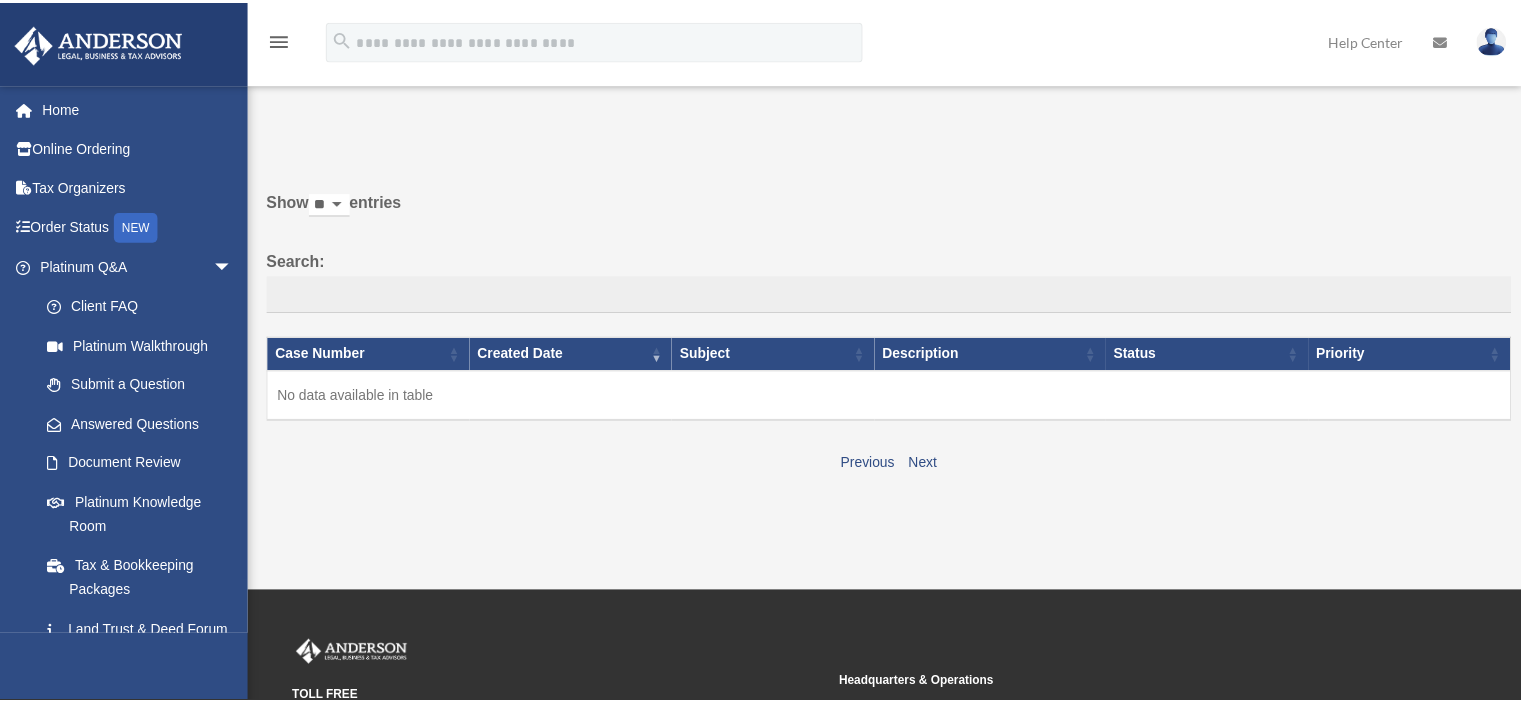 scroll, scrollTop: 0, scrollLeft: 0, axis: both 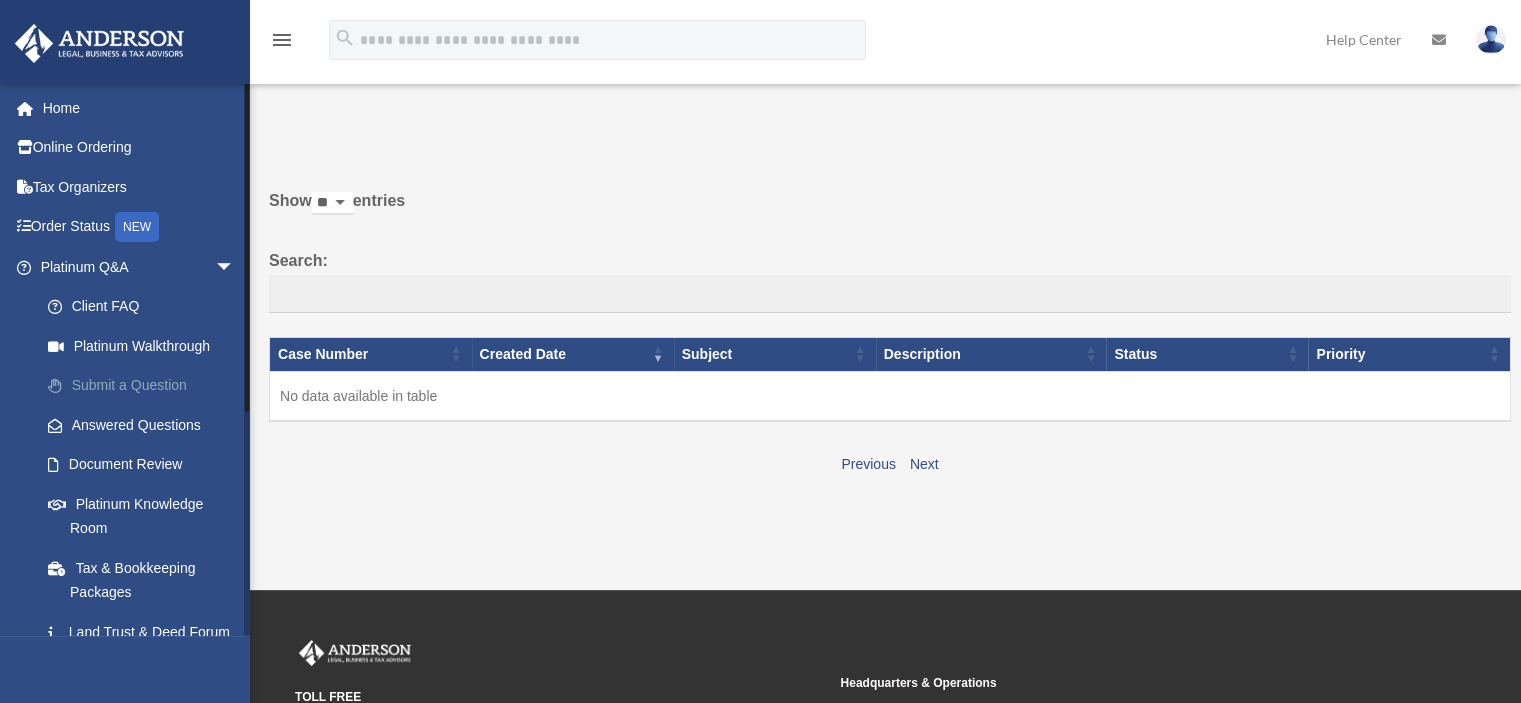 click on "Submit a Question" at bounding box center (146, 386) 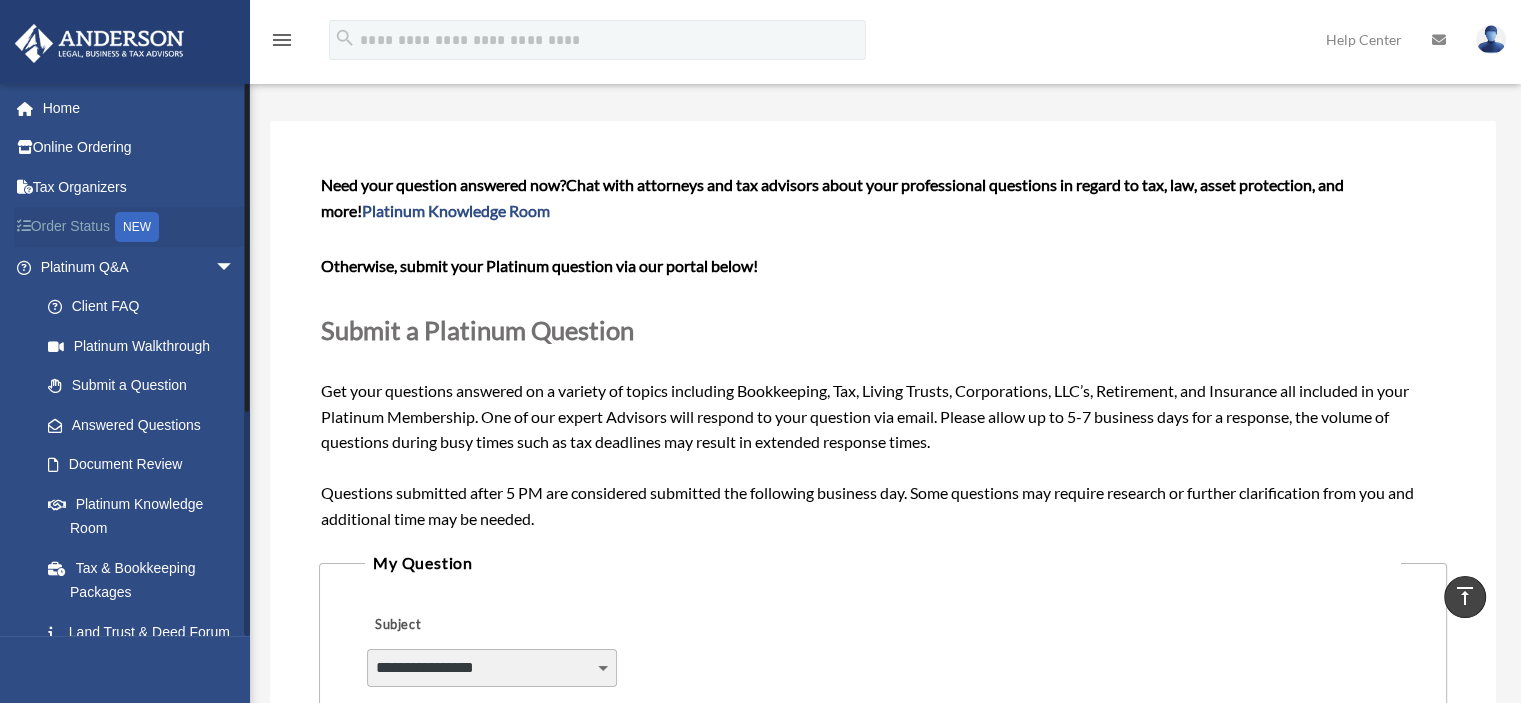 scroll, scrollTop: 0, scrollLeft: 0, axis: both 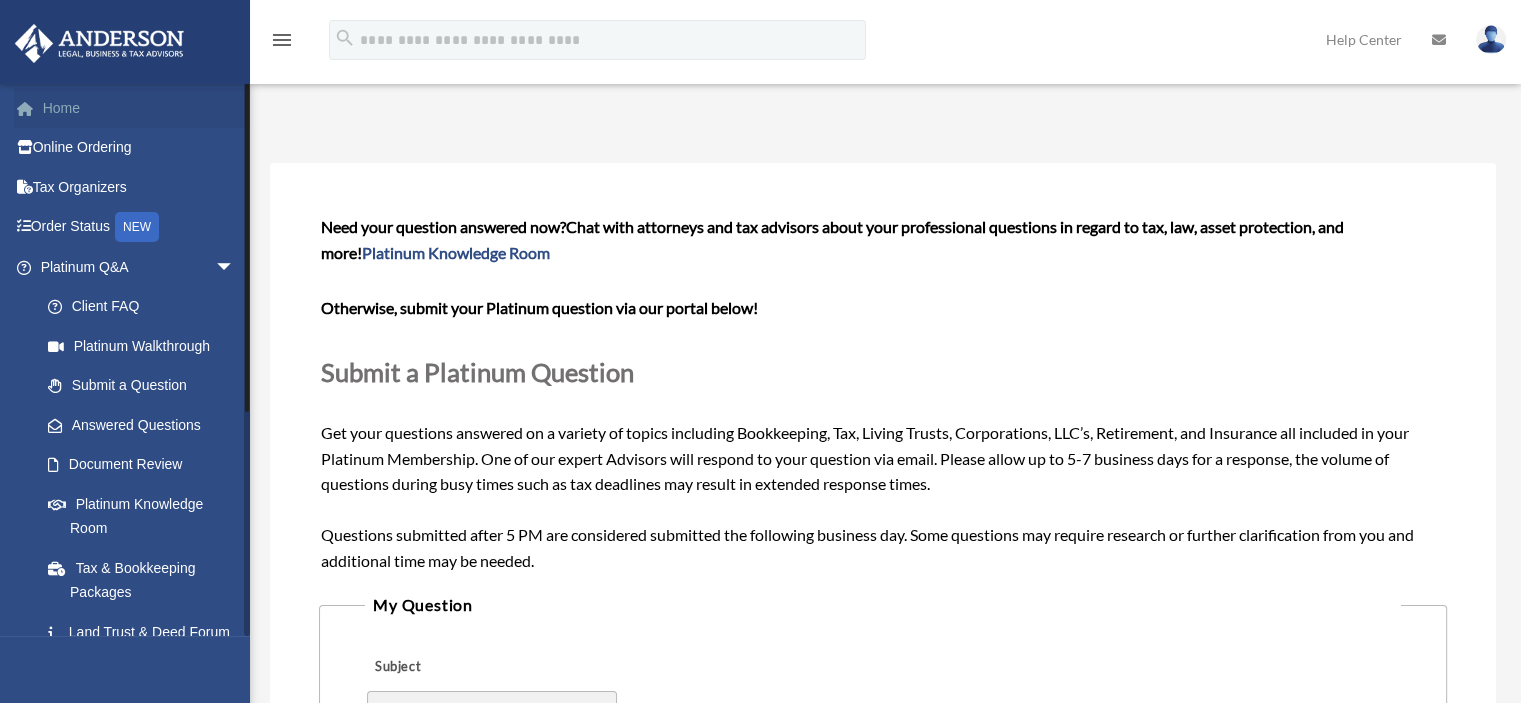 click on "Home" at bounding box center [139, 108] 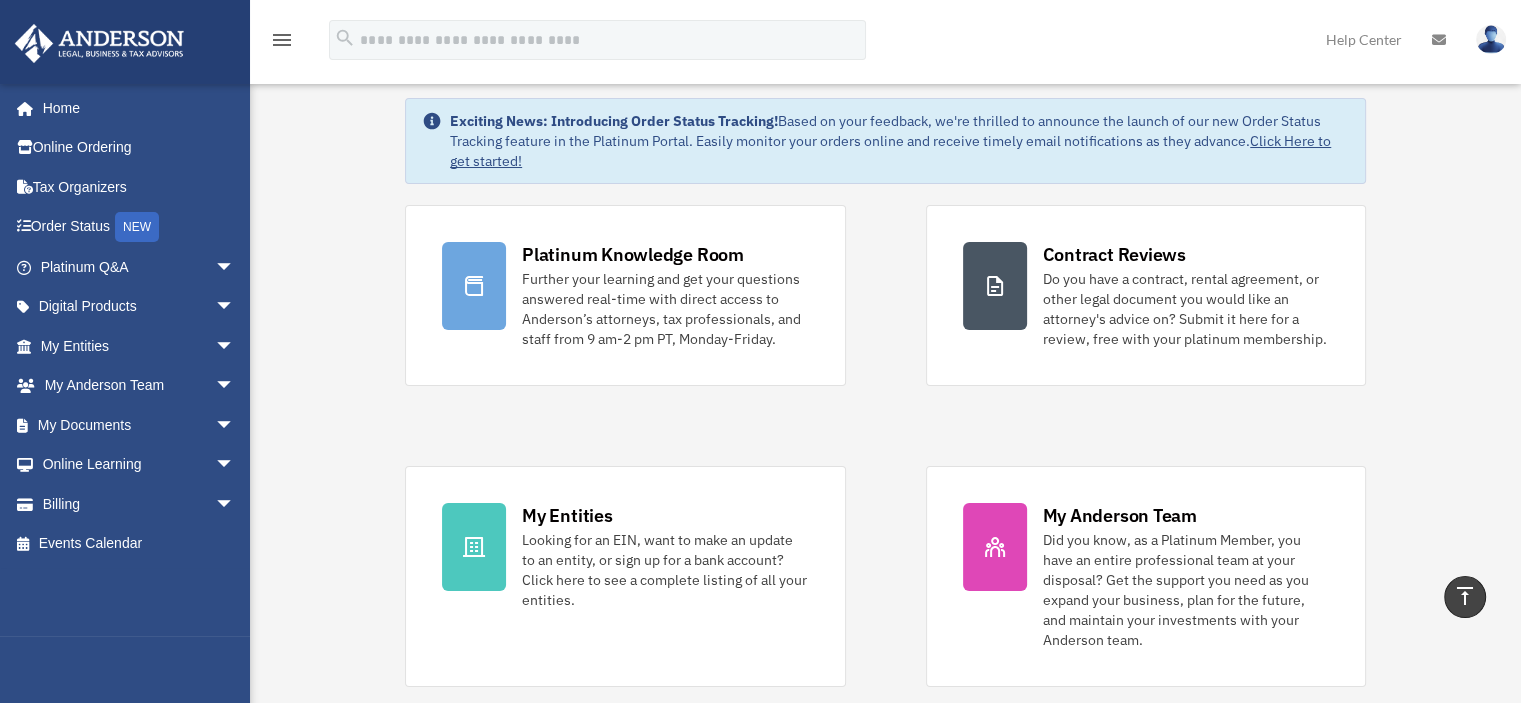 scroll, scrollTop: 0, scrollLeft: 0, axis: both 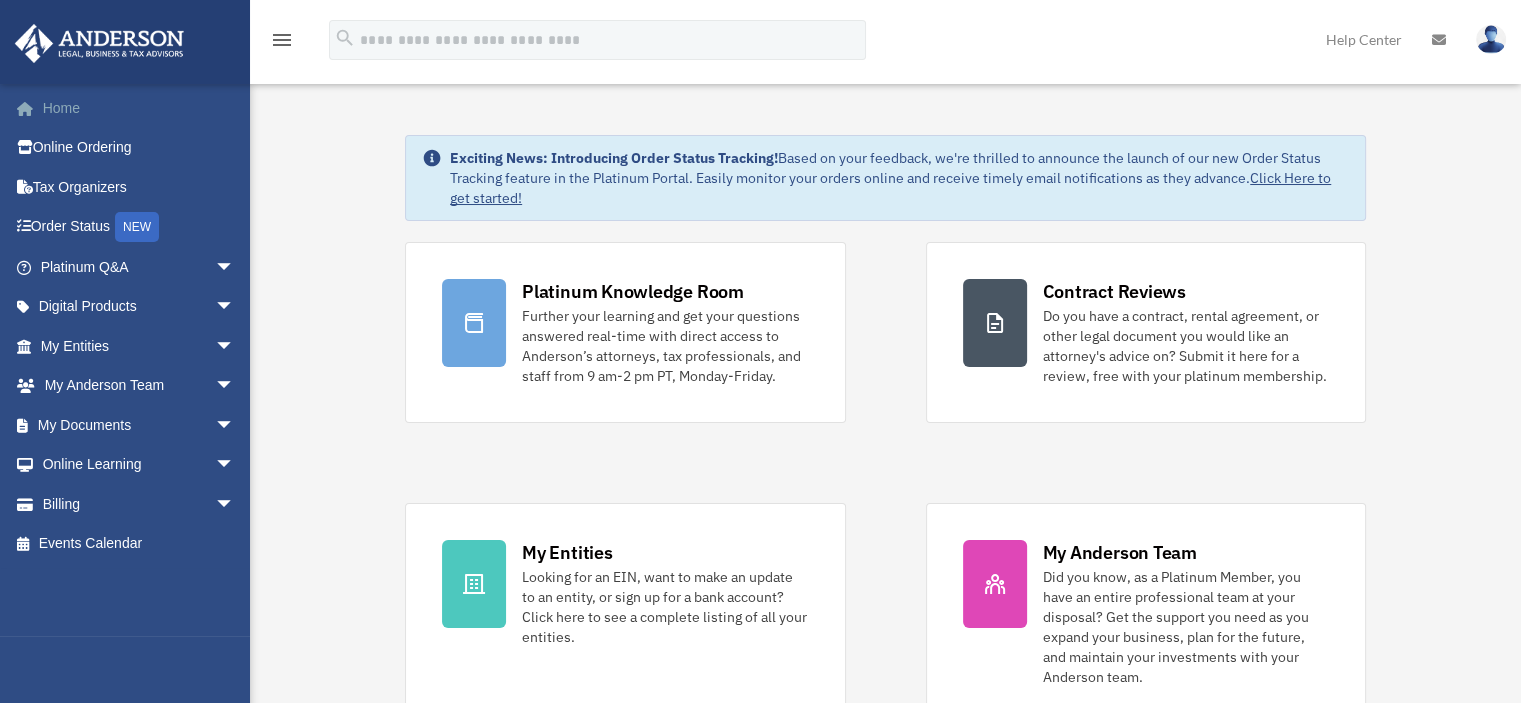 click on "Home" at bounding box center [139, 108] 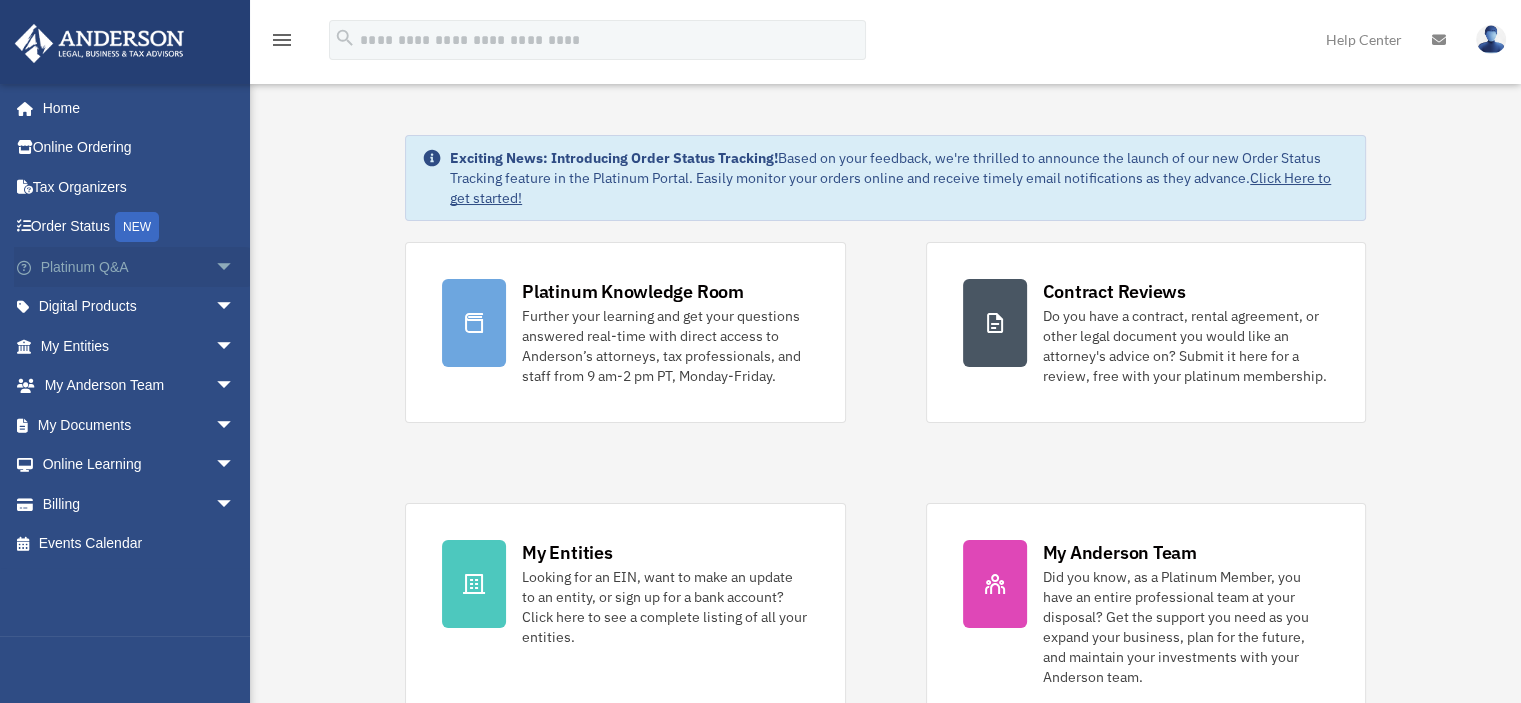 click on "Platinum Q&A arrow_drop_down" at bounding box center [139, 267] 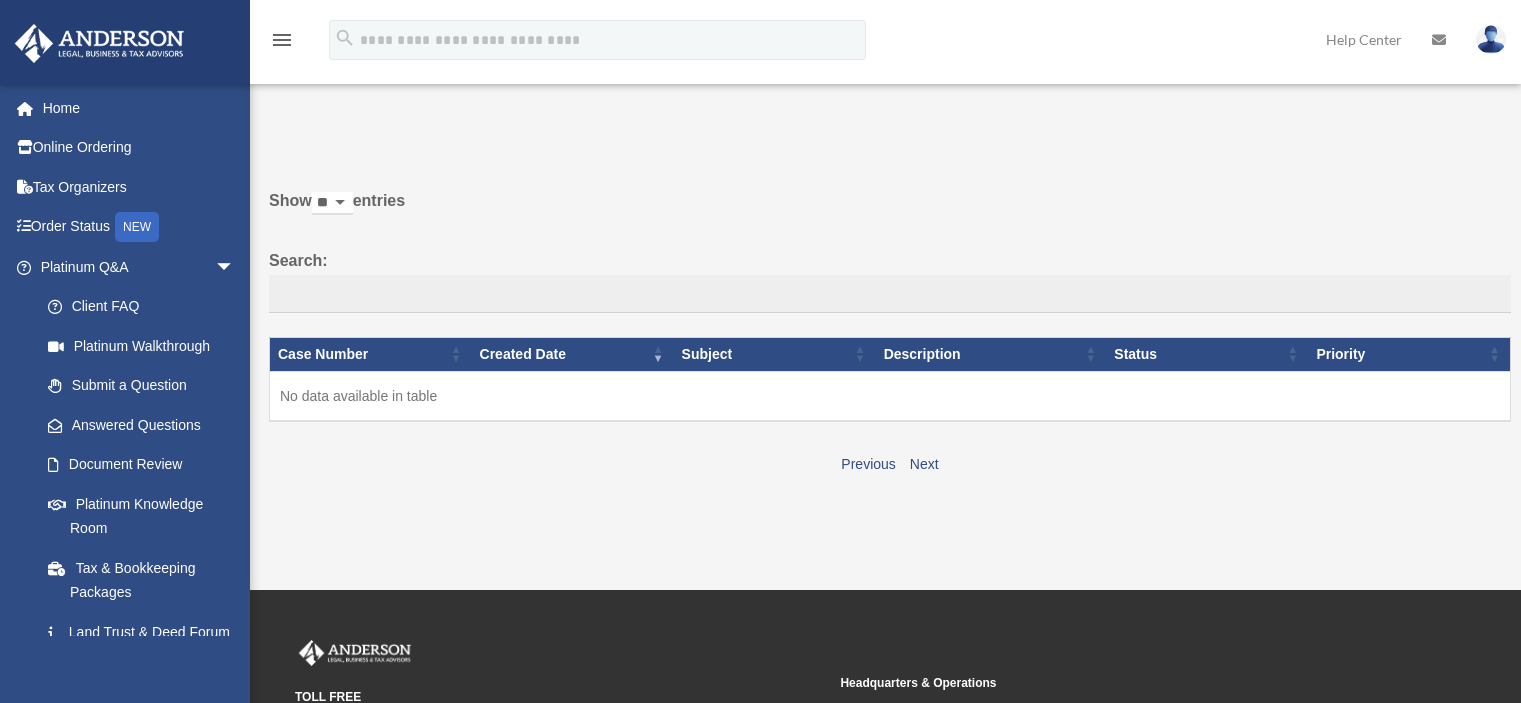 scroll, scrollTop: 0, scrollLeft: 0, axis: both 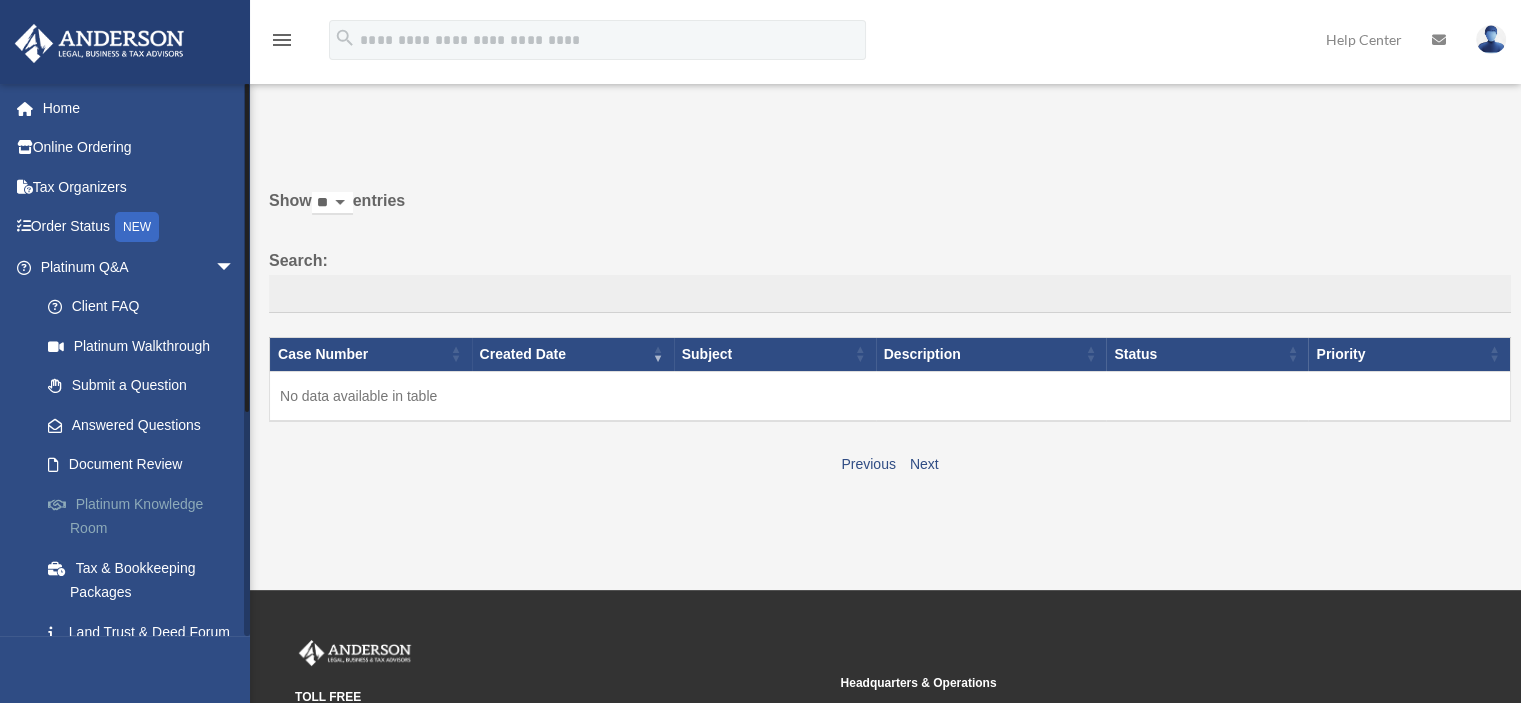 click on "Platinum Knowledge Room" at bounding box center (146, 516) 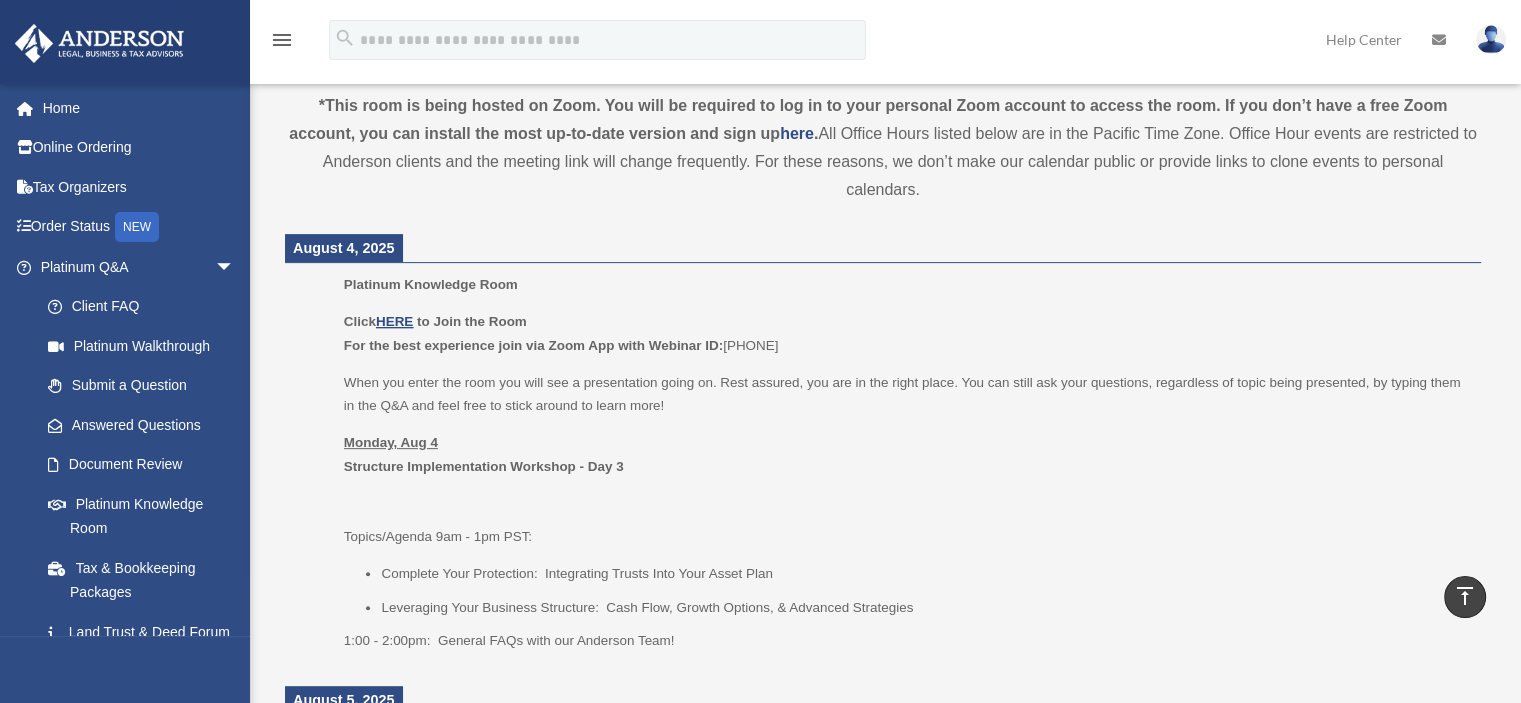 scroll, scrollTop: 833, scrollLeft: 0, axis: vertical 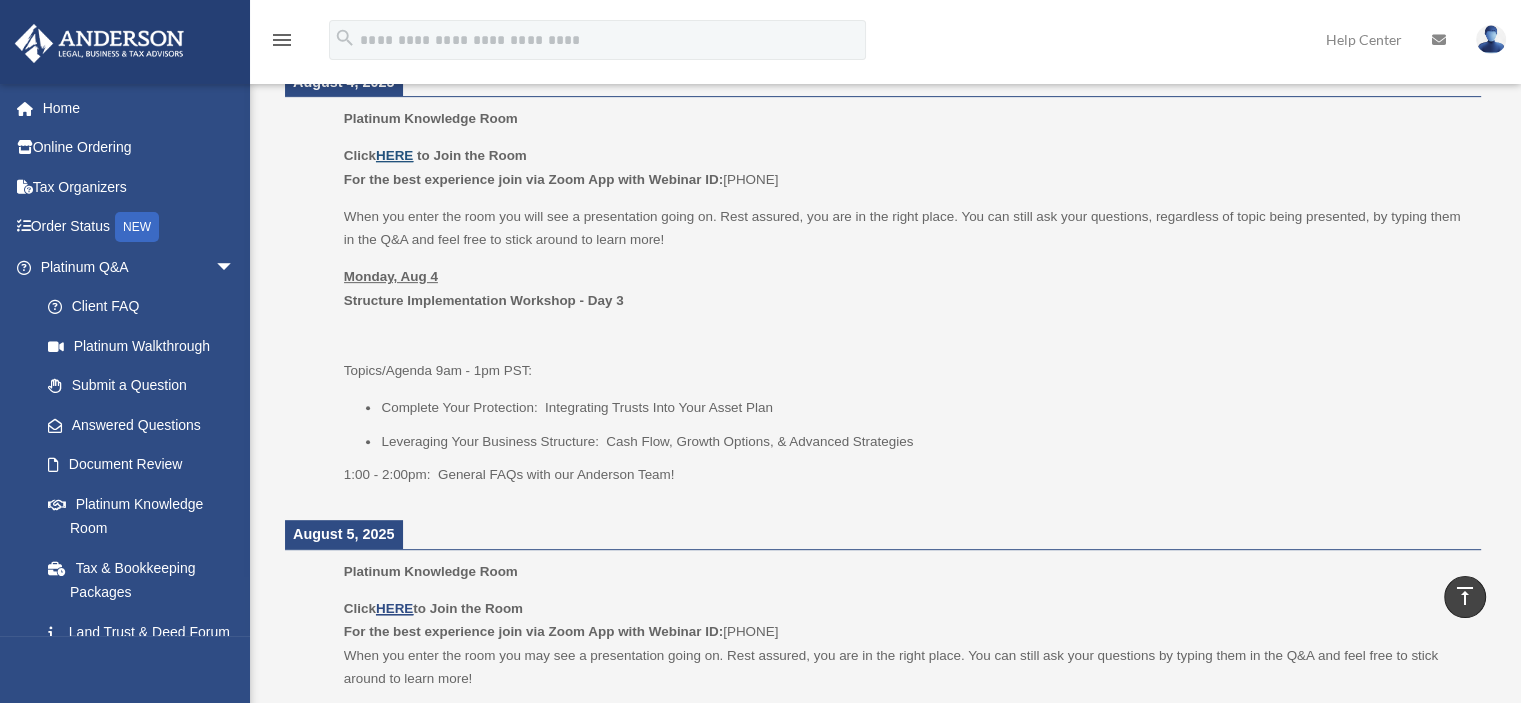click on "HERE" at bounding box center [394, 155] 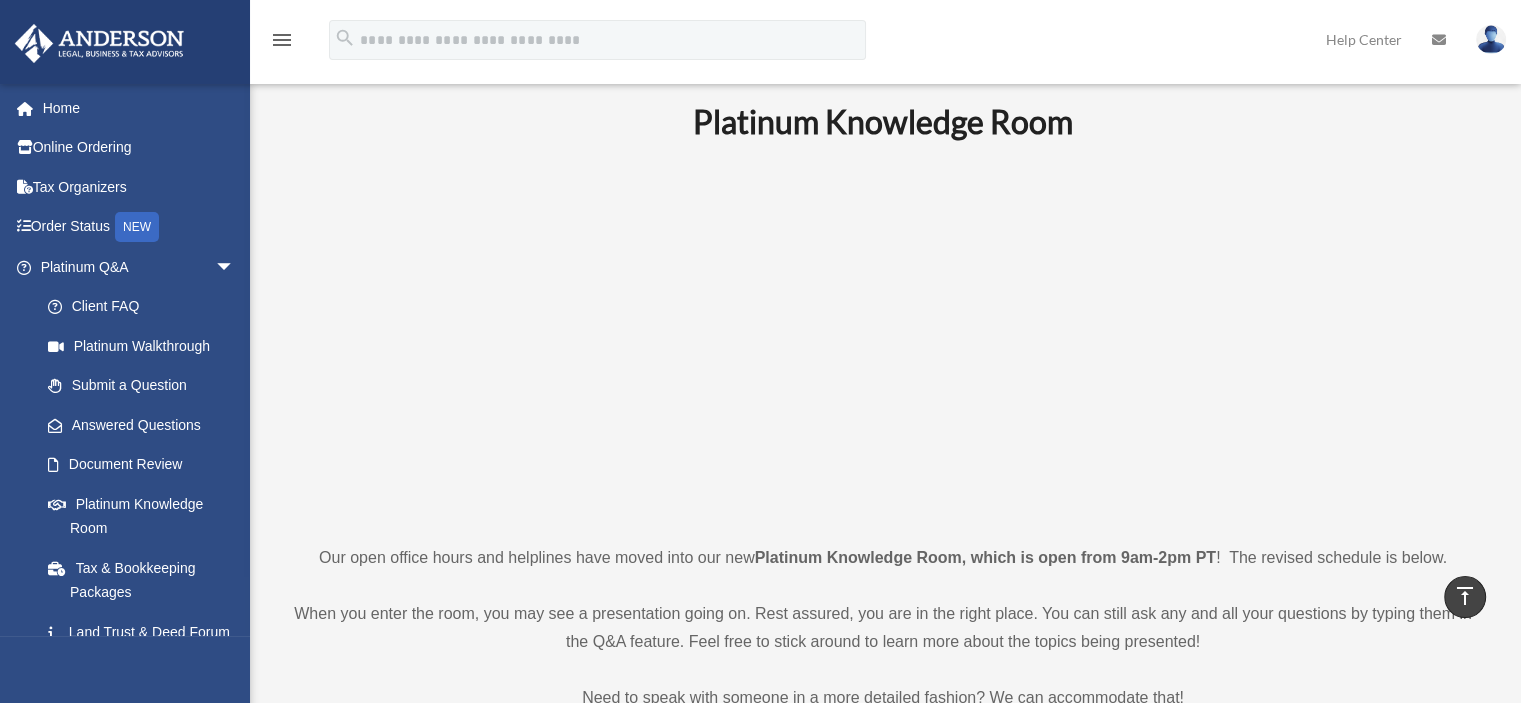 scroll, scrollTop: 0, scrollLeft: 0, axis: both 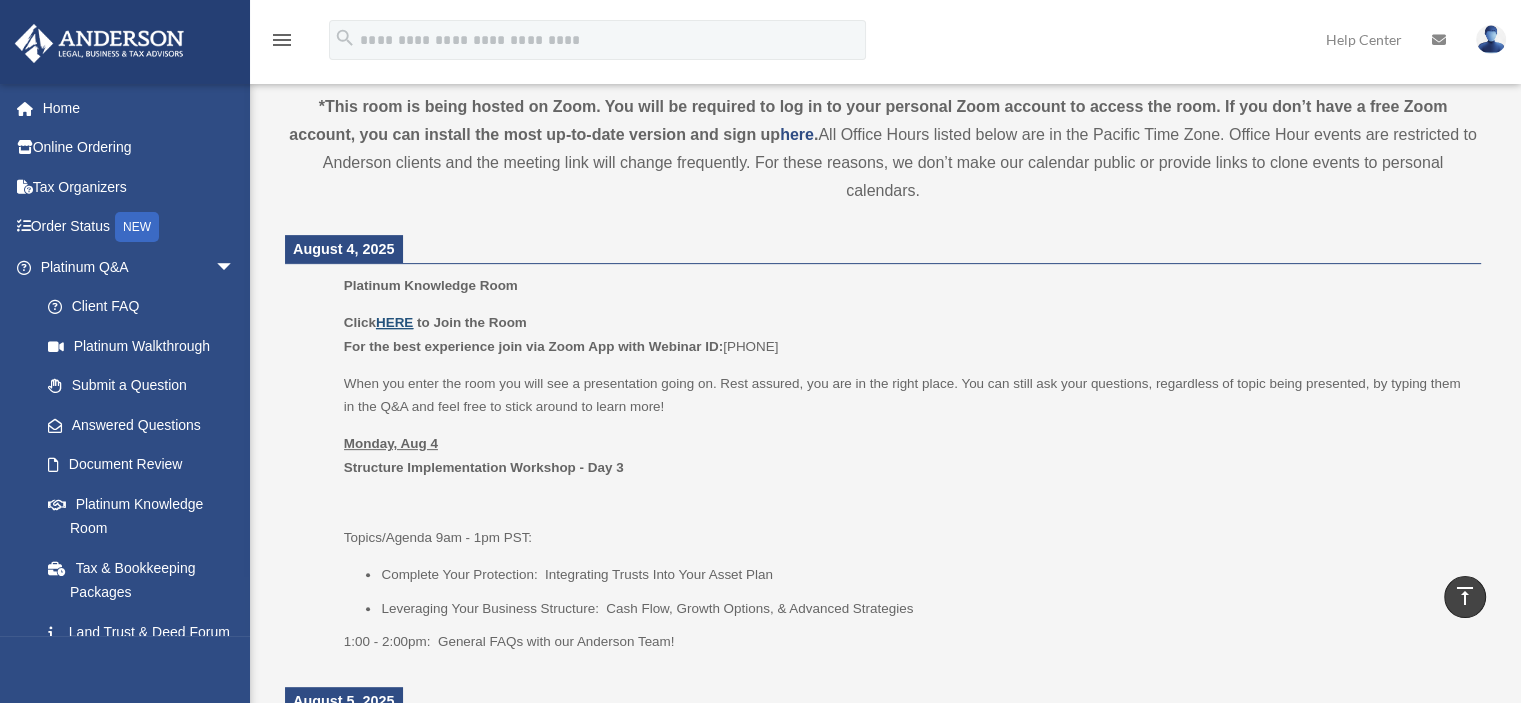 click on "HERE" at bounding box center [394, 322] 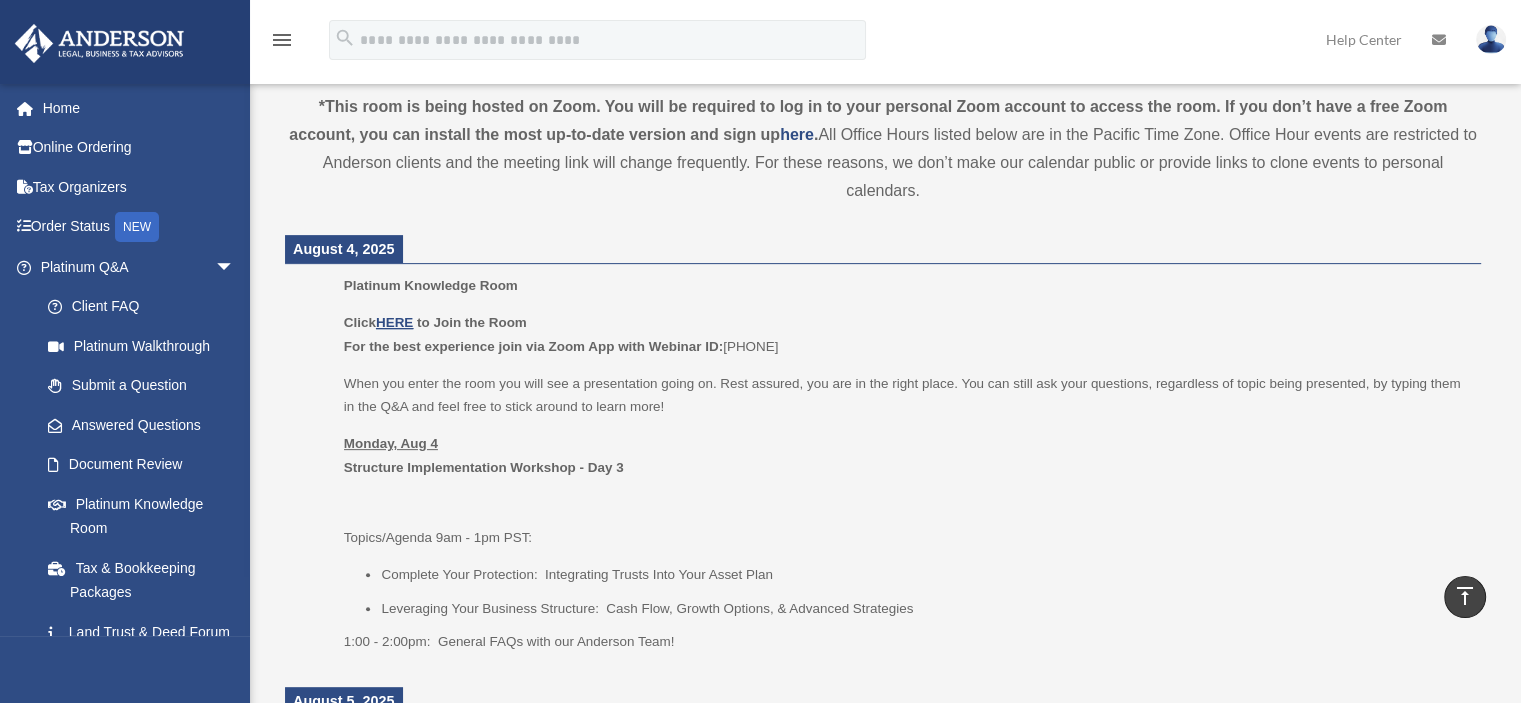 click on "Platinum Knowledge Room" at bounding box center [905, 286] 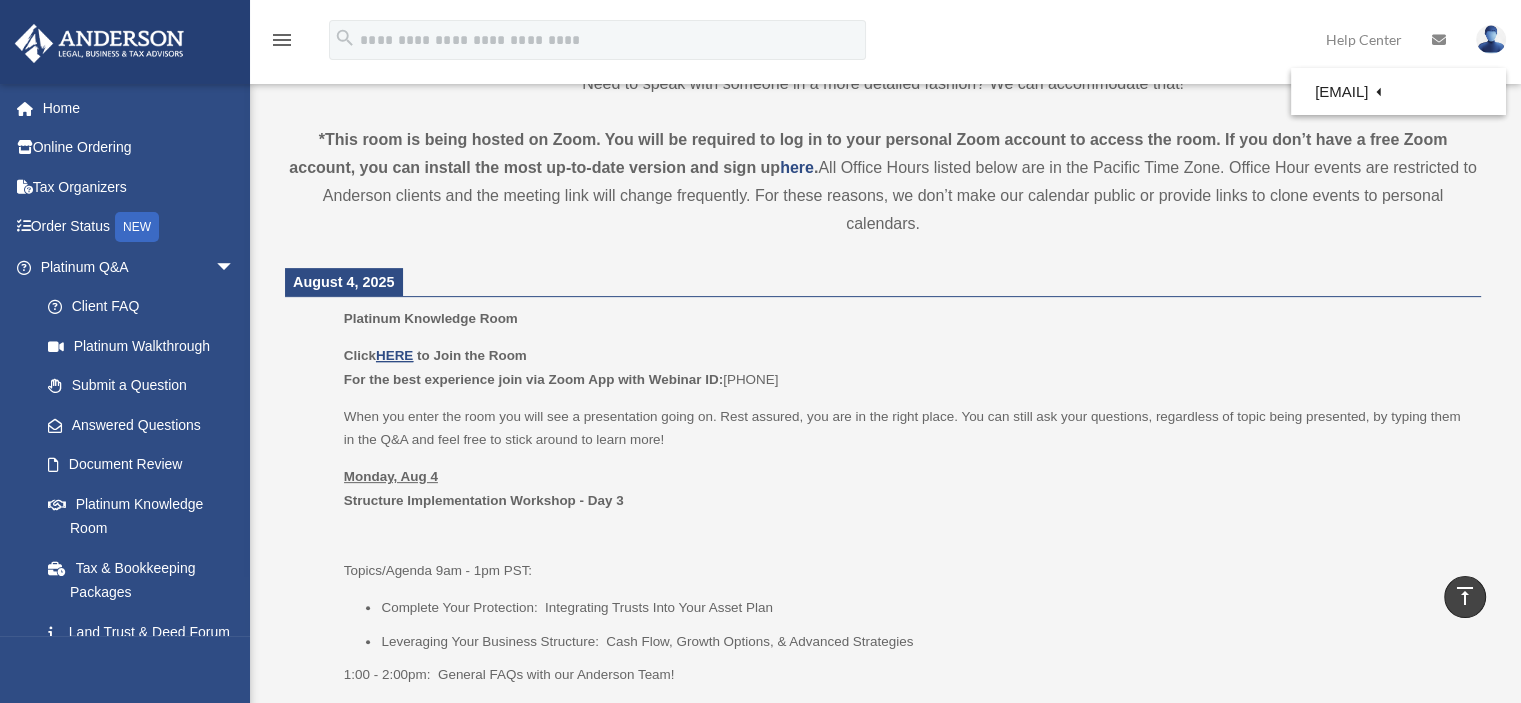 scroll, scrollTop: 626, scrollLeft: 0, axis: vertical 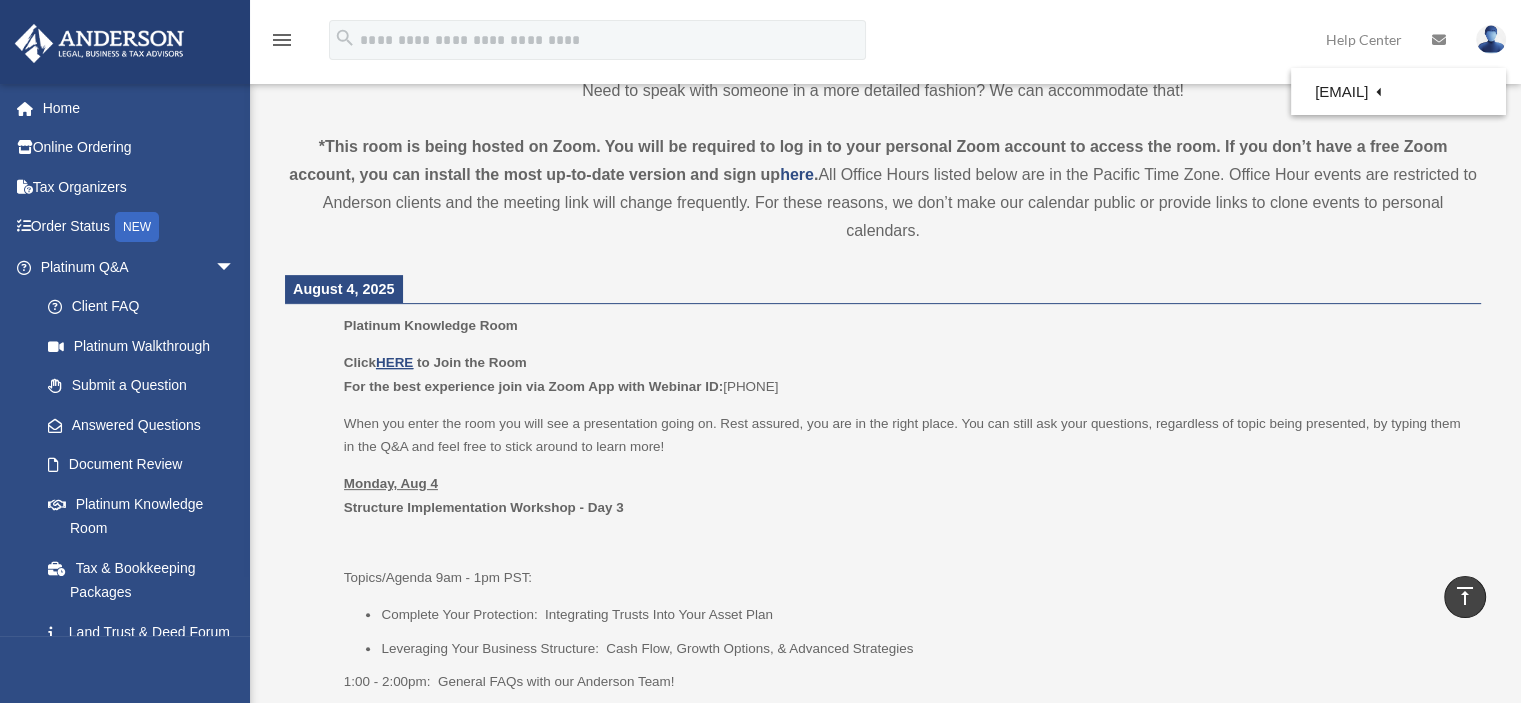 click on "*This room is being hosted on Zoom. You will be required to log in to your personal Zoom account to access the room. If you don’t have a free Zoom account, you can install the most up-to-date version and sign up  here .  All Office Hours listed below are in the Pacific Time Zone. Office Hour events are restricted to Anderson clients and the meeting link will change frequently. For these reasons, we don’t make our calendar public or provide links to clone events to personal calendars." at bounding box center [883, 189] 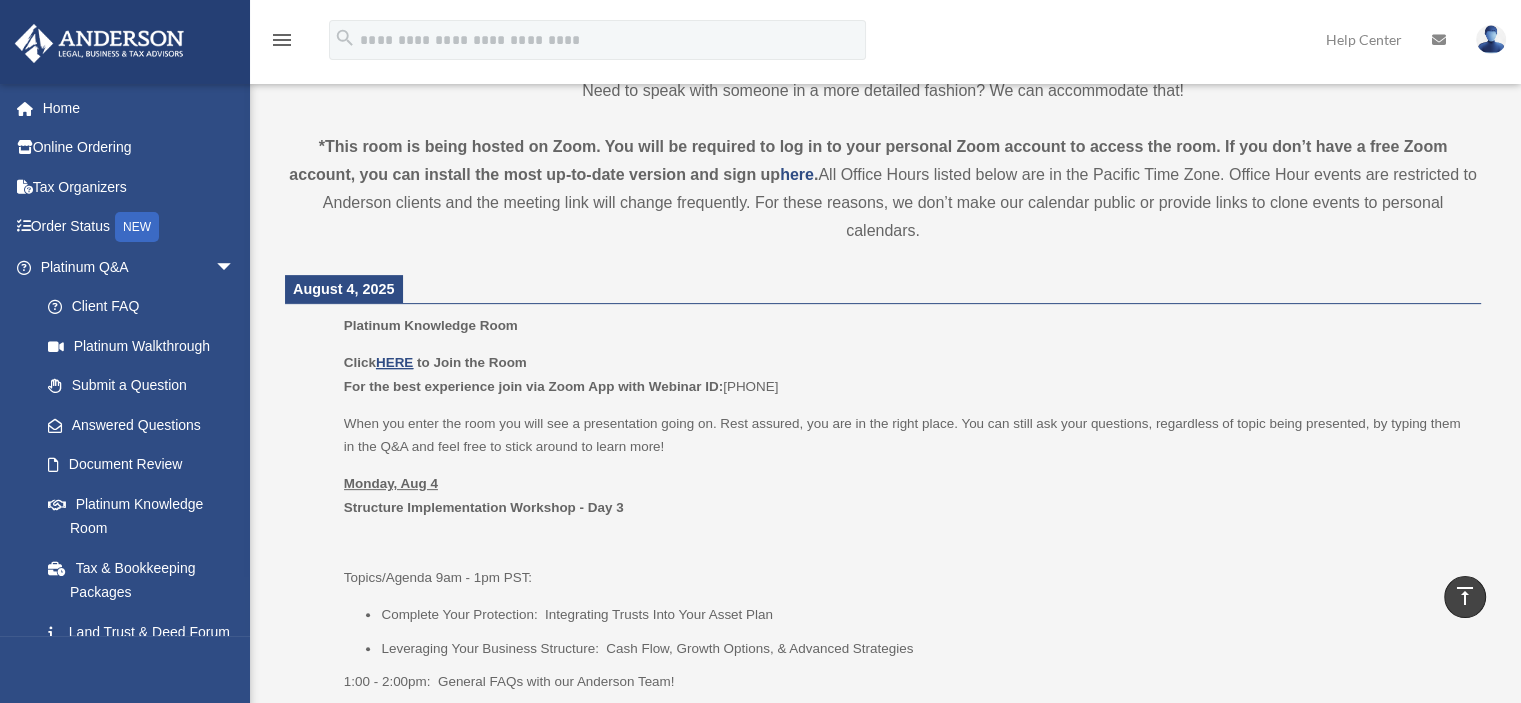 click at bounding box center [99, 43] 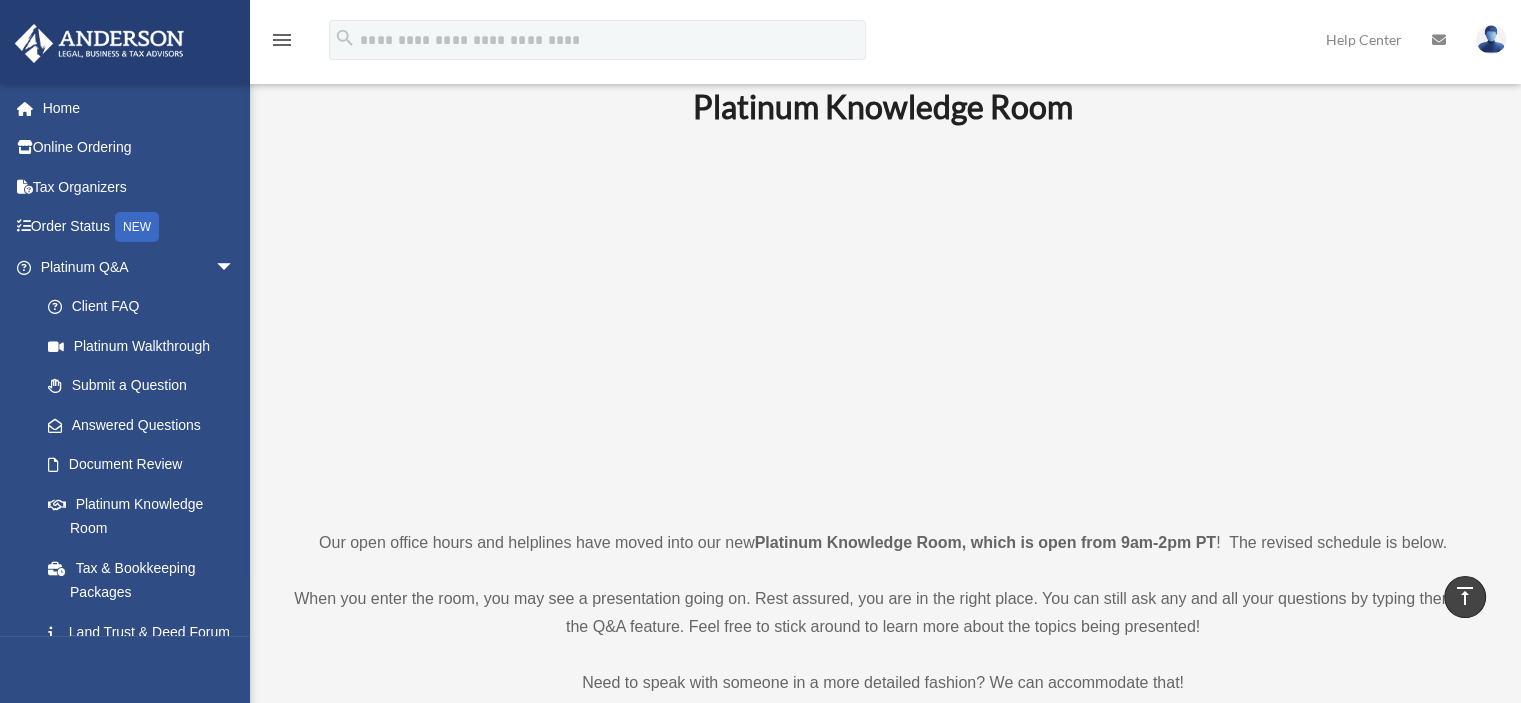 scroll, scrollTop: 0, scrollLeft: 0, axis: both 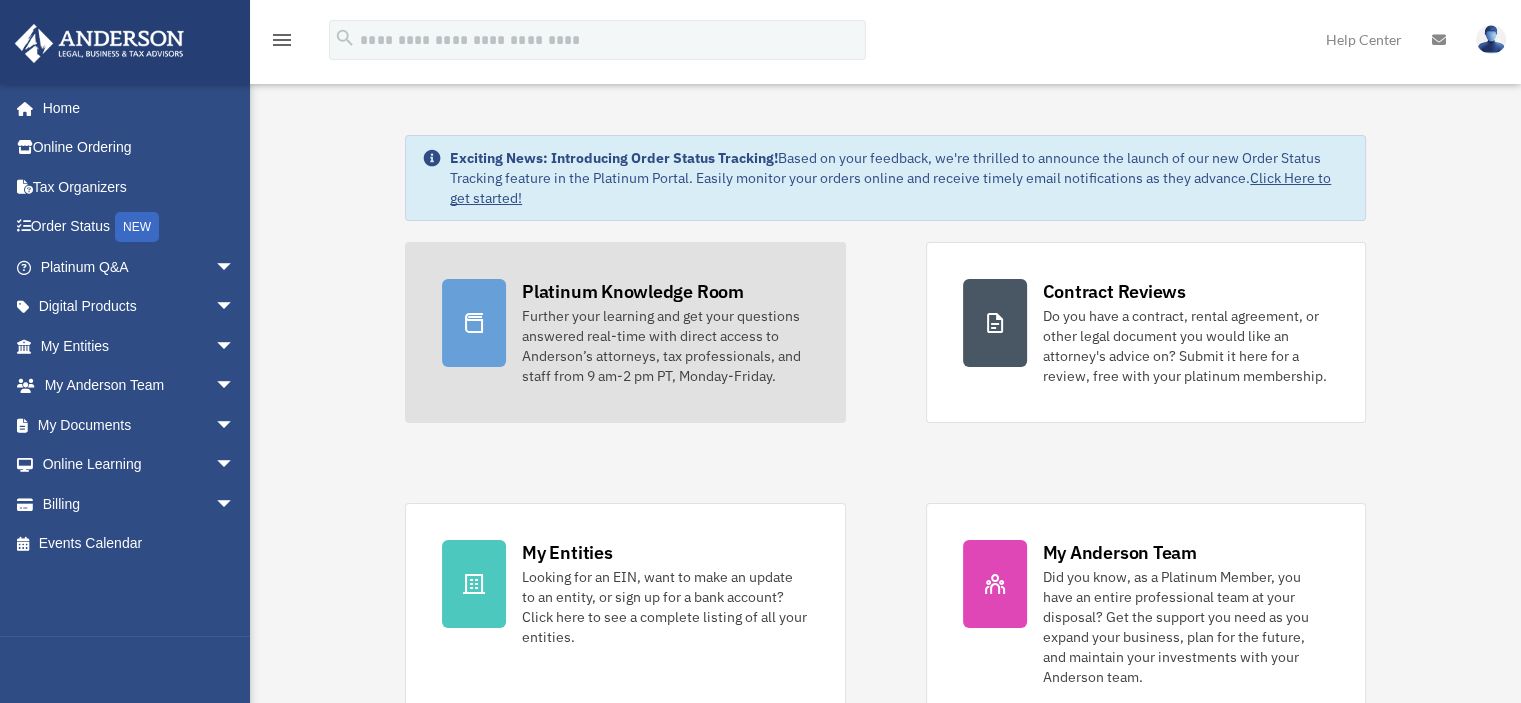 click on "Further your learning and get your questions answered real-time with direct access to Anderson’s attorneys, tax professionals, and staff from 9 am-2 pm PT, Monday-Friday." at bounding box center [665, 346] 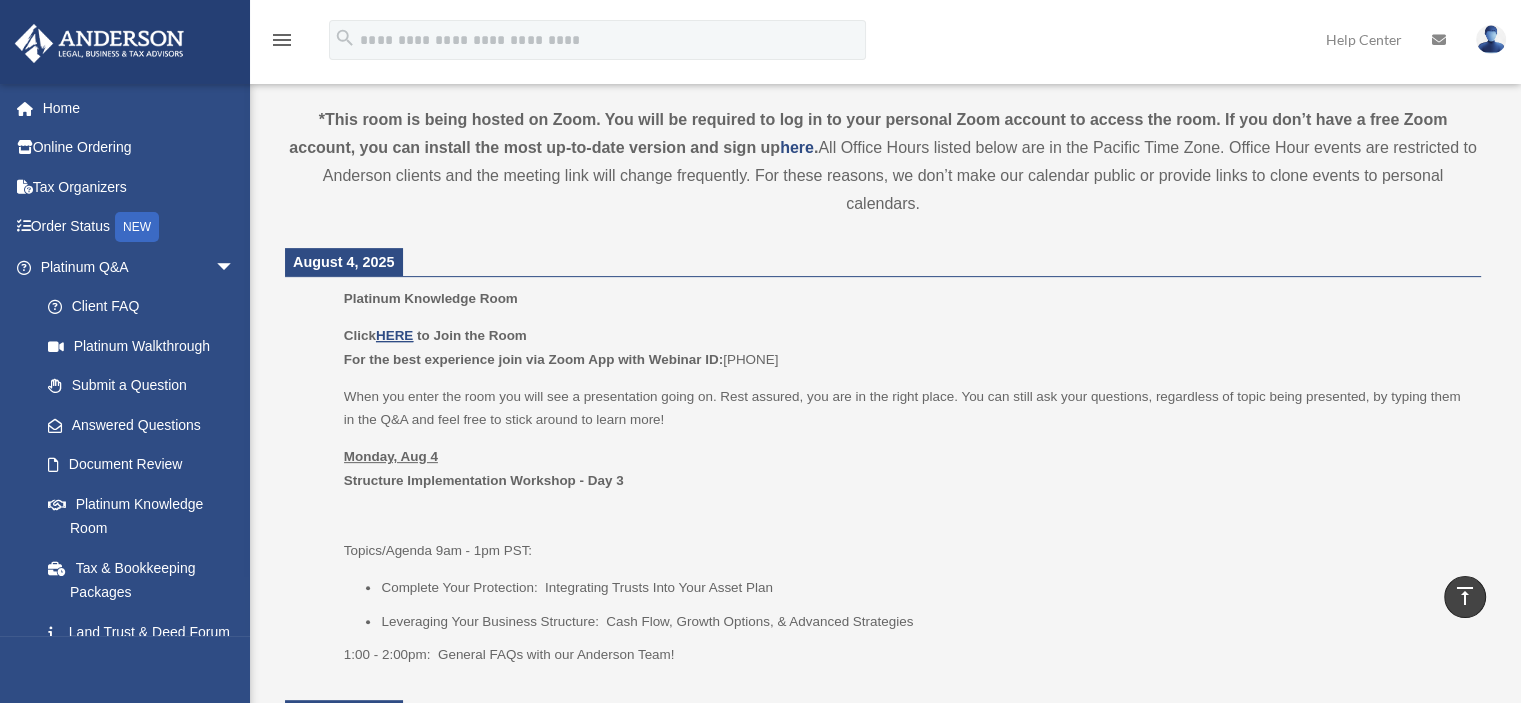 scroll, scrollTop: 666, scrollLeft: 0, axis: vertical 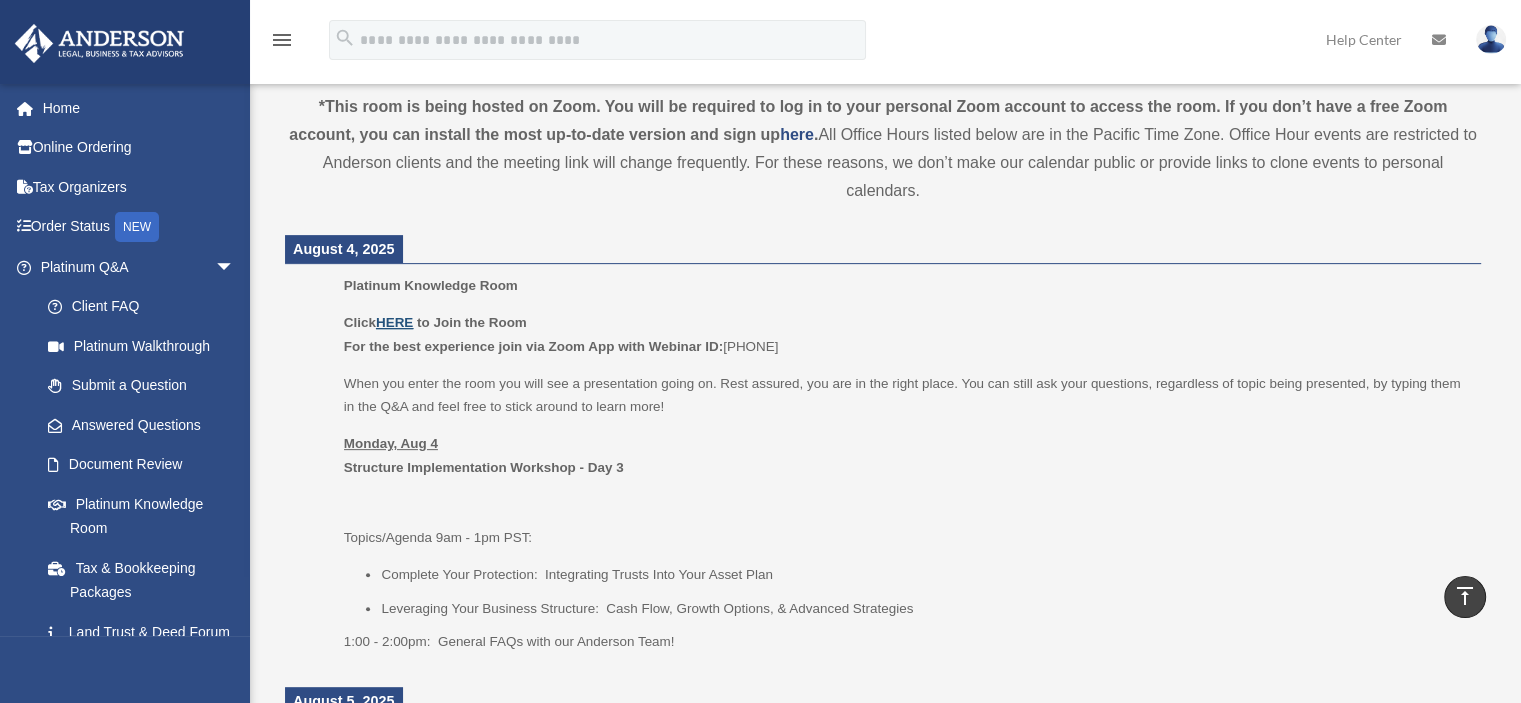 click on "HERE" at bounding box center [394, 322] 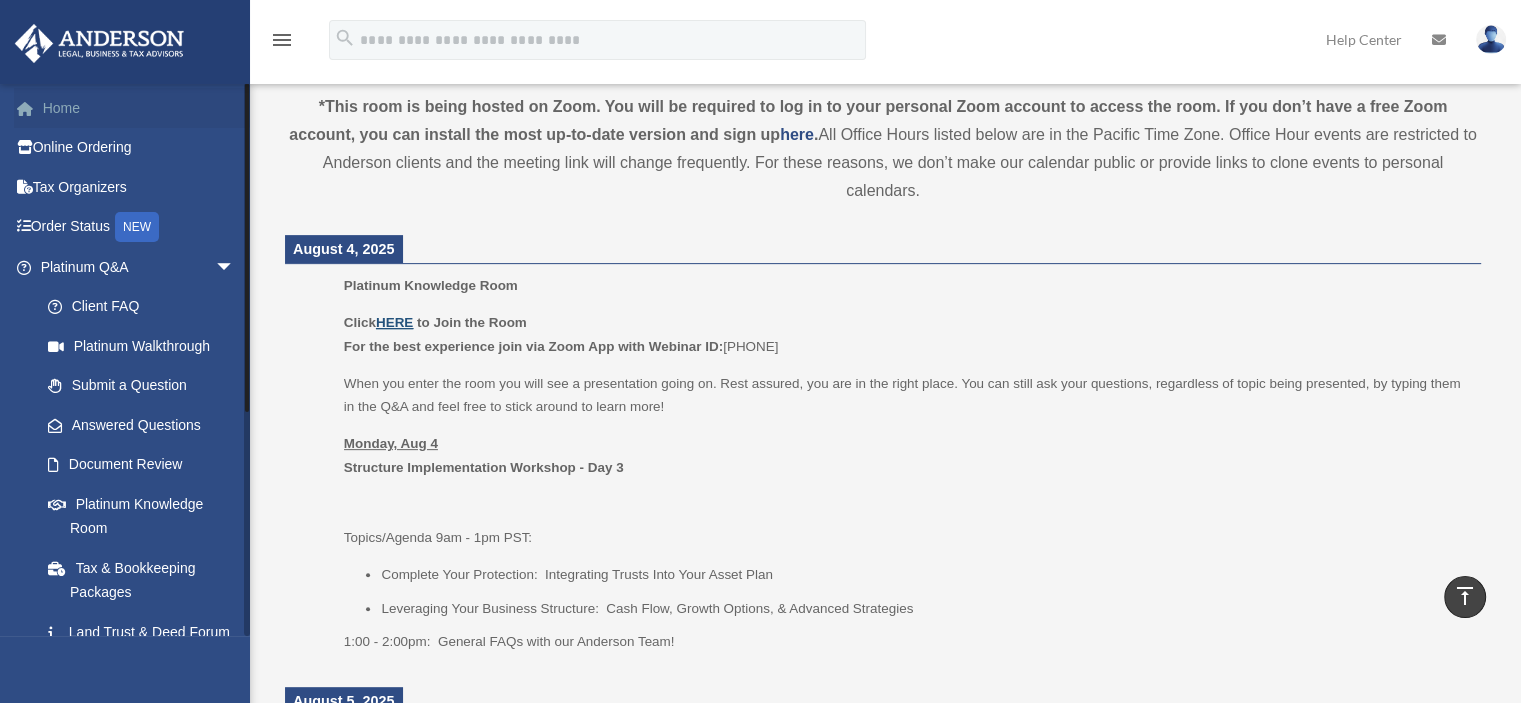 scroll, scrollTop: 500, scrollLeft: 0, axis: vertical 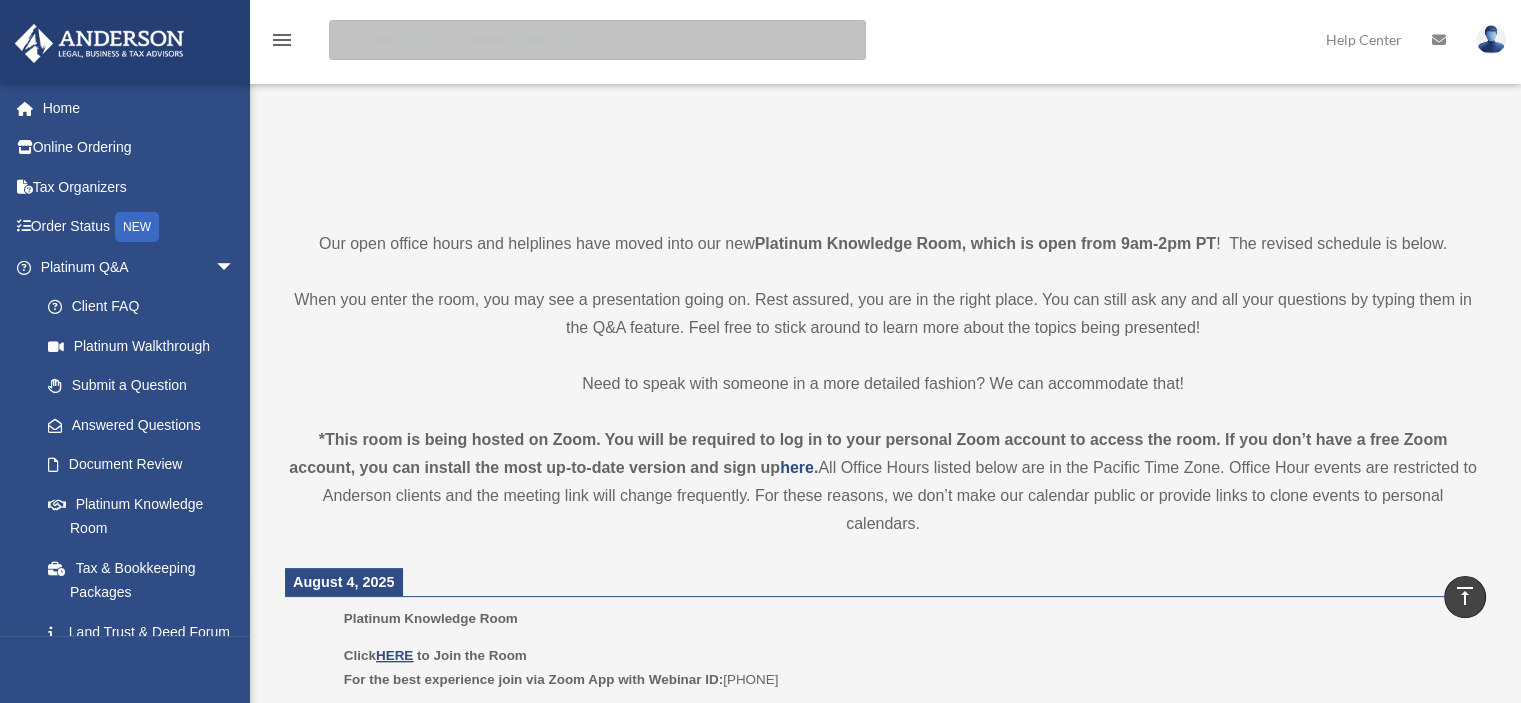 click at bounding box center [597, 40] 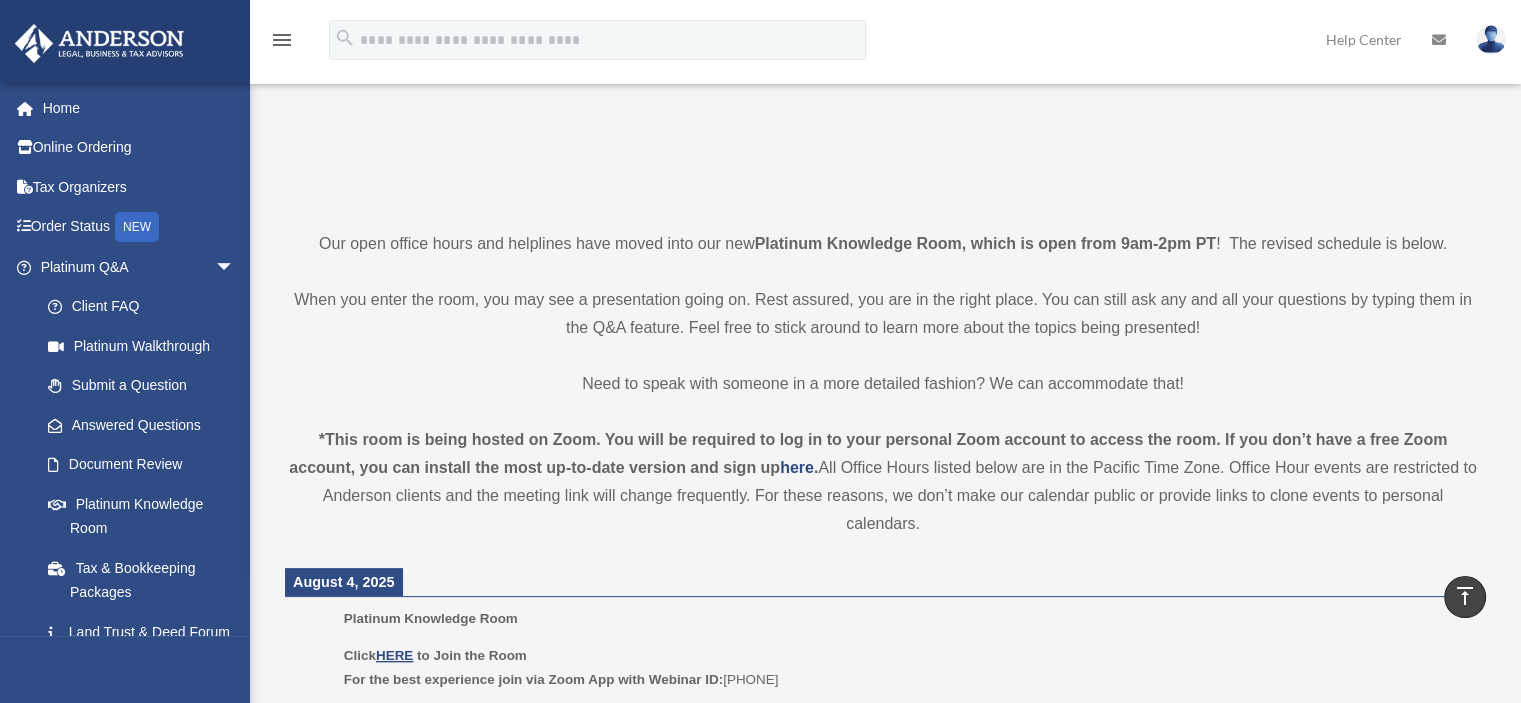 click at bounding box center (883, 28) 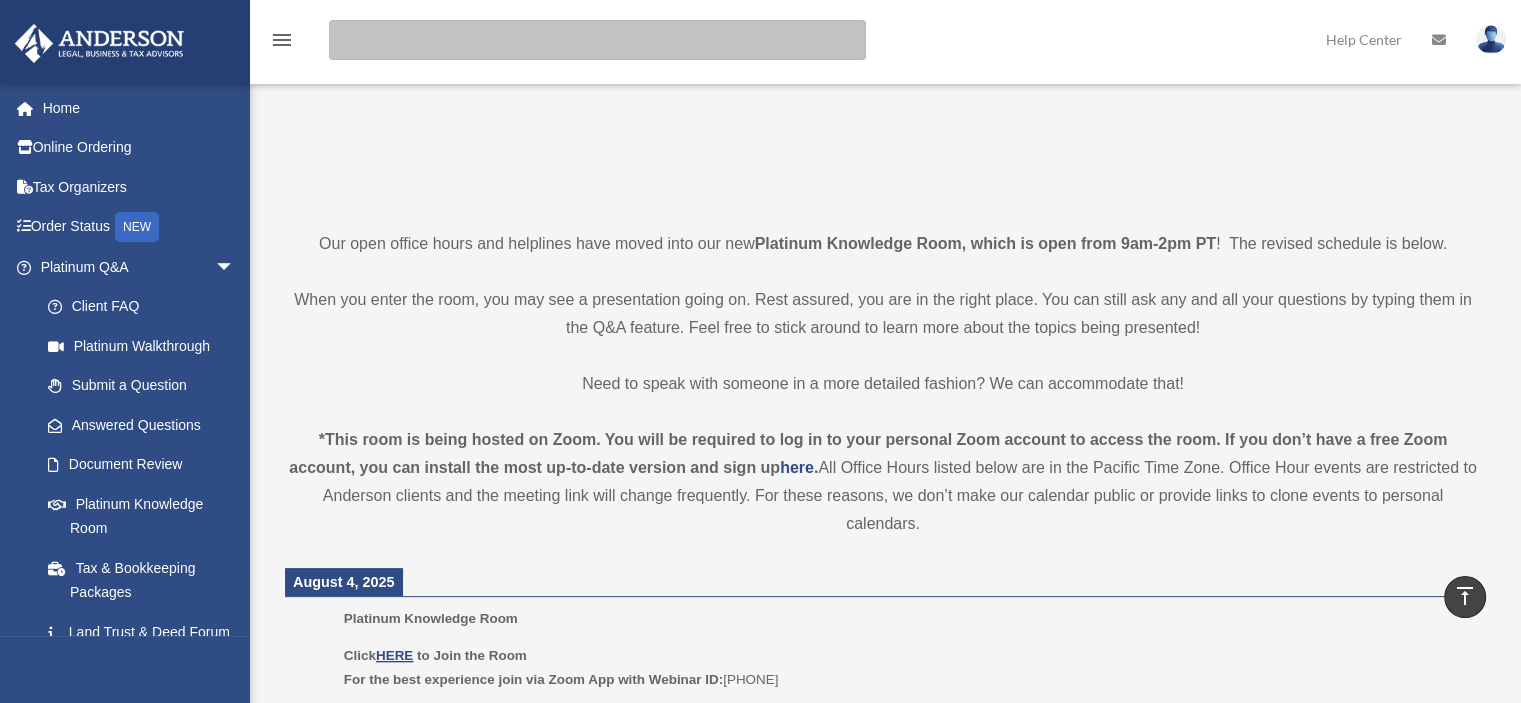 click at bounding box center [597, 40] 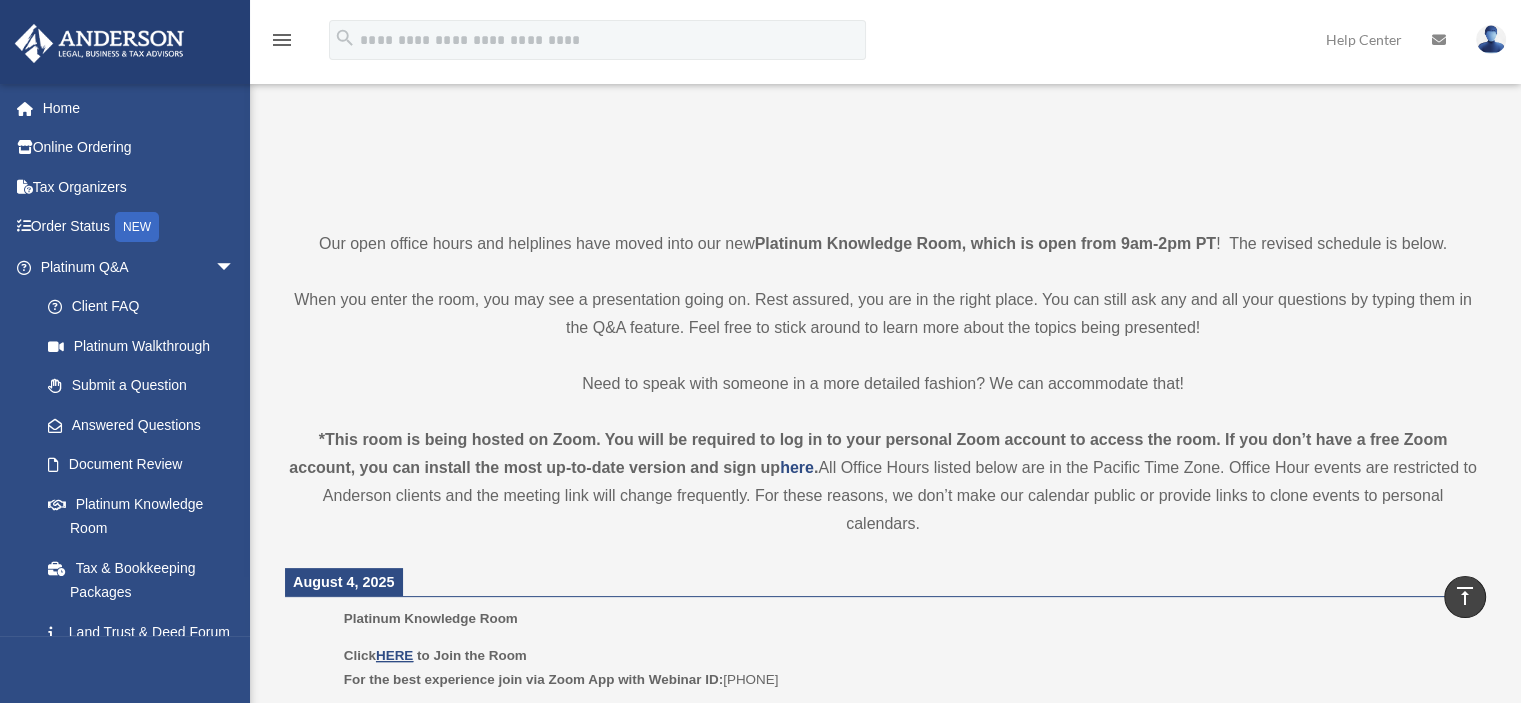 click at bounding box center [883, 28] 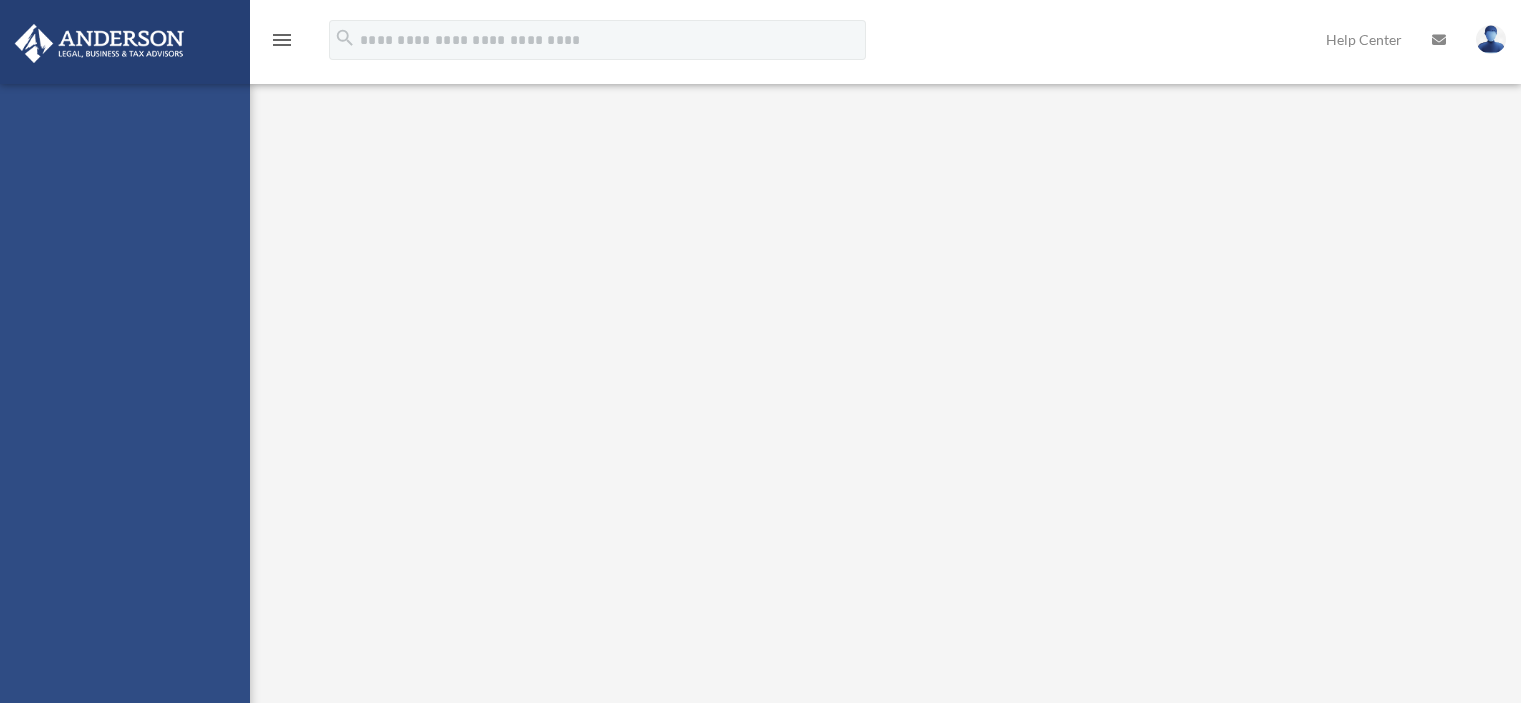 scroll, scrollTop: 0, scrollLeft: 0, axis: both 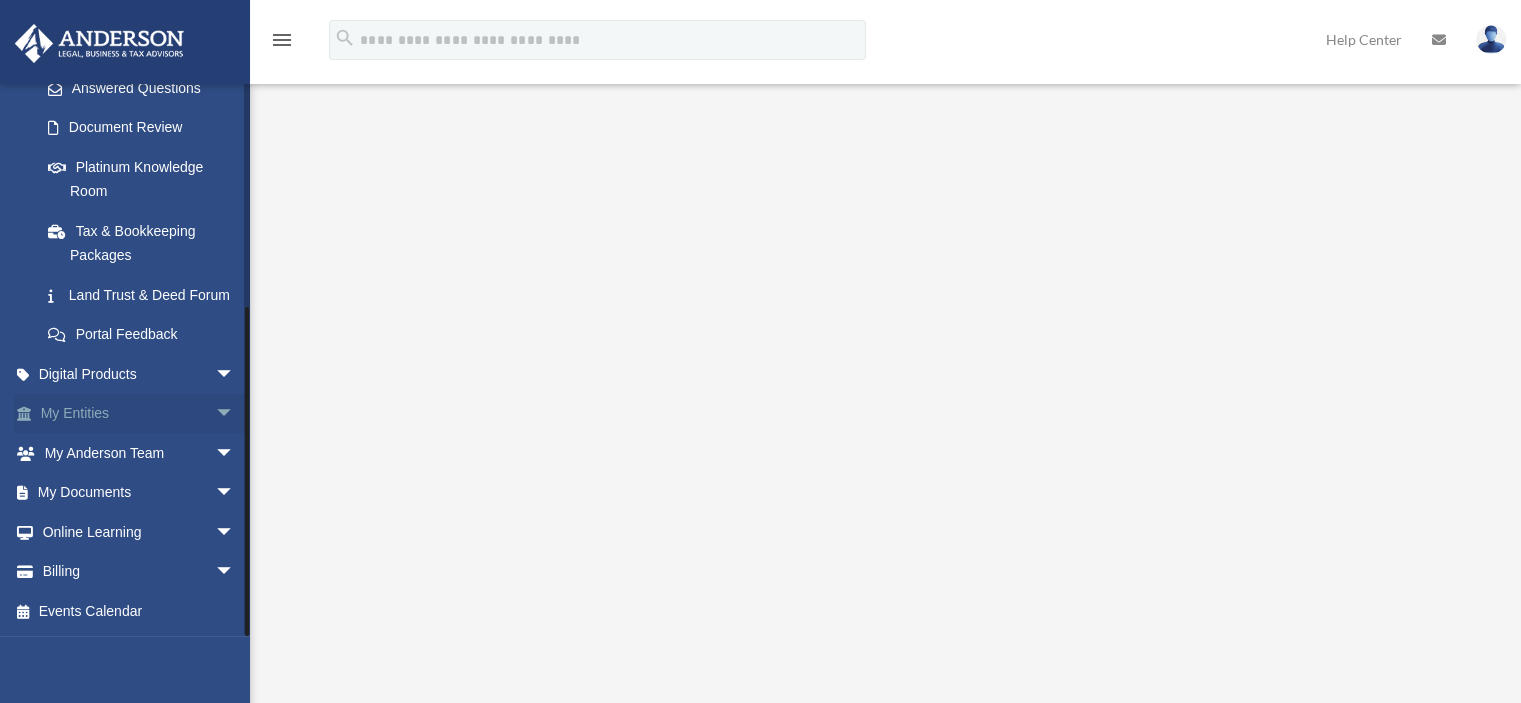 click on "My Entities arrow_drop_down" at bounding box center [139, 414] 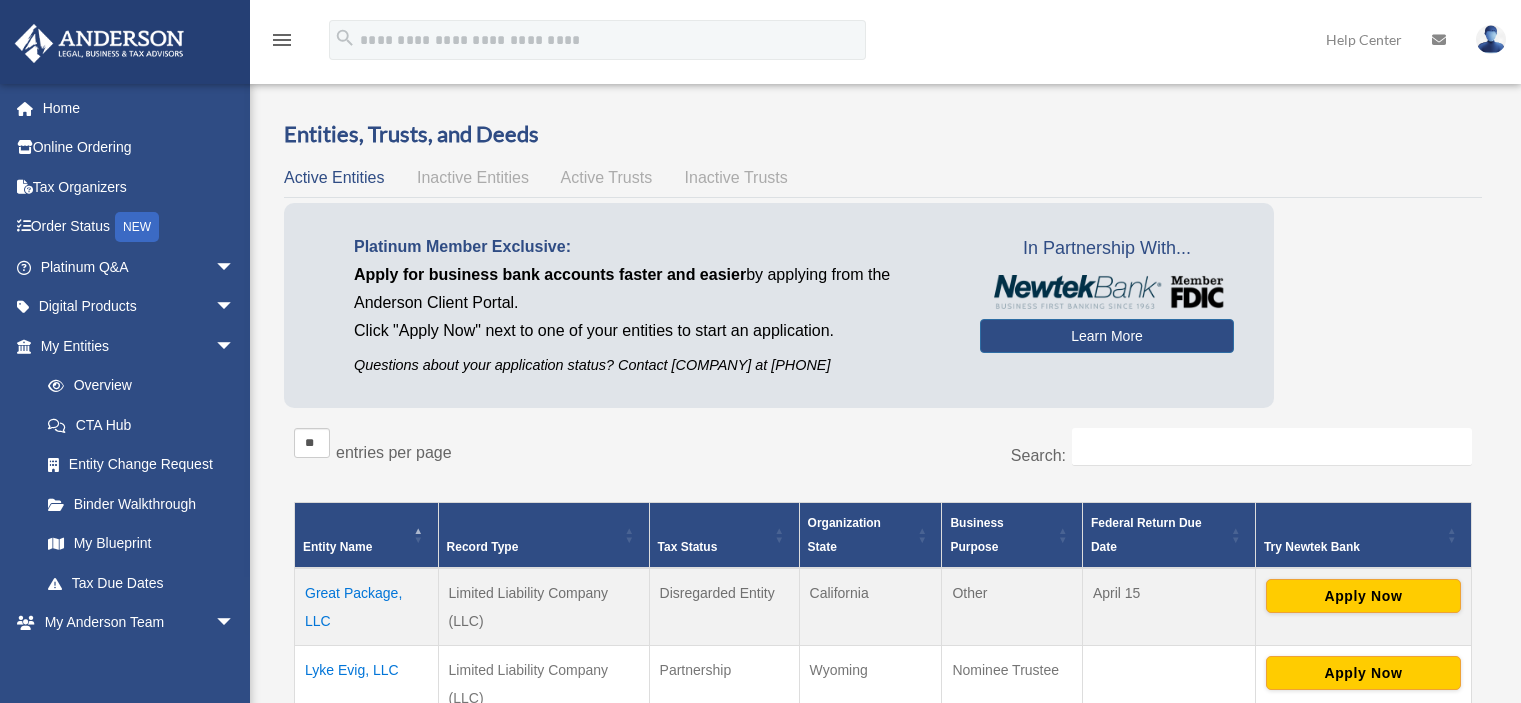 scroll, scrollTop: 0, scrollLeft: 0, axis: both 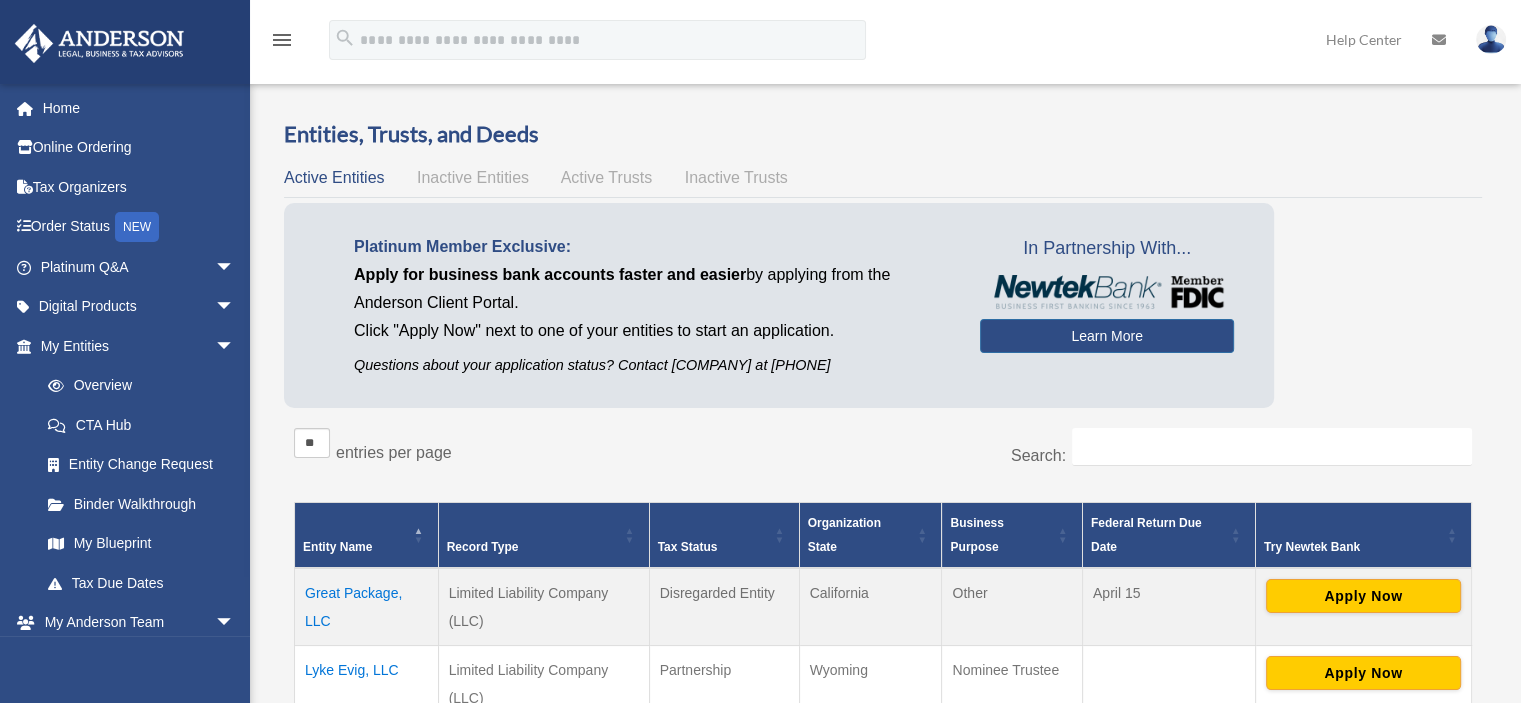 click on "Inactive Entities" at bounding box center (473, 177) 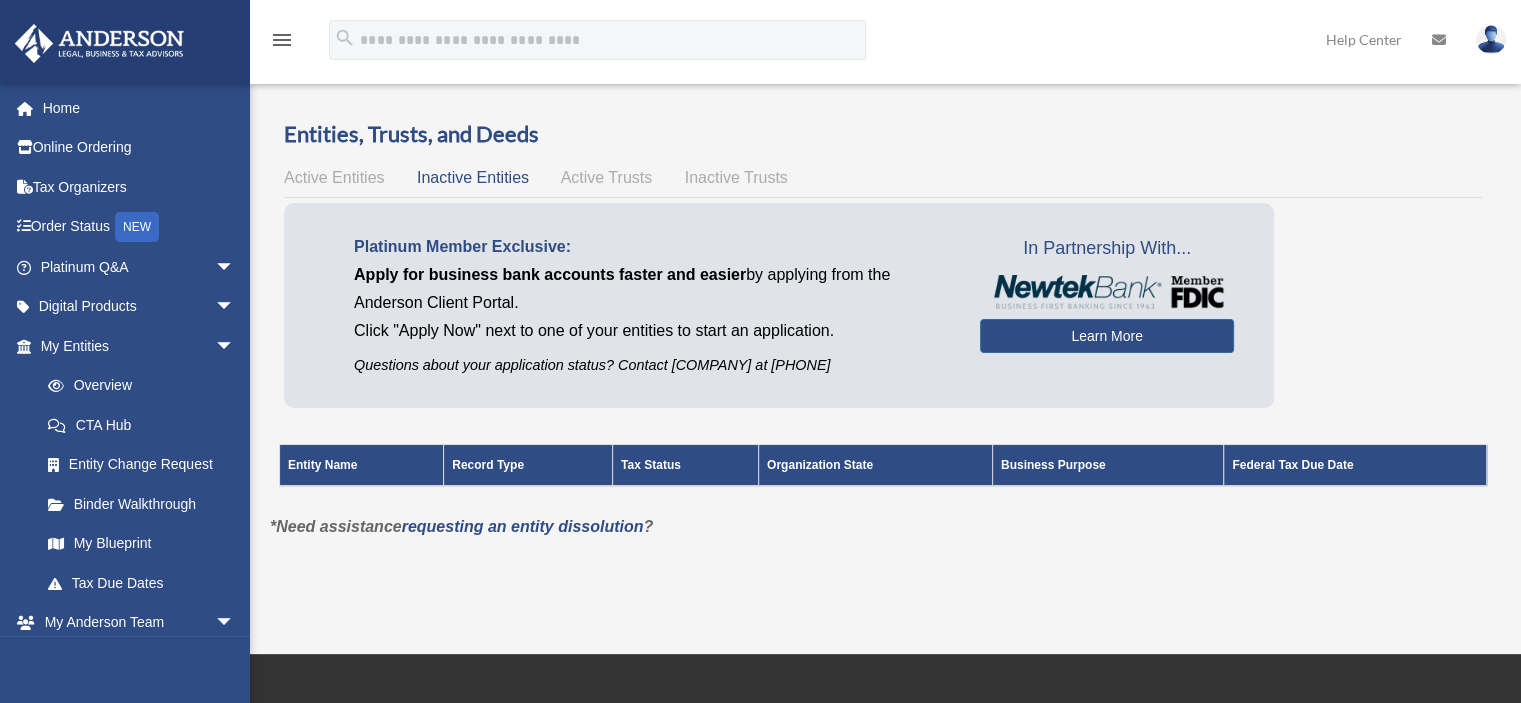 click on "Active Trusts" at bounding box center [607, 177] 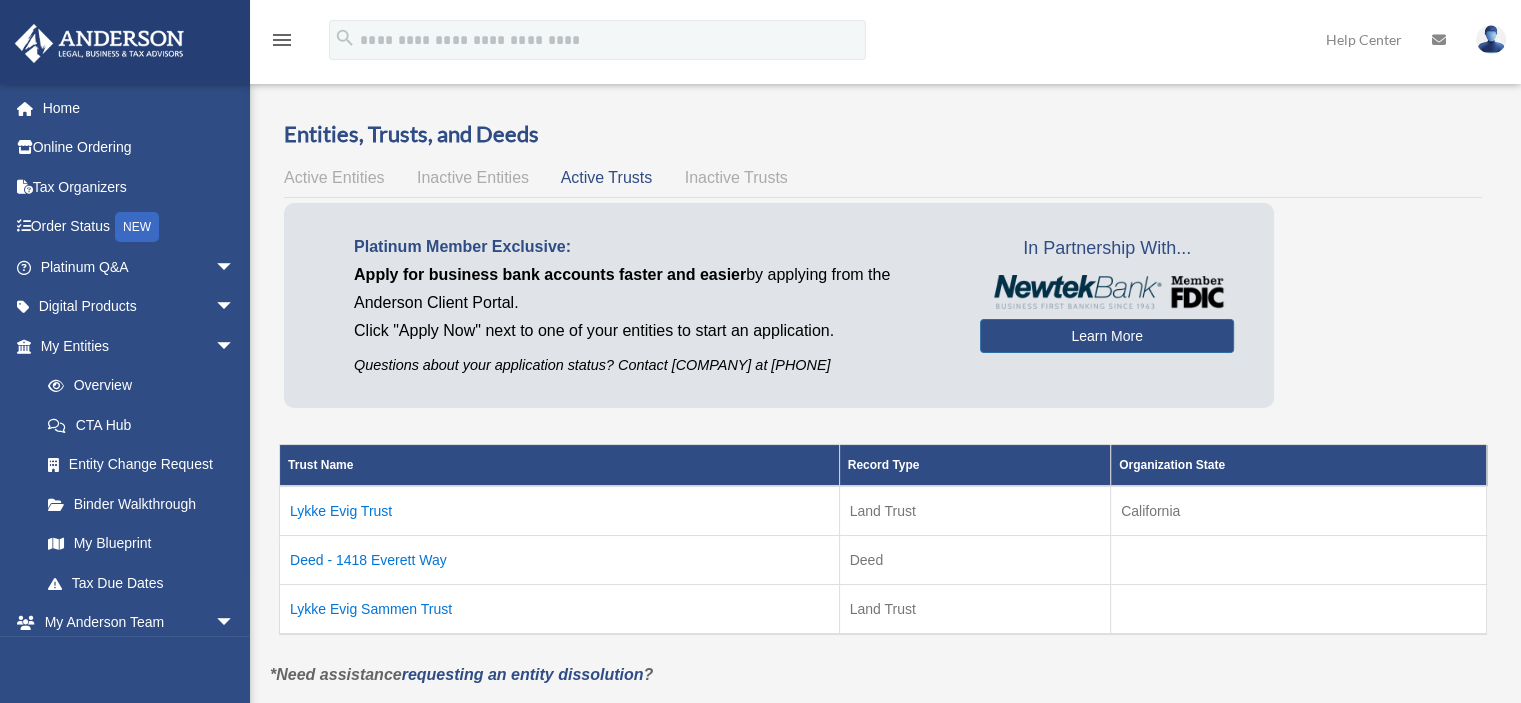 scroll, scrollTop: 166, scrollLeft: 0, axis: vertical 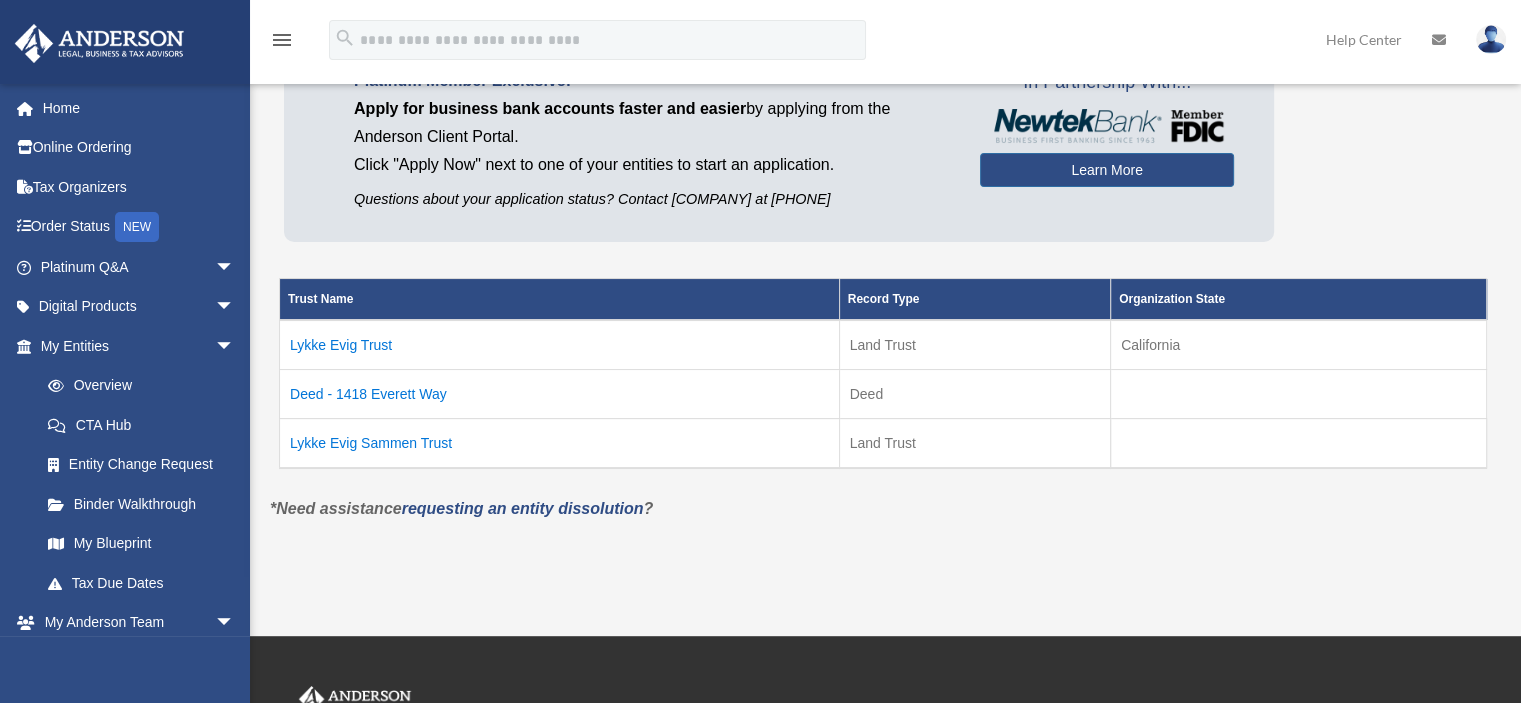 click on "Lykke Evig Sammen Trust" at bounding box center [560, 444] 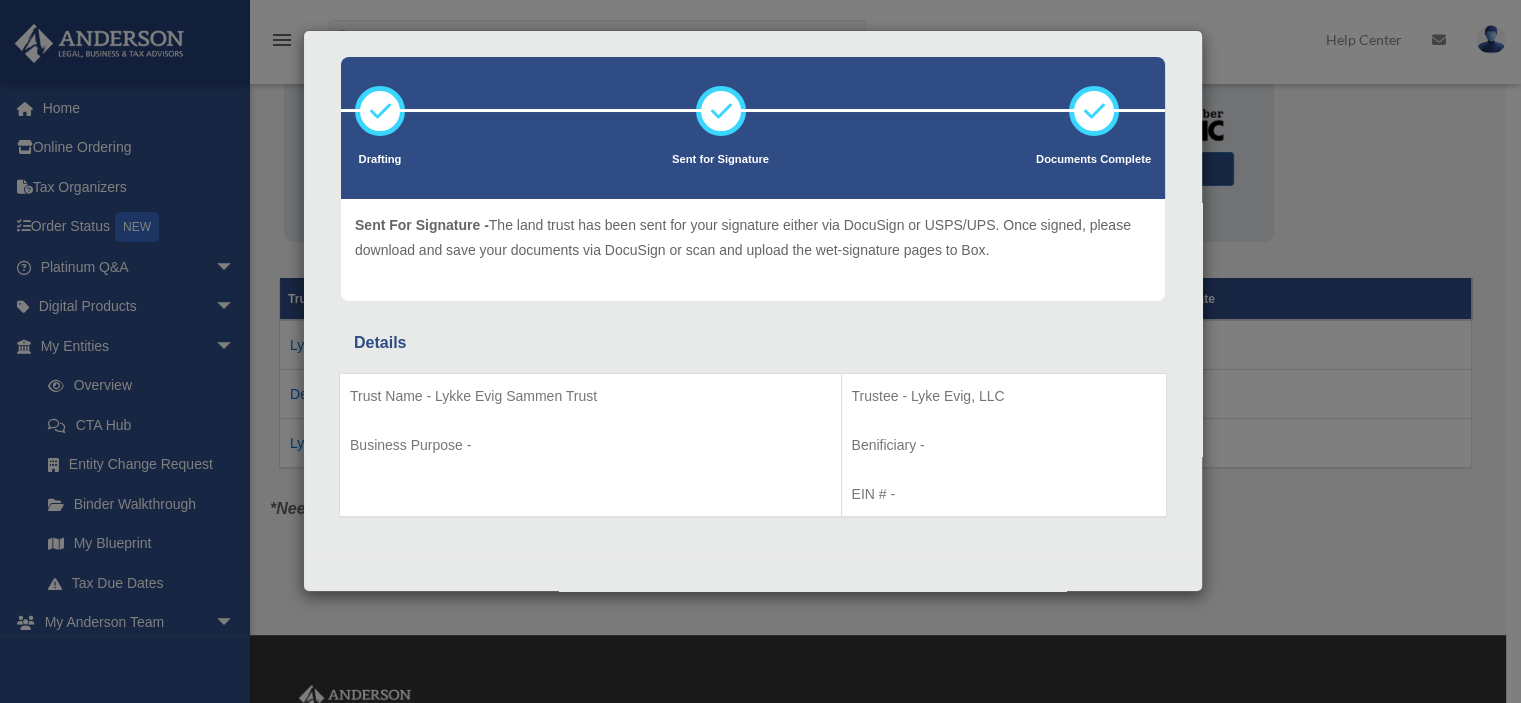 scroll, scrollTop: 0, scrollLeft: 0, axis: both 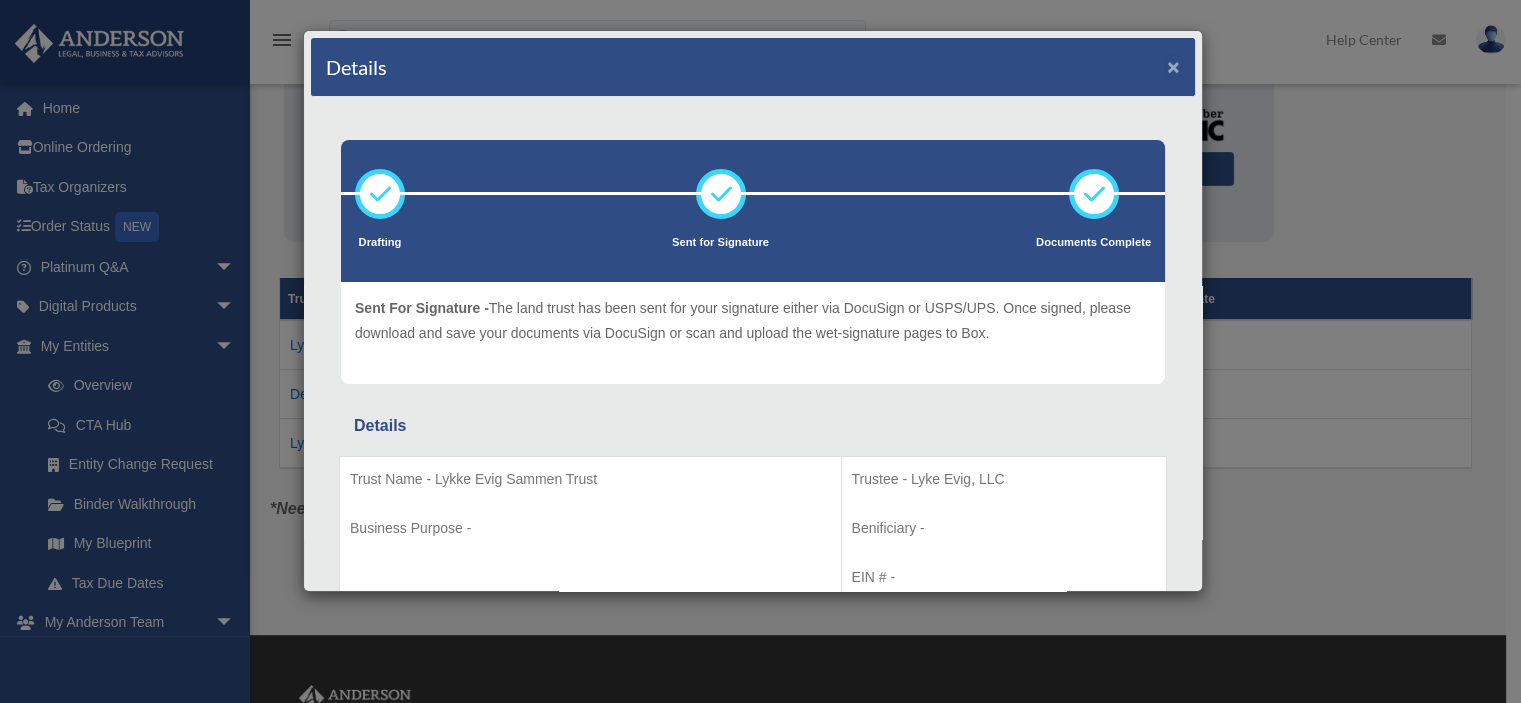 click on "×" at bounding box center [1173, 66] 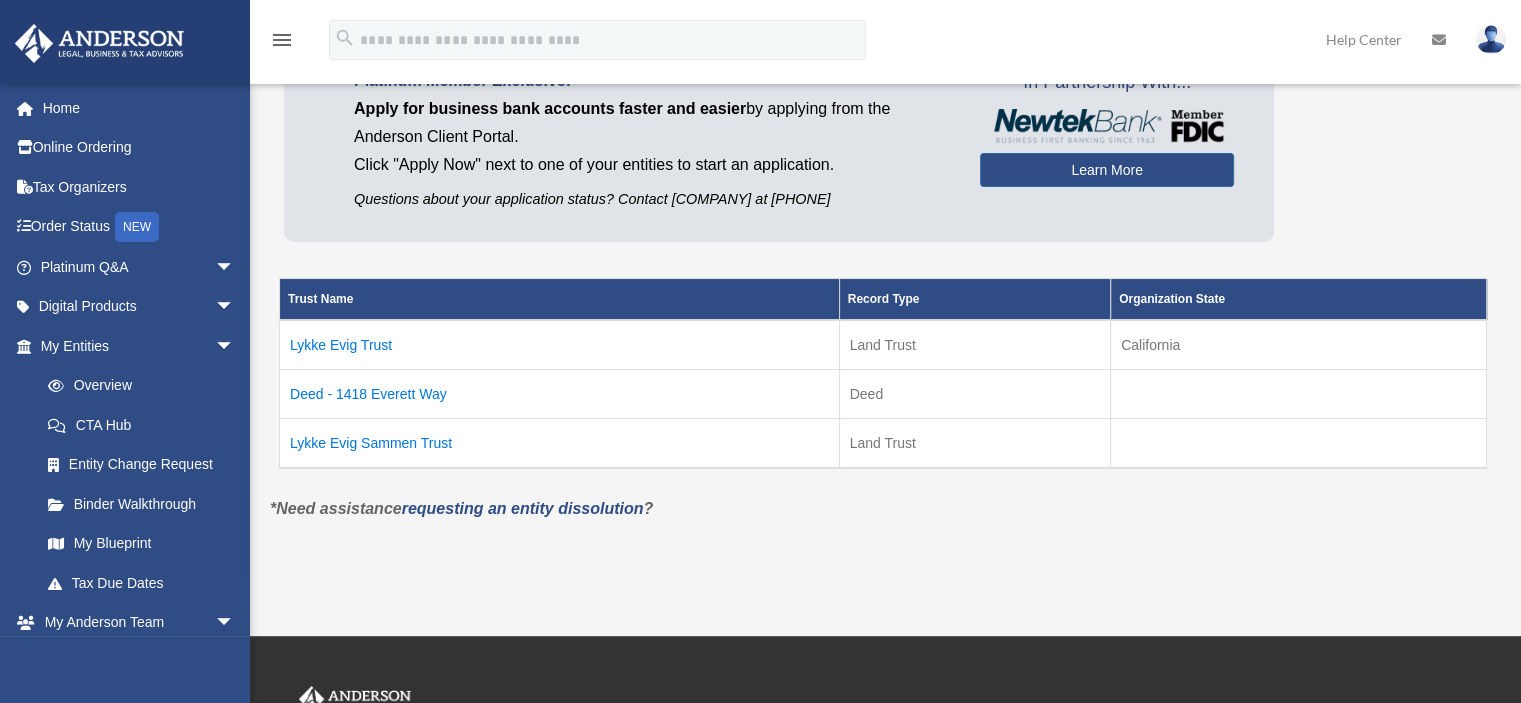 drag, startPoint x: 1425, startPoint y: 171, endPoint x: 1376, endPoint y: 186, distance: 51.24451 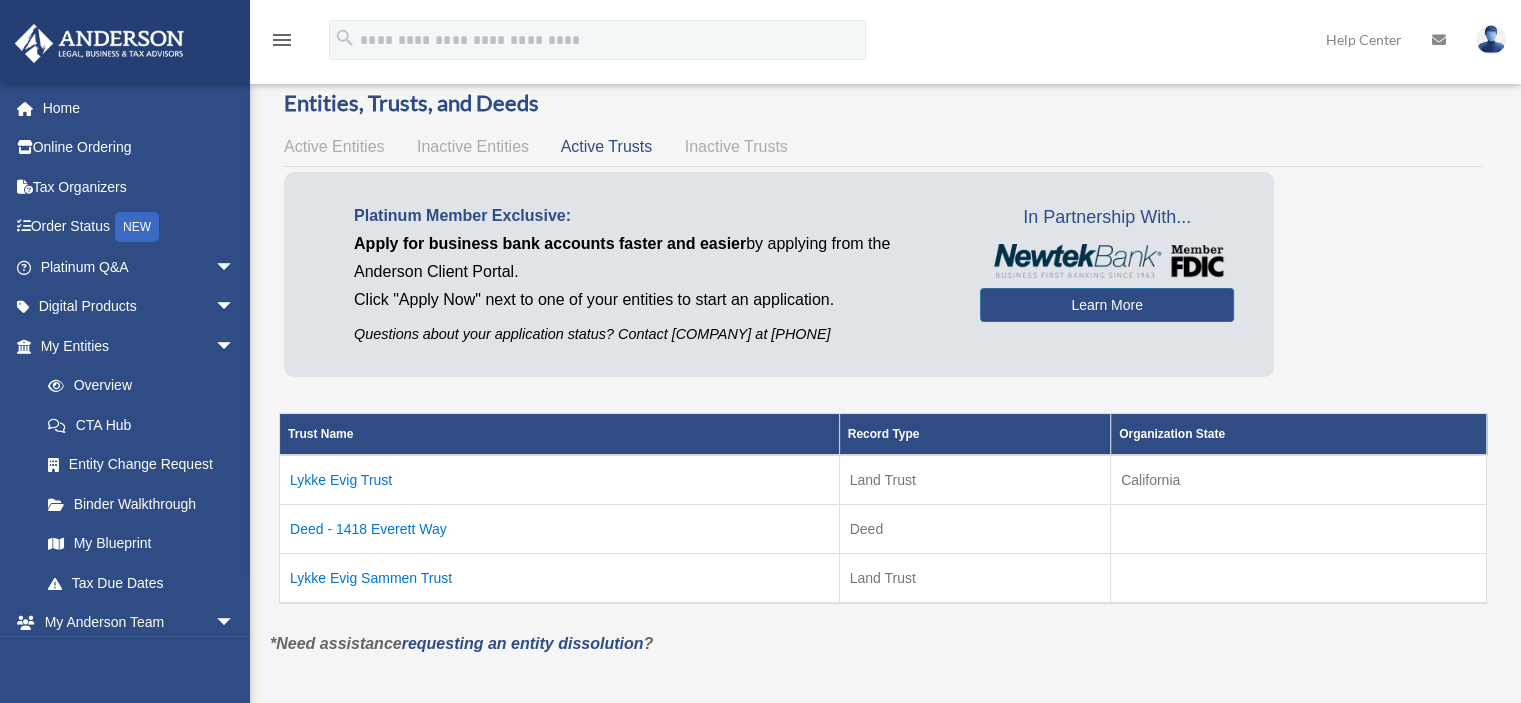 scroll, scrollTop: 0, scrollLeft: 0, axis: both 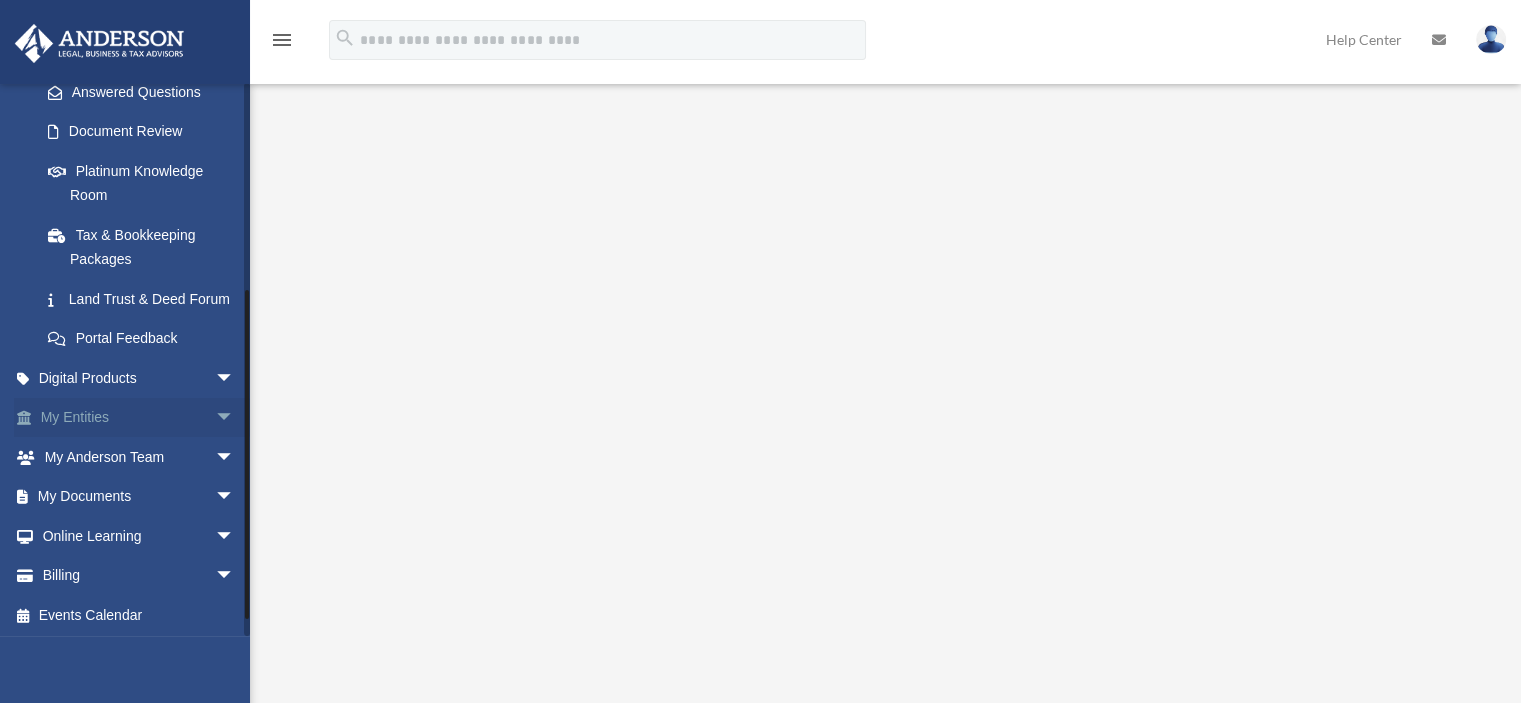click on "My Entities arrow_drop_down" at bounding box center [139, 418] 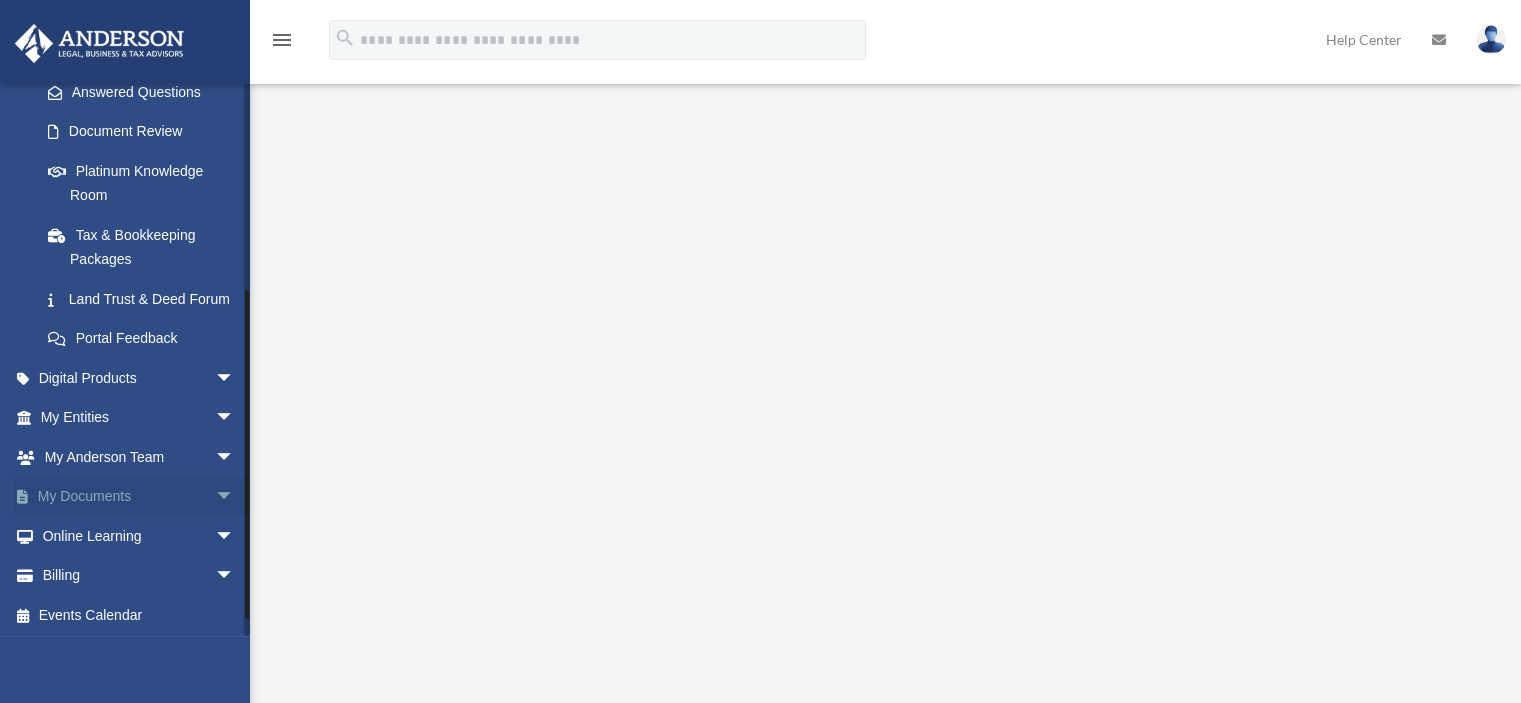 click on "My Documents arrow_drop_down" at bounding box center (139, 497) 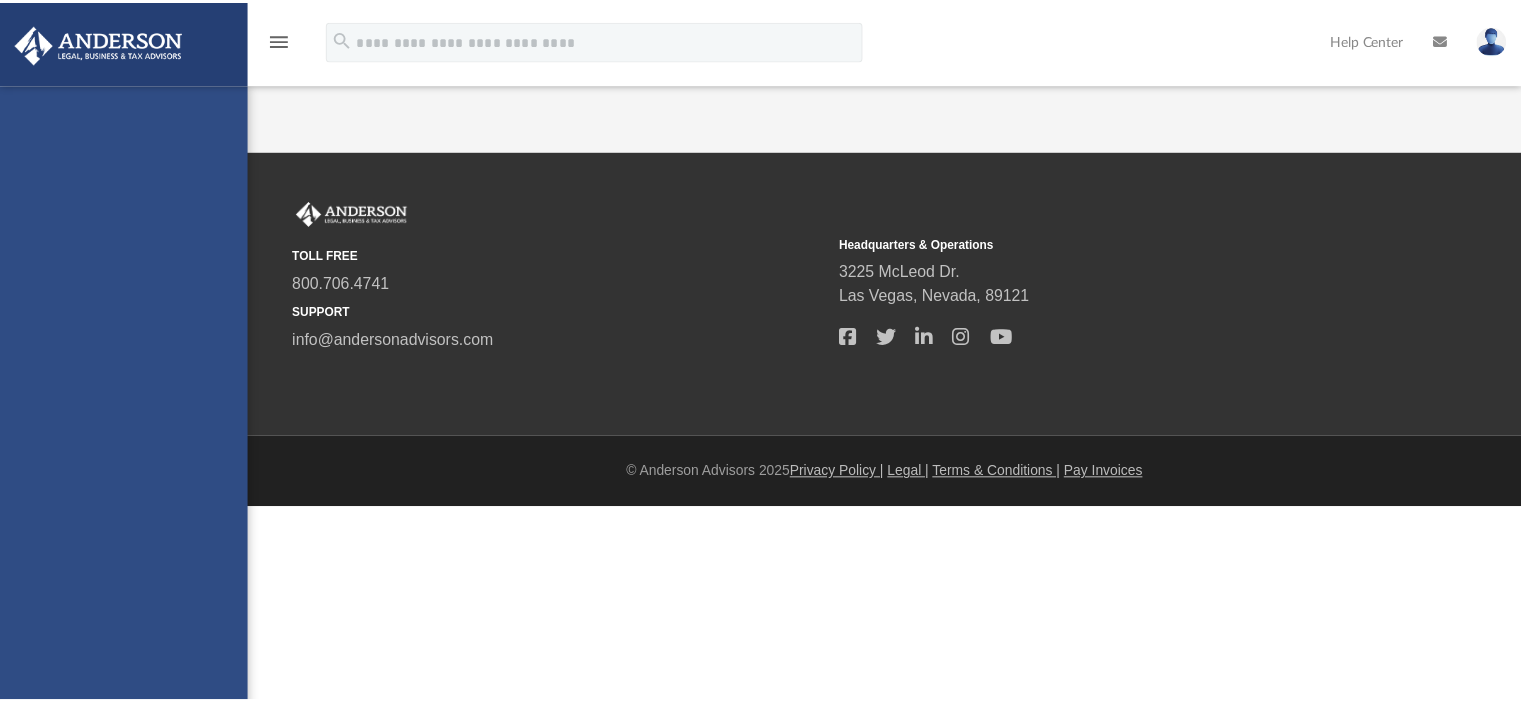 scroll, scrollTop: 0, scrollLeft: 0, axis: both 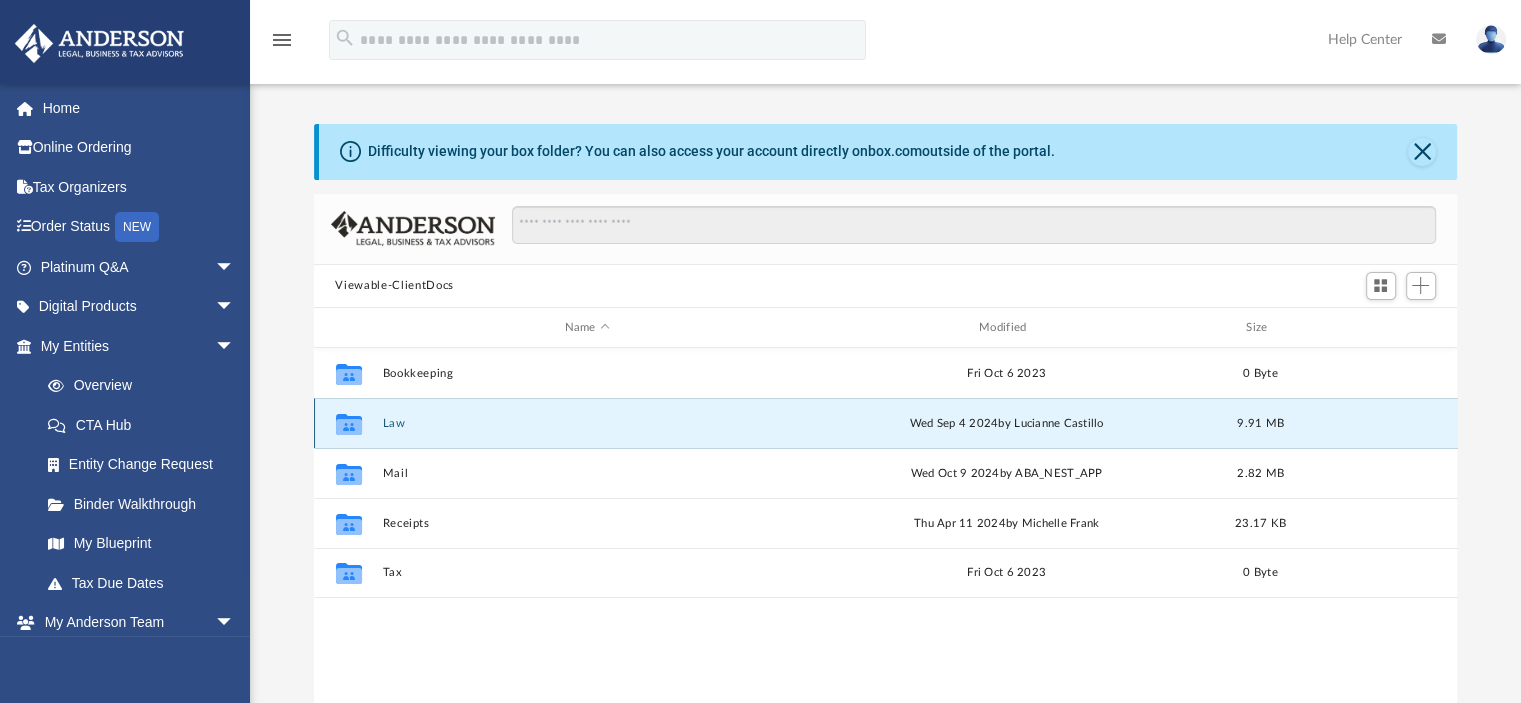 click on "Law" at bounding box center (587, 423) 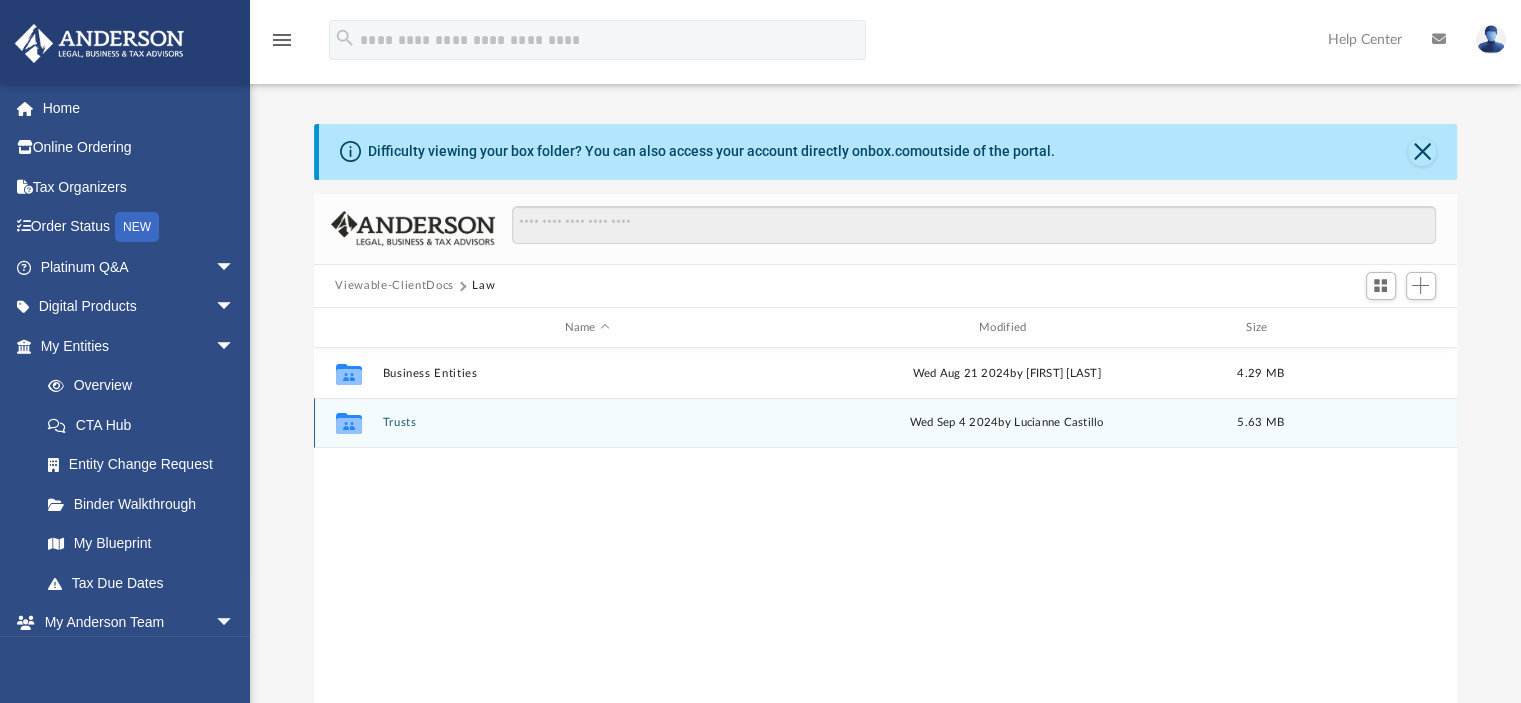 click on "Trusts" at bounding box center (587, 423) 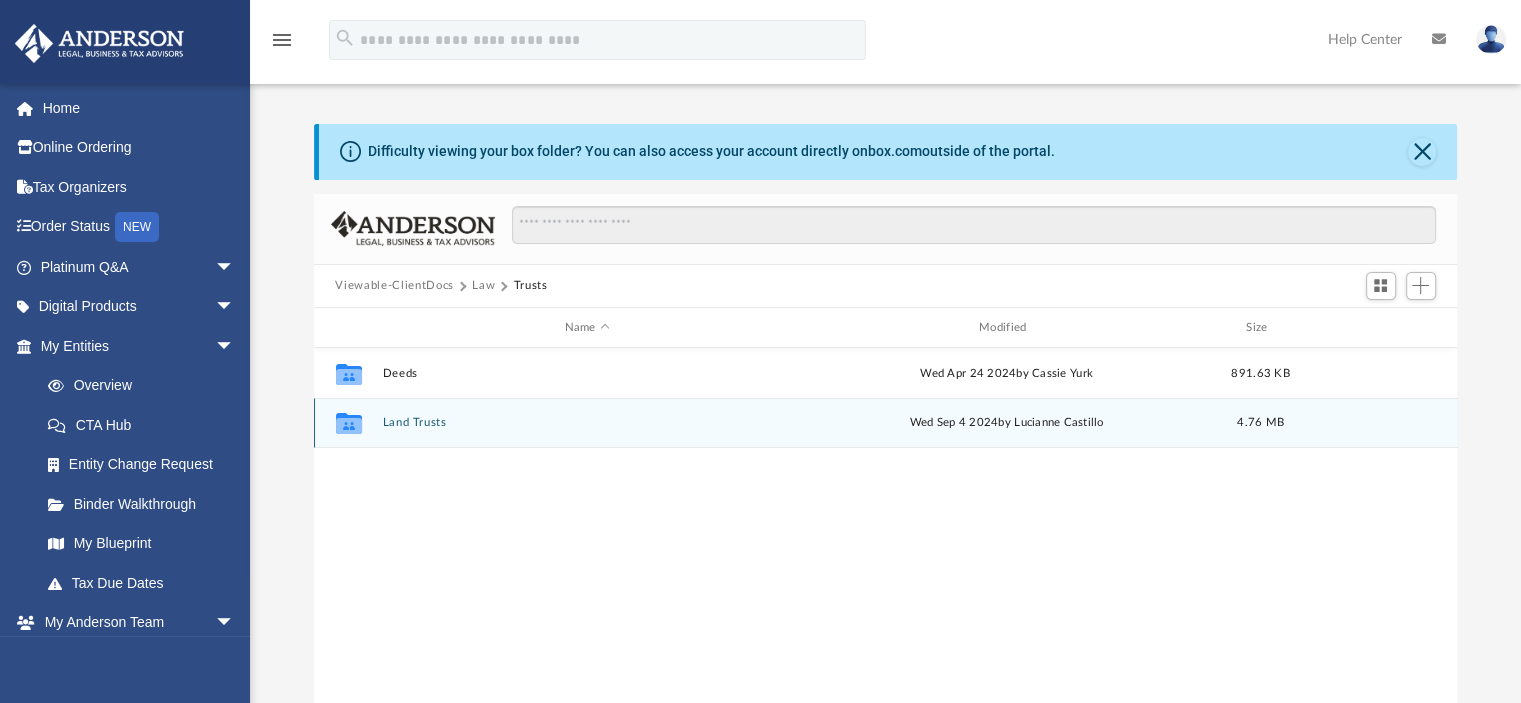click on "Land Trusts" at bounding box center [587, 423] 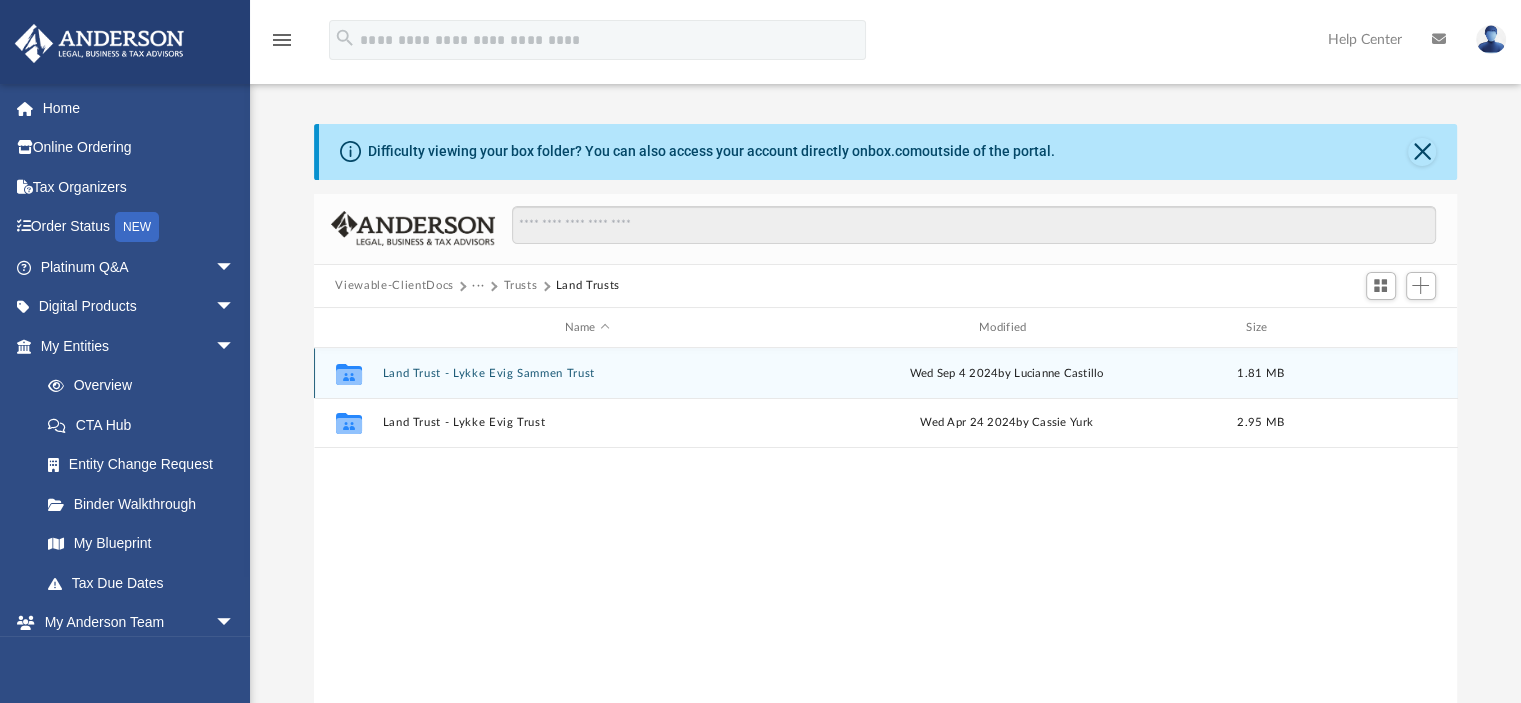 click on "Land Trust - Lykke Evig Sammen Trust" at bounding box center [587, 373] 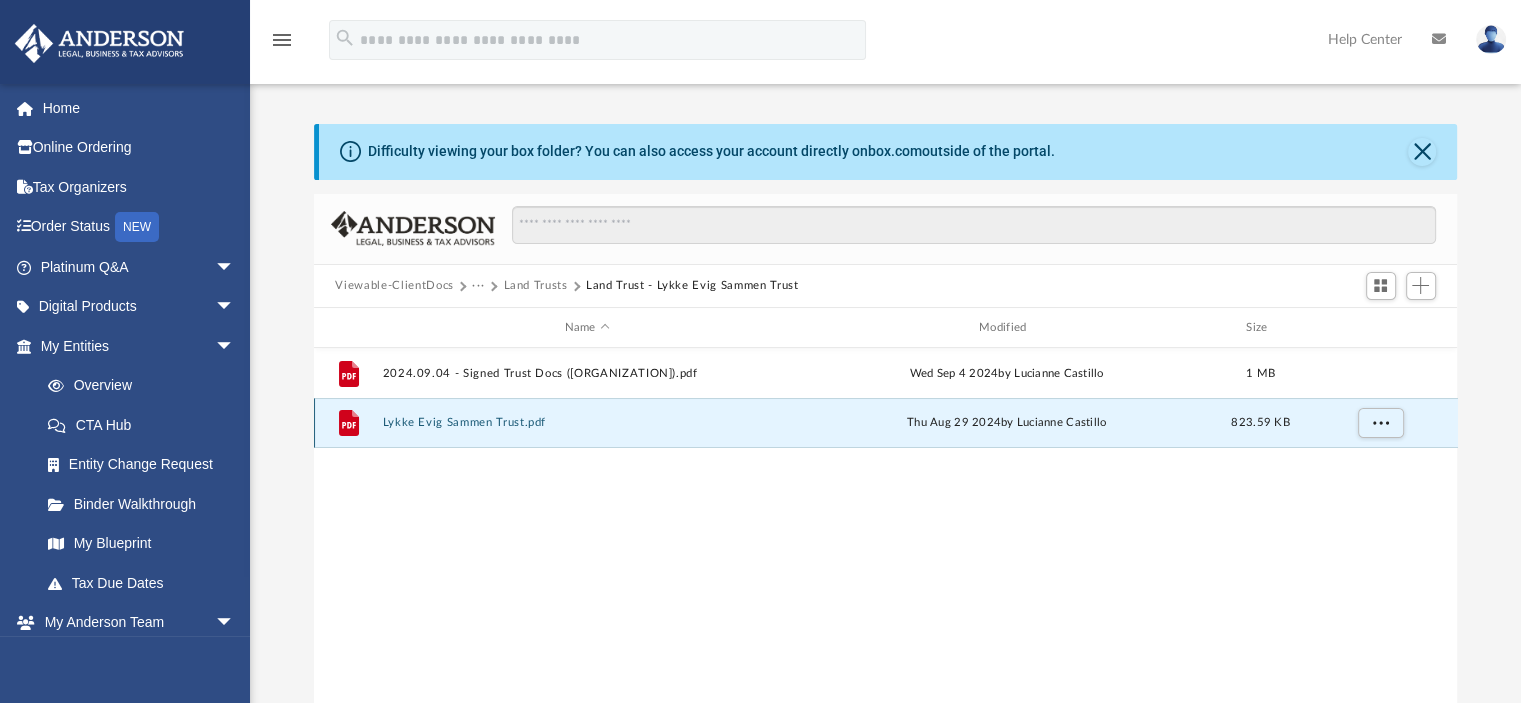 click on "Lykke Evig Sammen Trust.pdf" at bounding box center (587, 423) 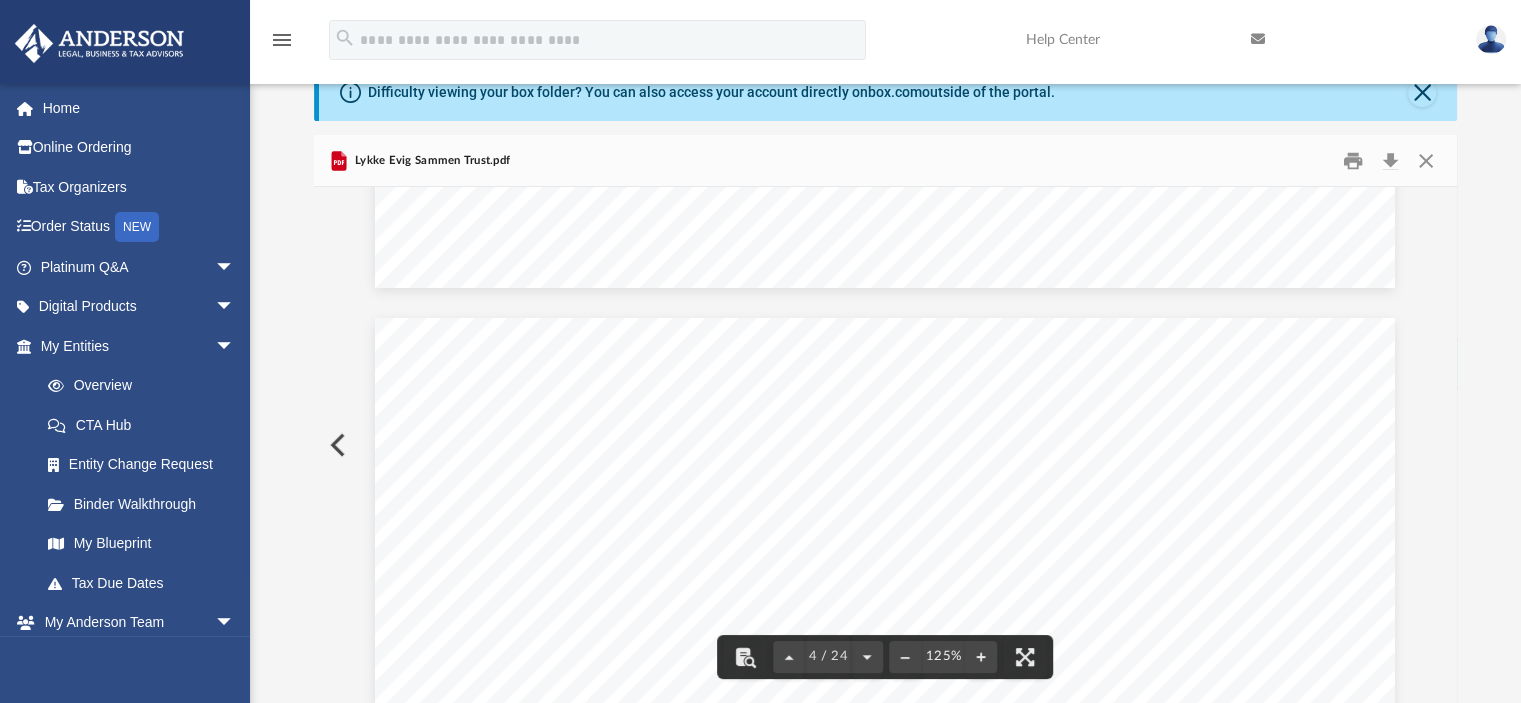 scroll, scrollTop: 4096, scrollLeft: 0, axis: vertical 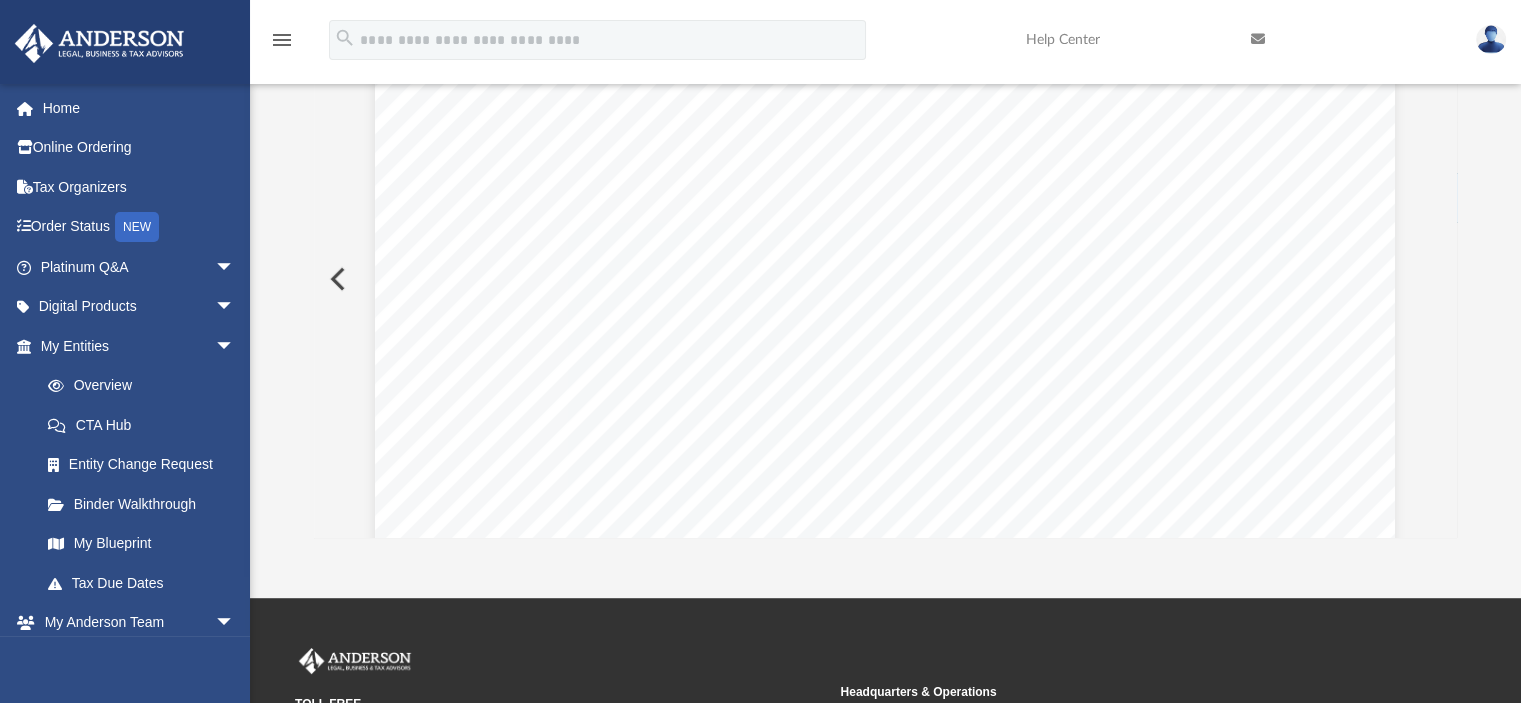 click on "C ONFIRMATION OF NAMES AND FIDUCIARIES FOR THE   LYKKE EVIG SAMMEN TRUST Trust Information Name of Trust:   Lykke Evig Sammen Trust dated August 23, 2024 Trustee Information Initial Trustee(s):   Lykke Evig, LLC ,   a Wyoming limited liability company Successor Trustee(s):   Matthew Todd Berg and Jodie Fleming (to serve consecutively) Beneficiary Information Trust Beneficiary:   Matthew Todd Berg Jodie Fleming" at bounding box center [885, 629] 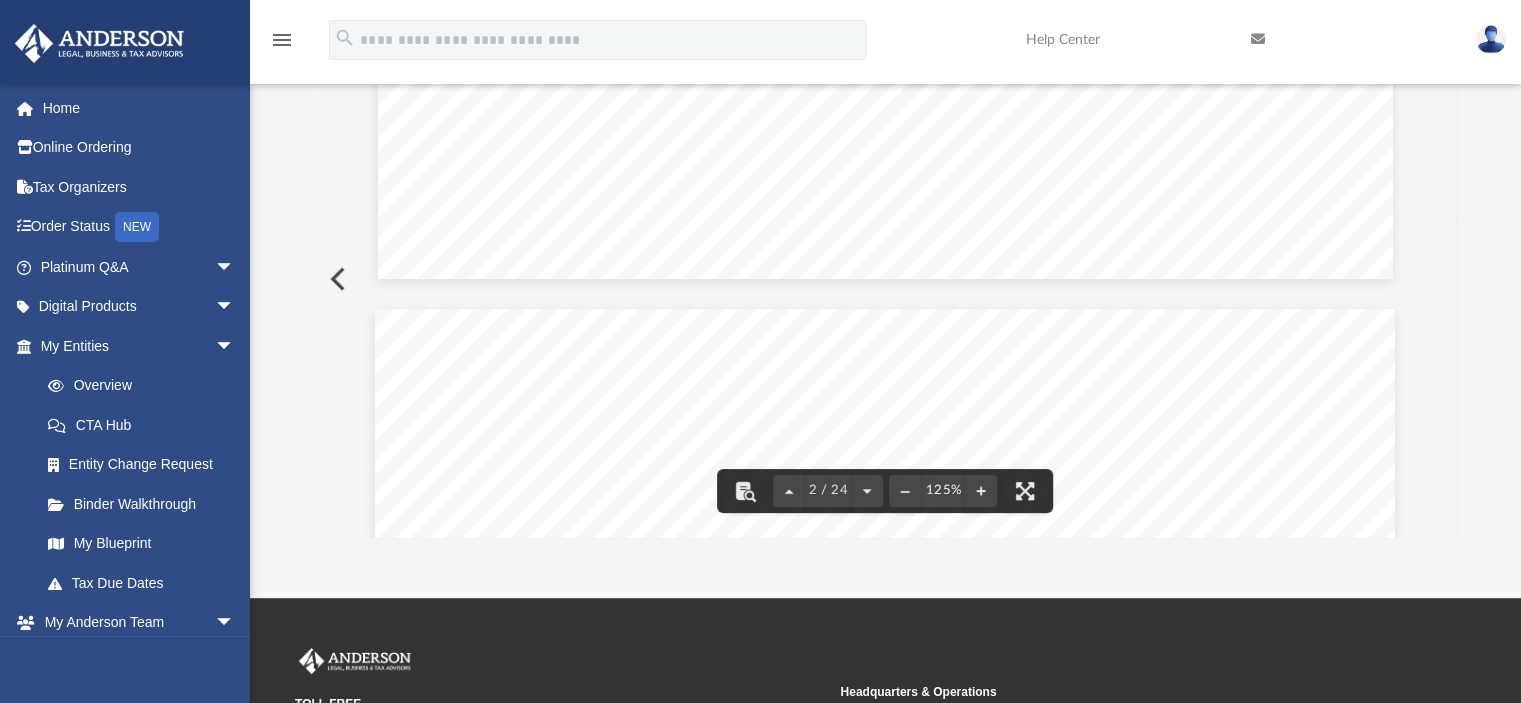scroll, scrollTop: 1262, scrollLeft: 0, axis: vertical 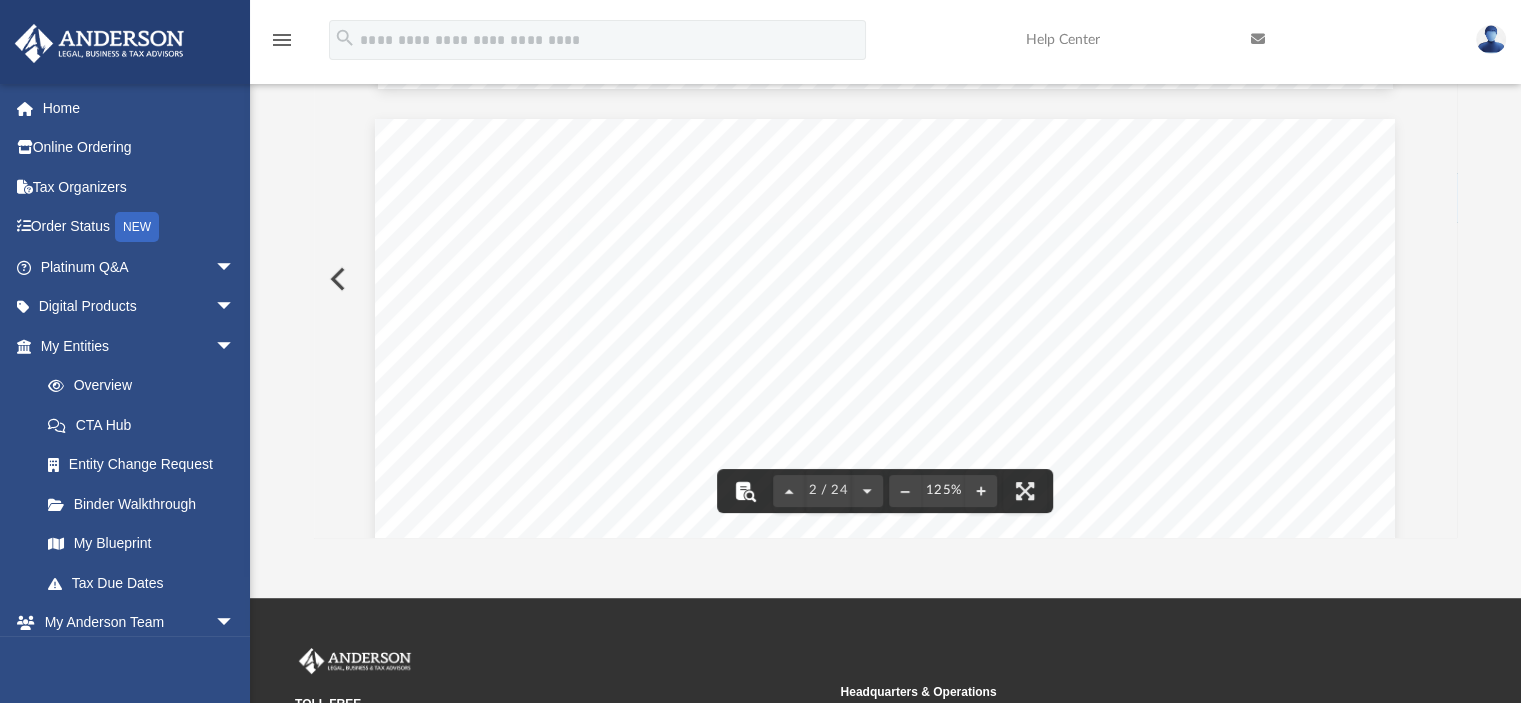 click at bounding box center [746, 491] 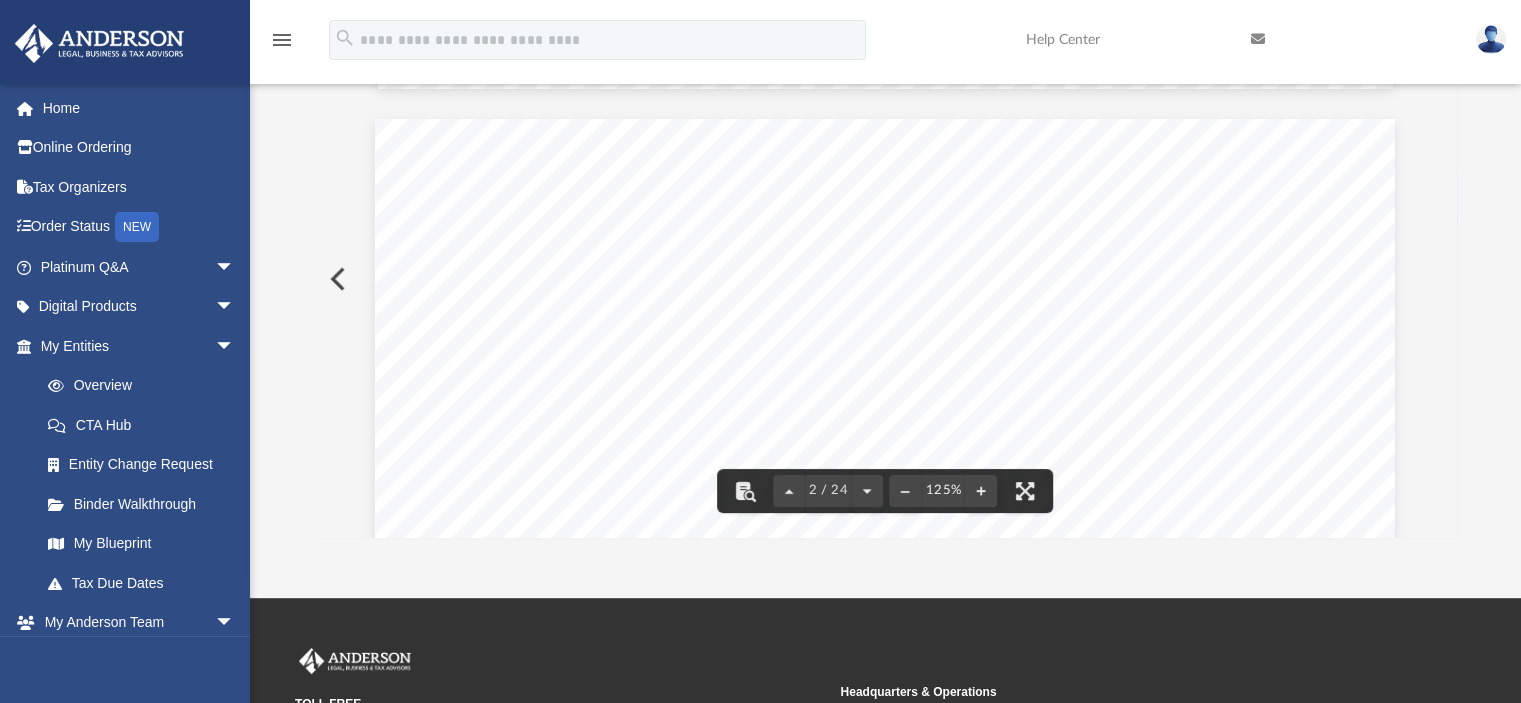 click on "Dear   Matthew Todd   Berg and   Jodie Fleming , Please   review and sign your land trust document.   IMPORTANT:   You must complete your land trust BEFORE   you sign any deeds transferring property into this trust. For more information and details on next steps, please join our   Land Trust Forum located in the Platinum Portal at   https://andersonadvisors.com/land - trust - forum/ Sincerely, Anderson Advisors" at bounding box center (885, 779) 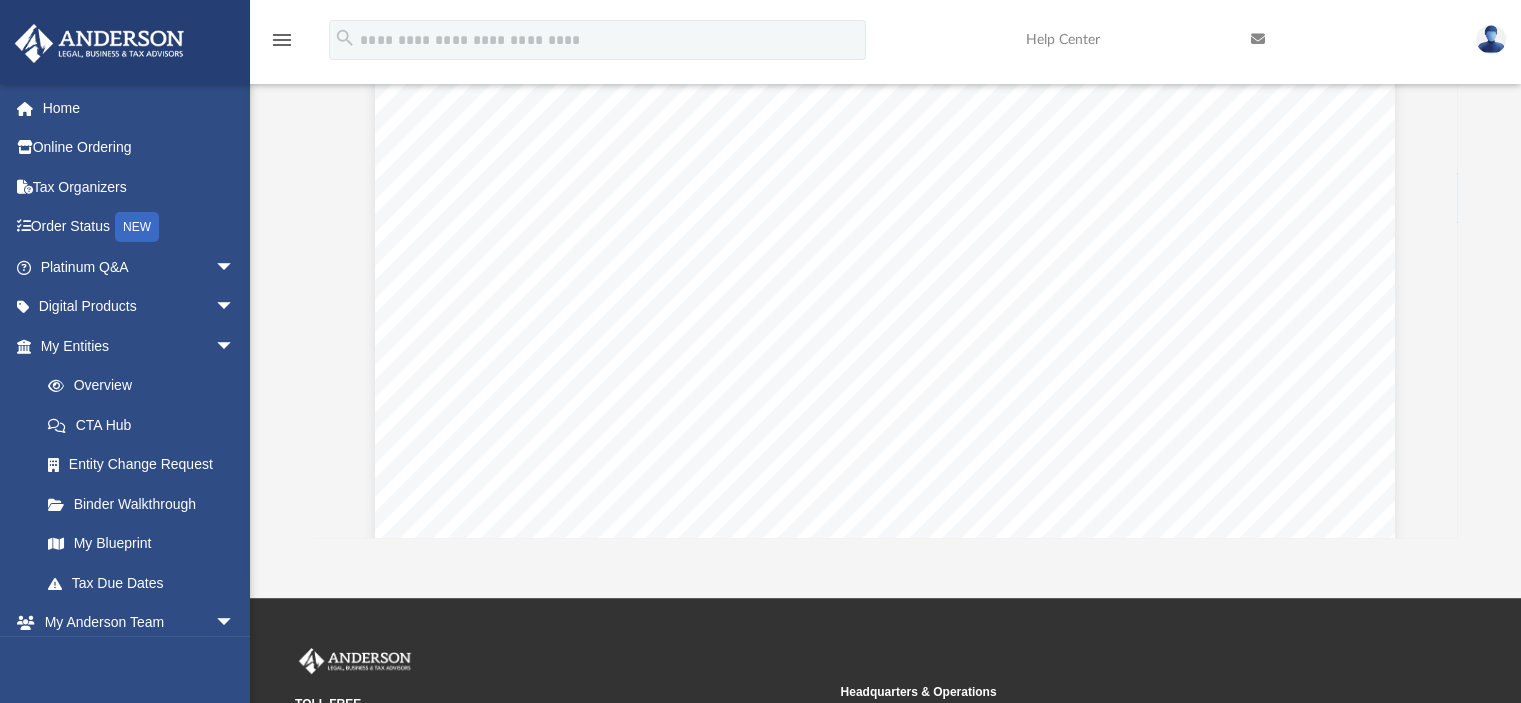 drag, startPoint x: 1094, startPoint y: 259, endPoint x: 955, endPoint y: 227, distance: 142.6359 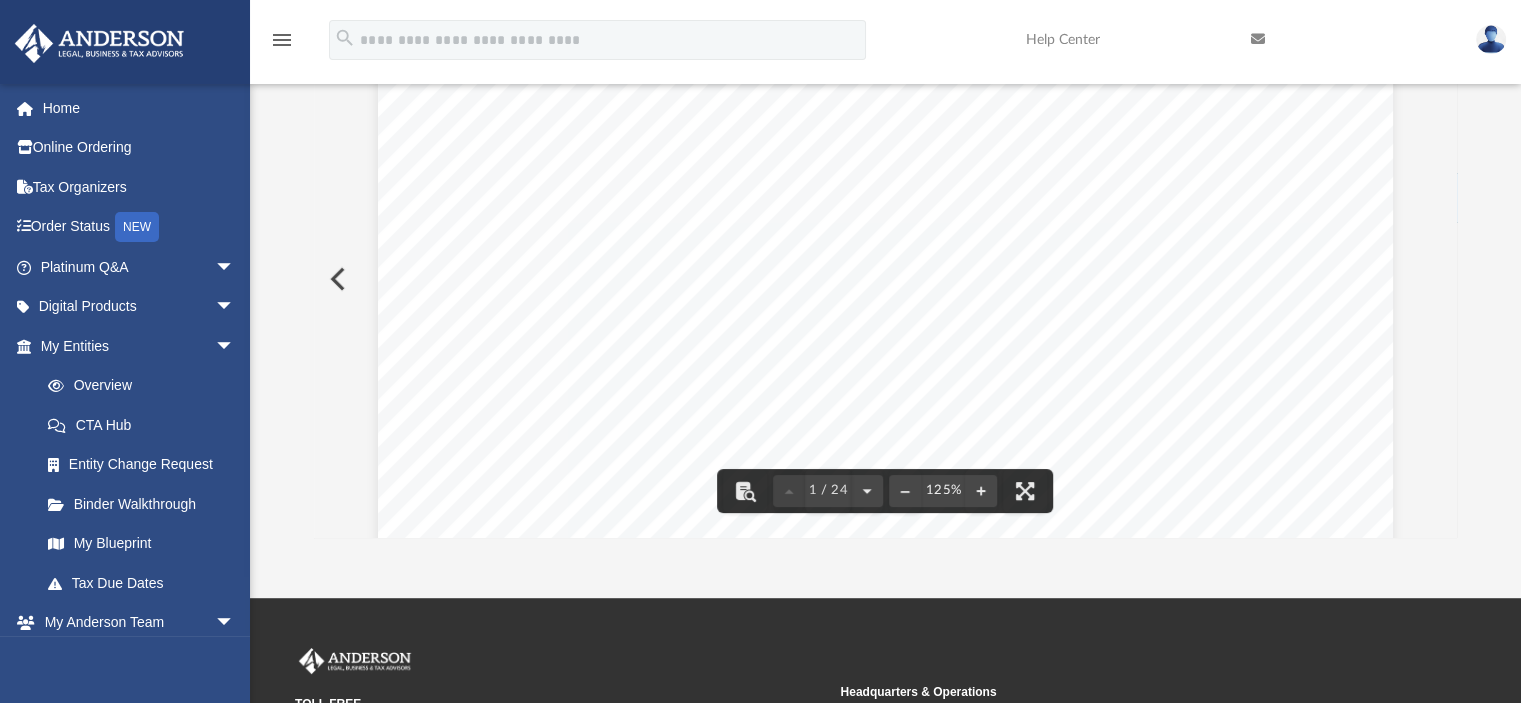 scroll, scrollTop: 0, scrollLeft: 0, axis: both 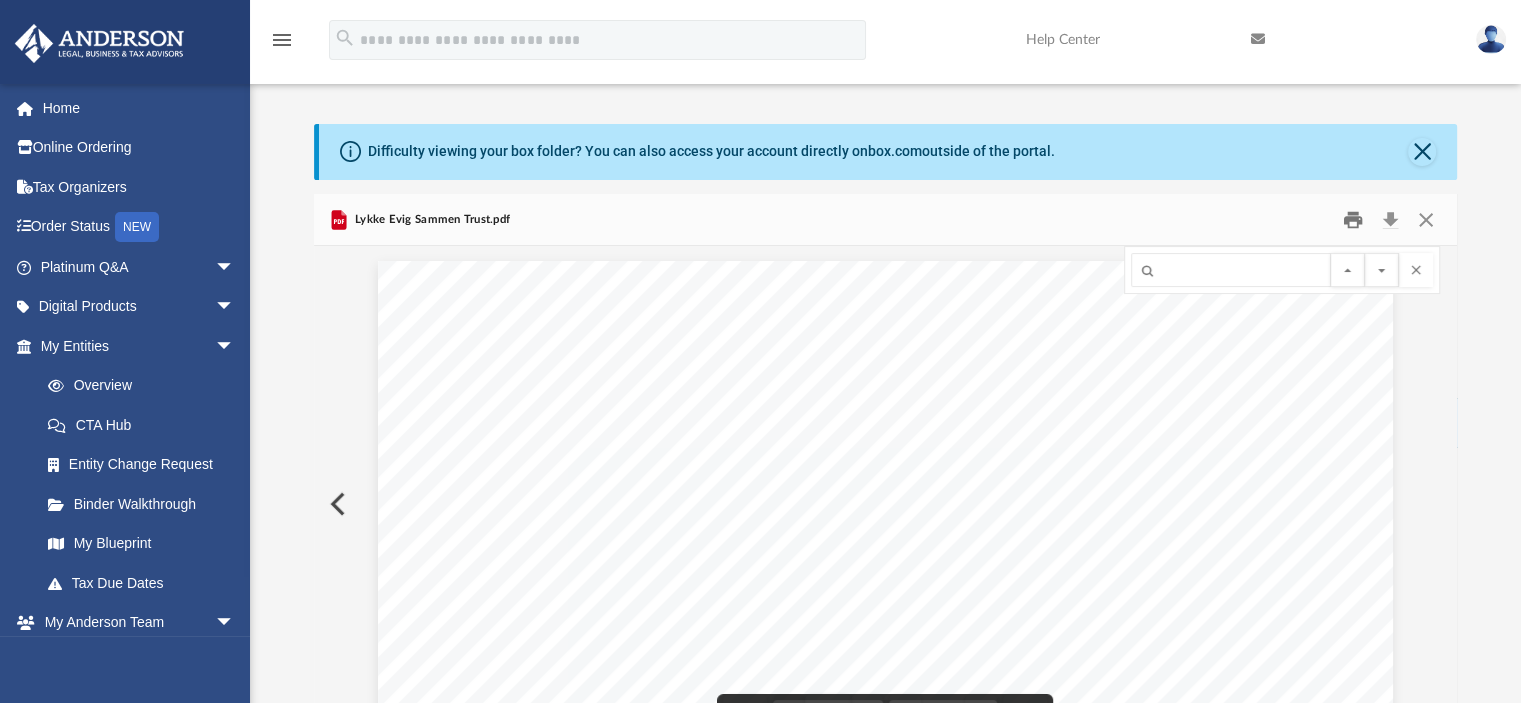 click at bounding box center [1353, 219] 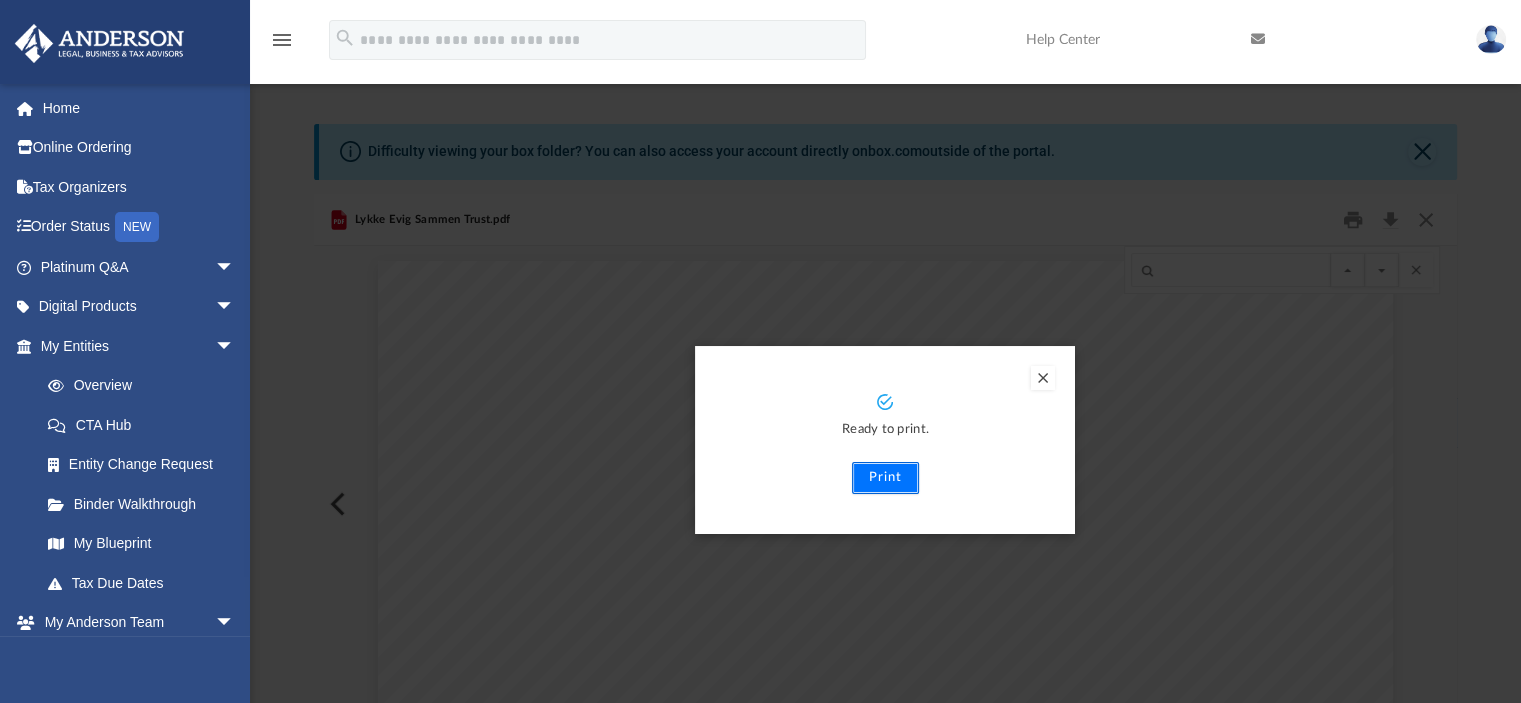 click on "Print" at bounding box center [885, 478] 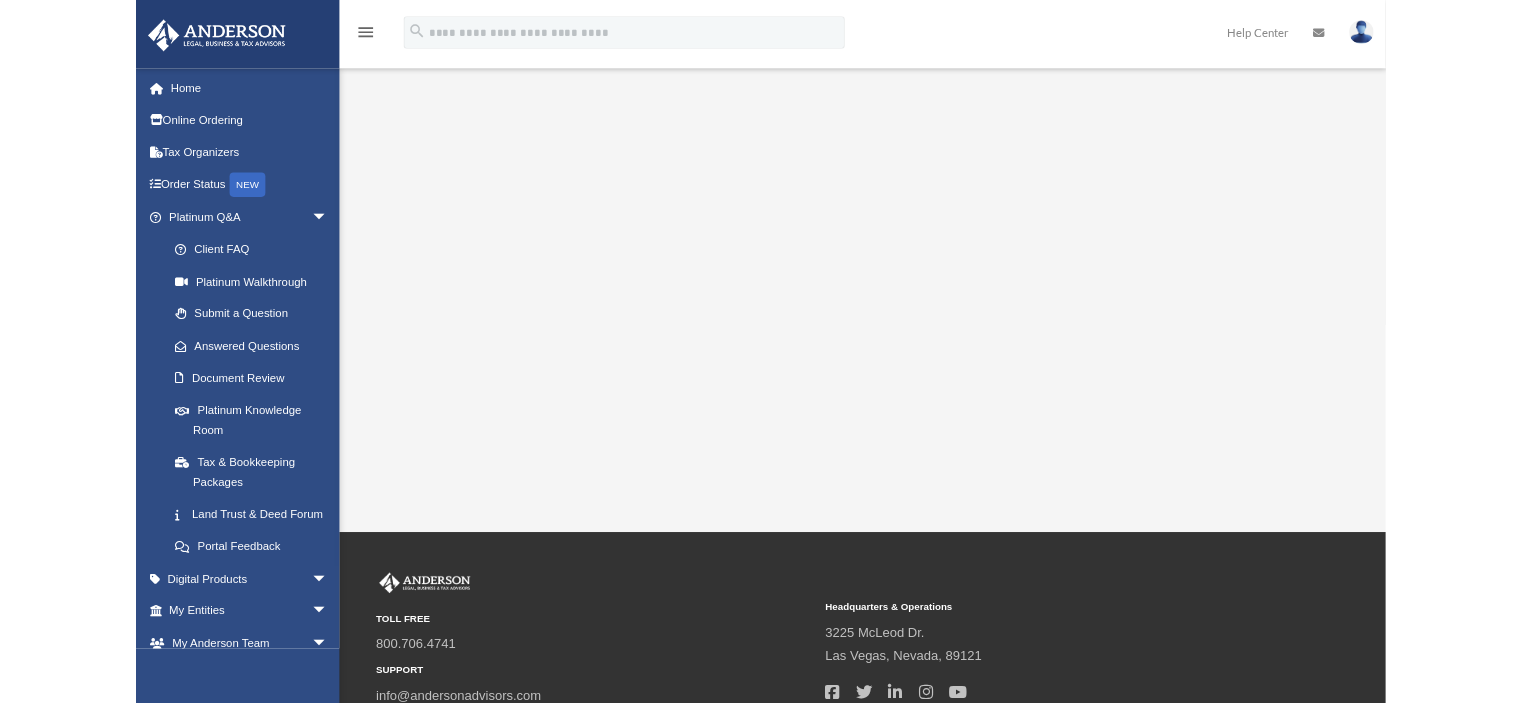 scroll, scrollTop: 225, scrollLeft: 0, axis: vertical 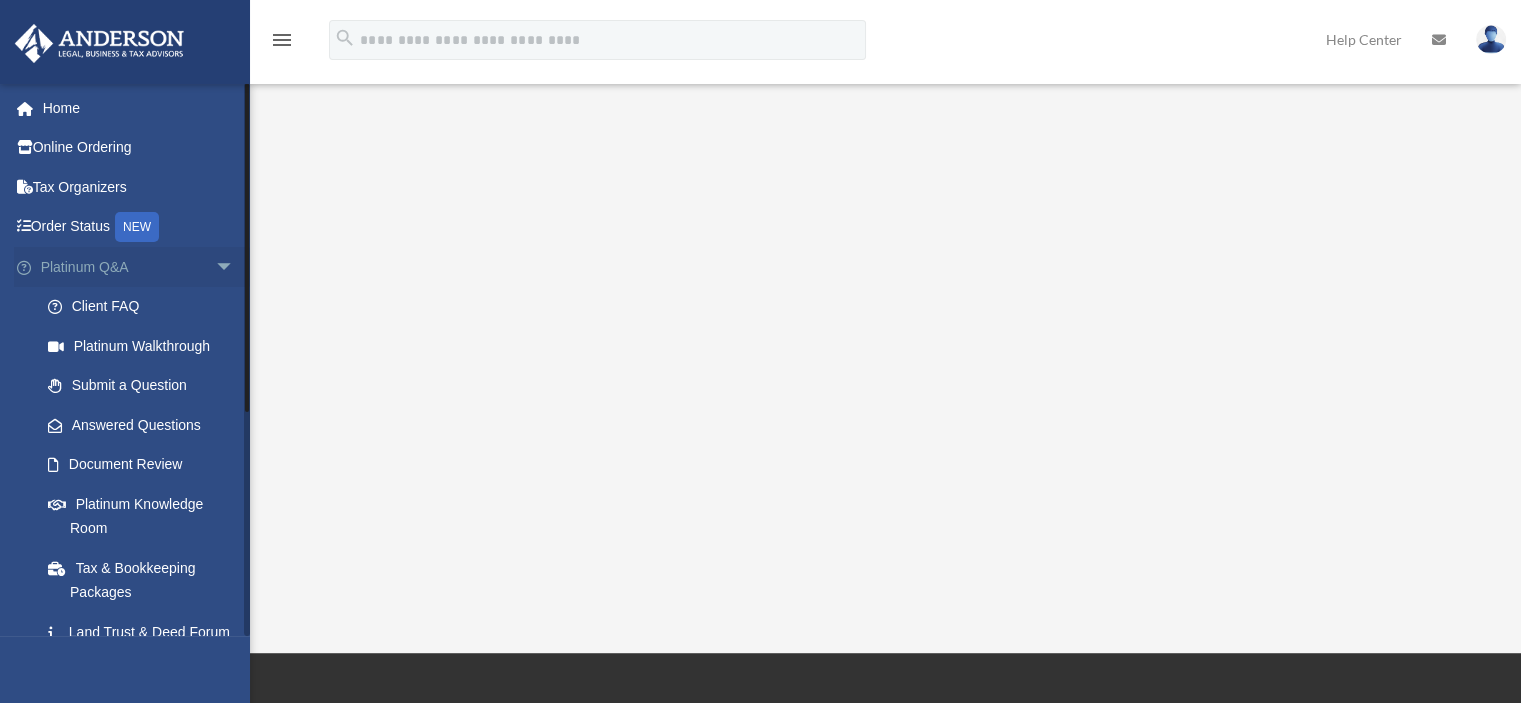 click on "arrow_drop_down" at bounding box center (235, 267) 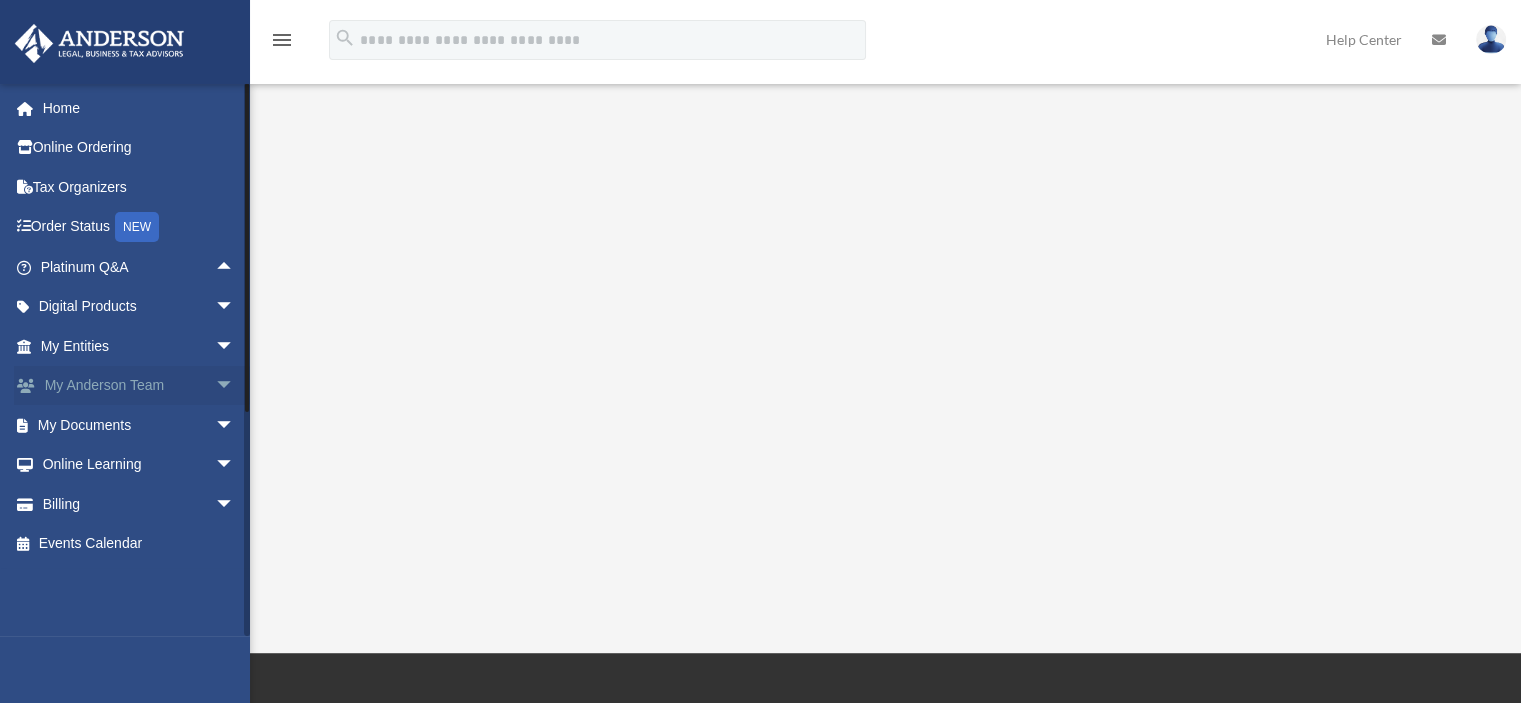 click on "arrow_drop_down" at bounding box center [235, 386] 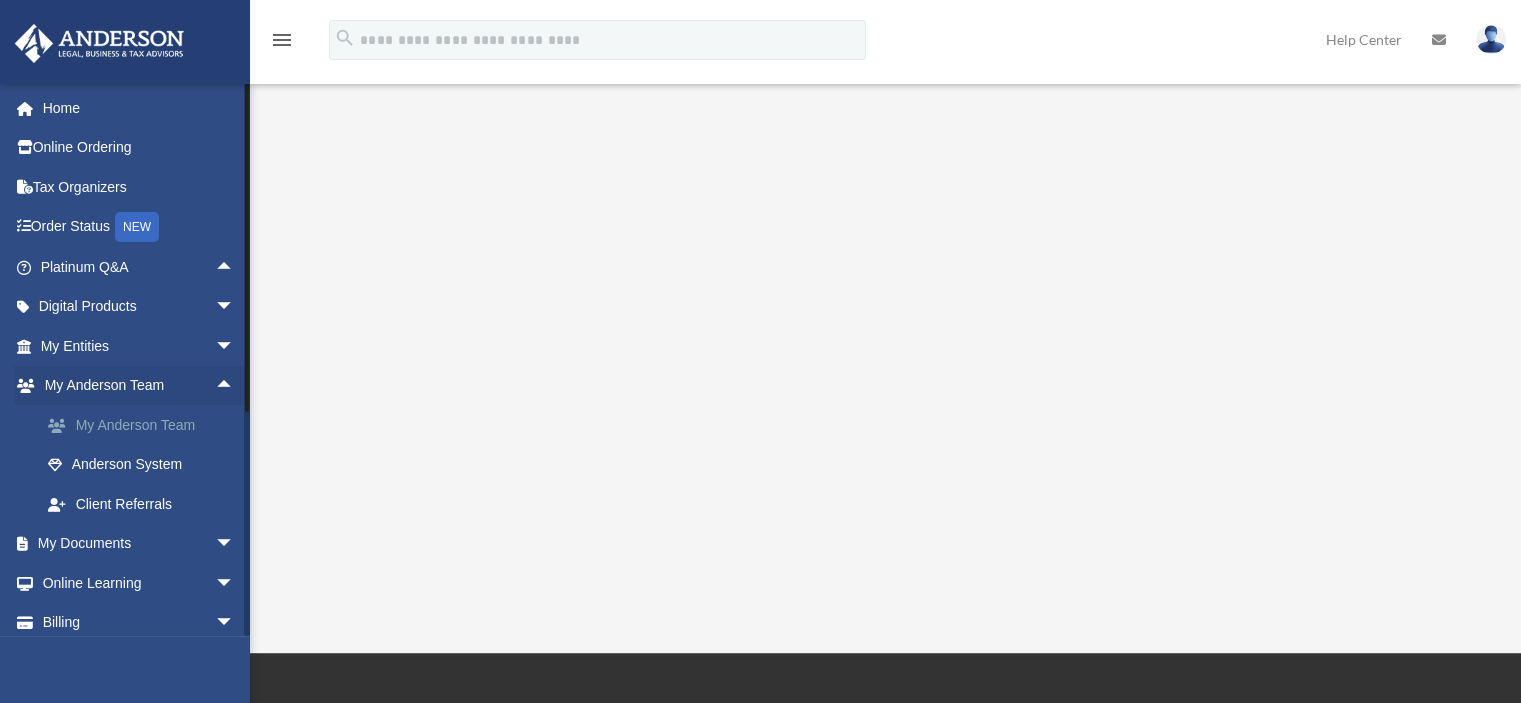 click on "My Anderson Team" at bounding box center (146, 425) 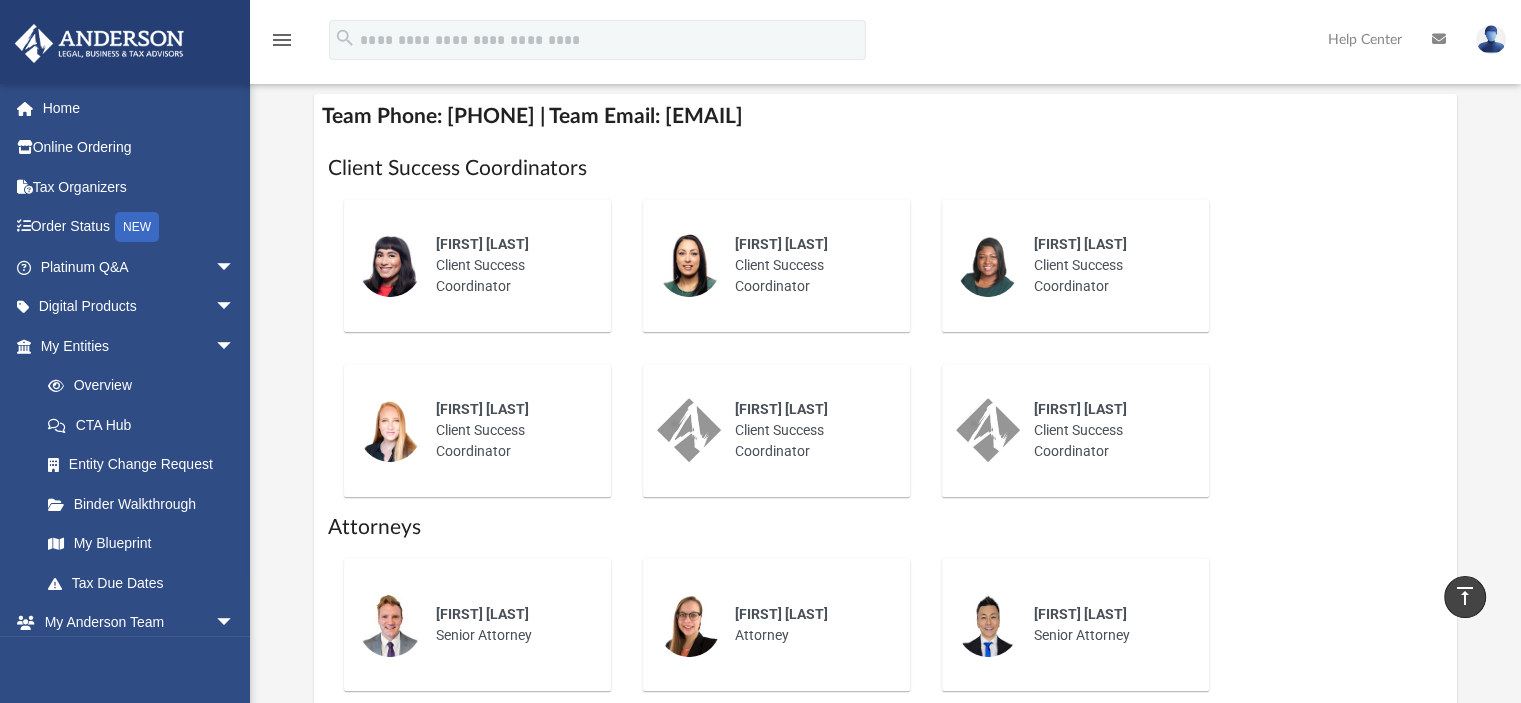 scroll, scrollTop: 739, scrollLeft: 0, axis: vertical 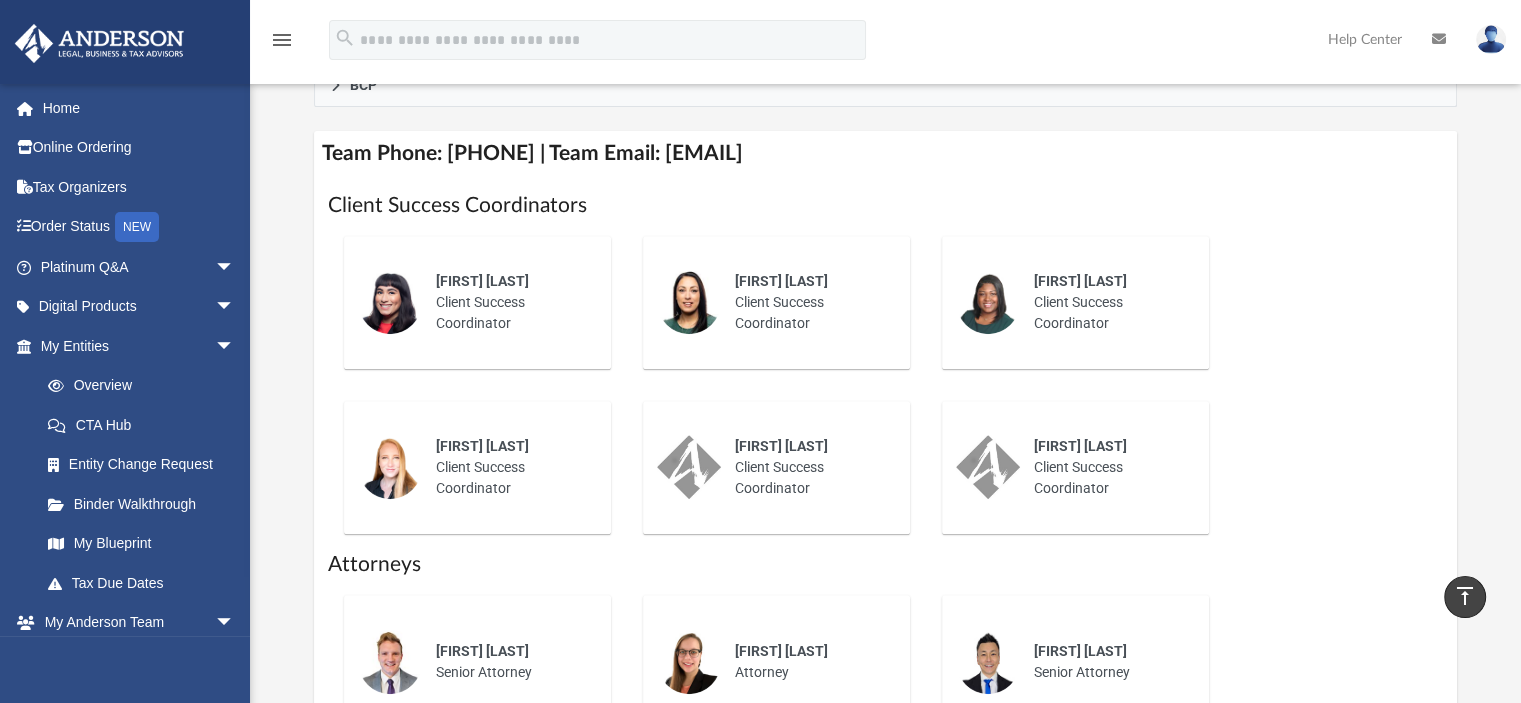 click on "Team Phone: [PHONE] | Team Email: [EMAIL]" 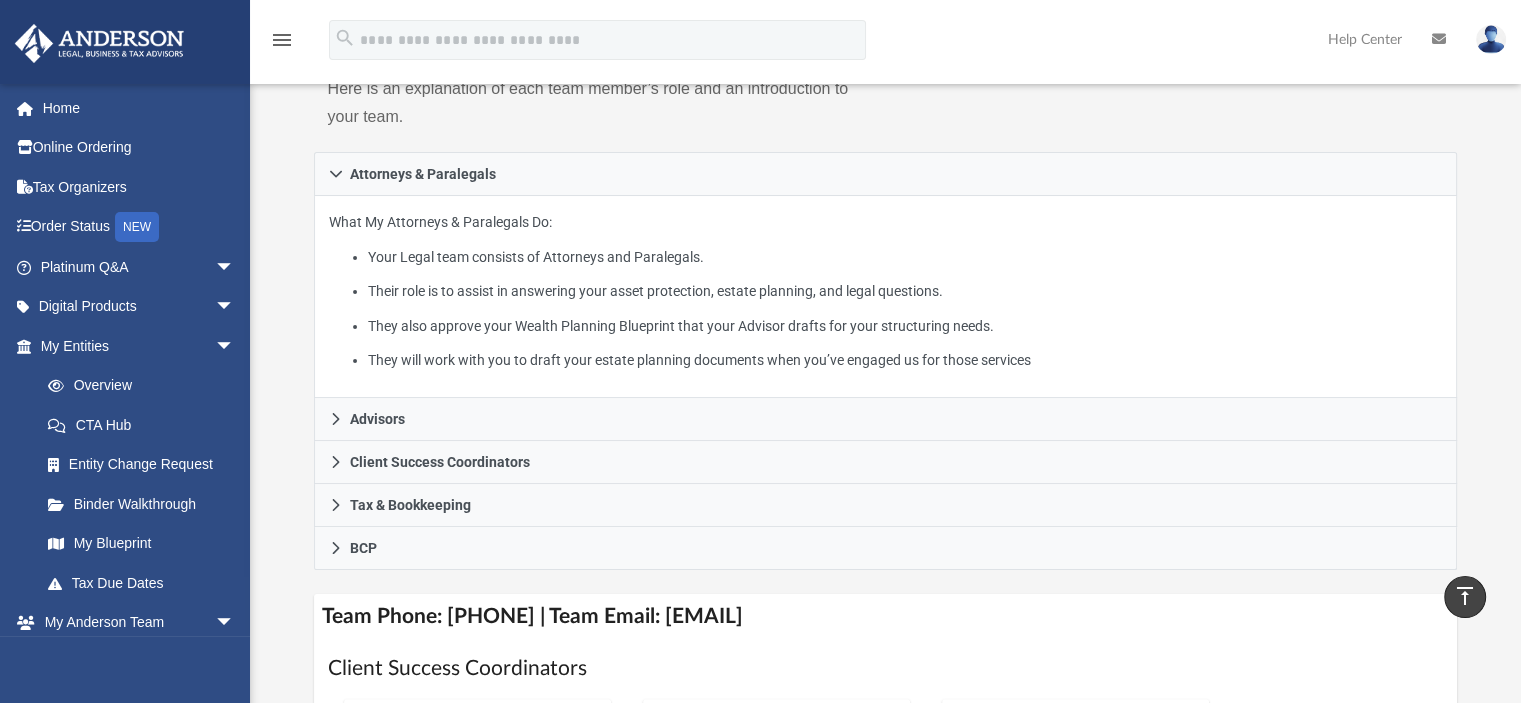 scroll, scrollTop: 239, scrollLeft: 0, axis: vertical 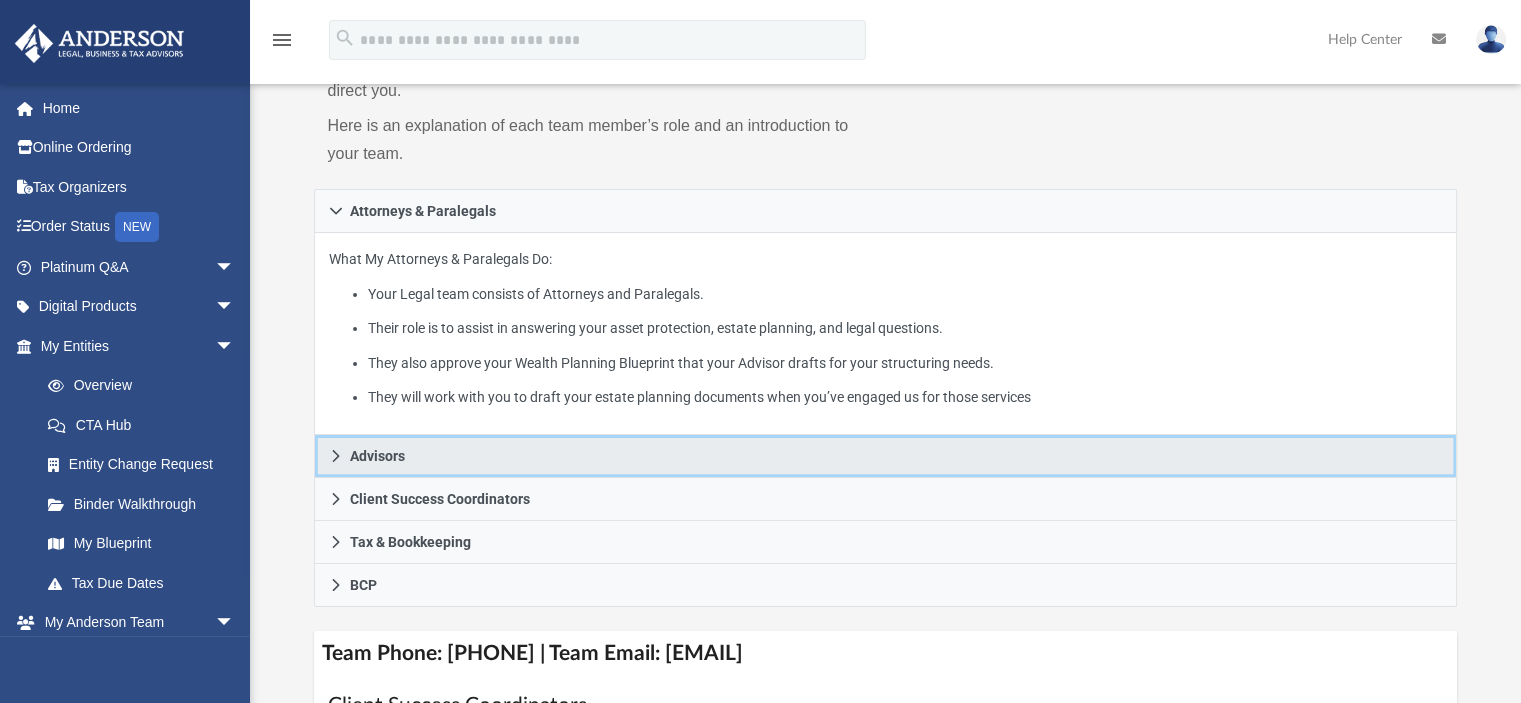 click on "Advisors" at bounding box center [377, 456] 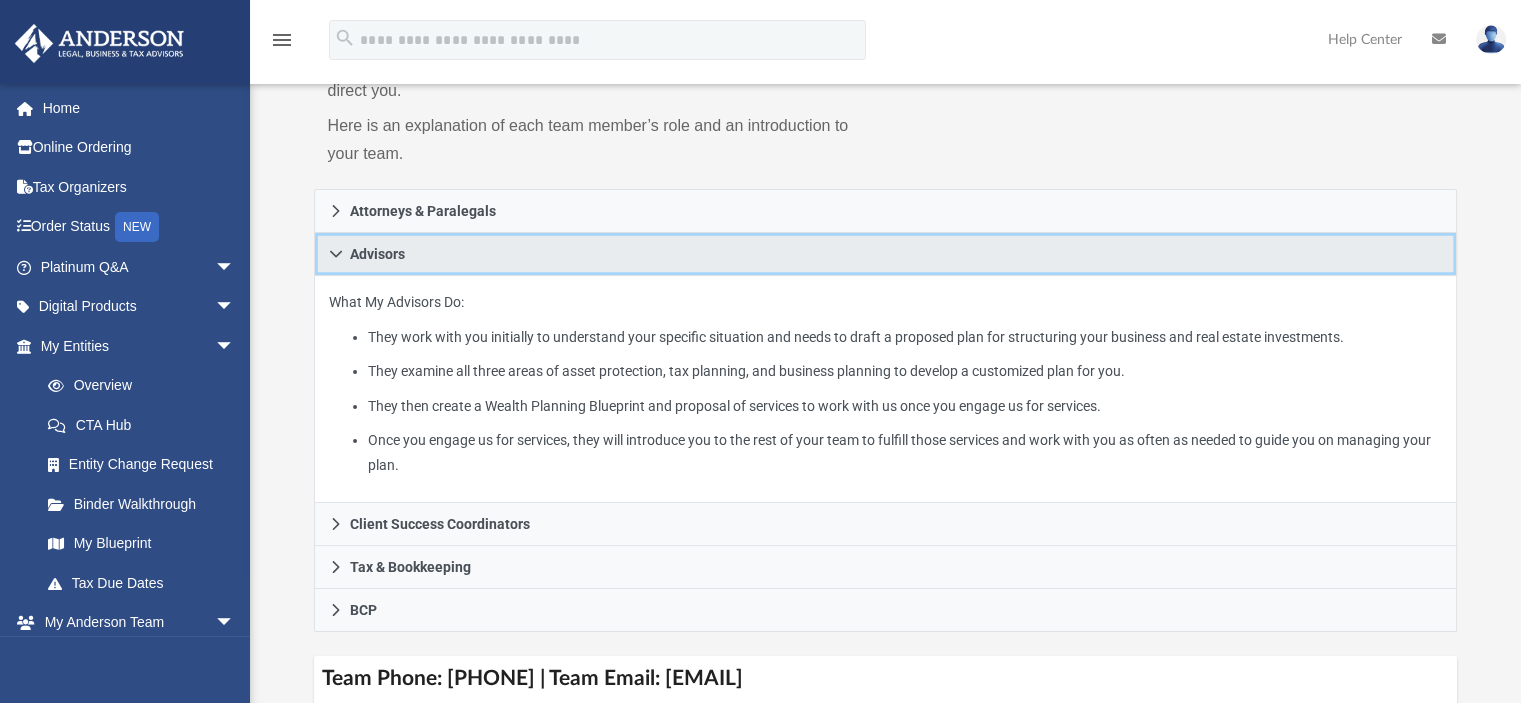 click on "Advisors" at bounding box center [886, 254] 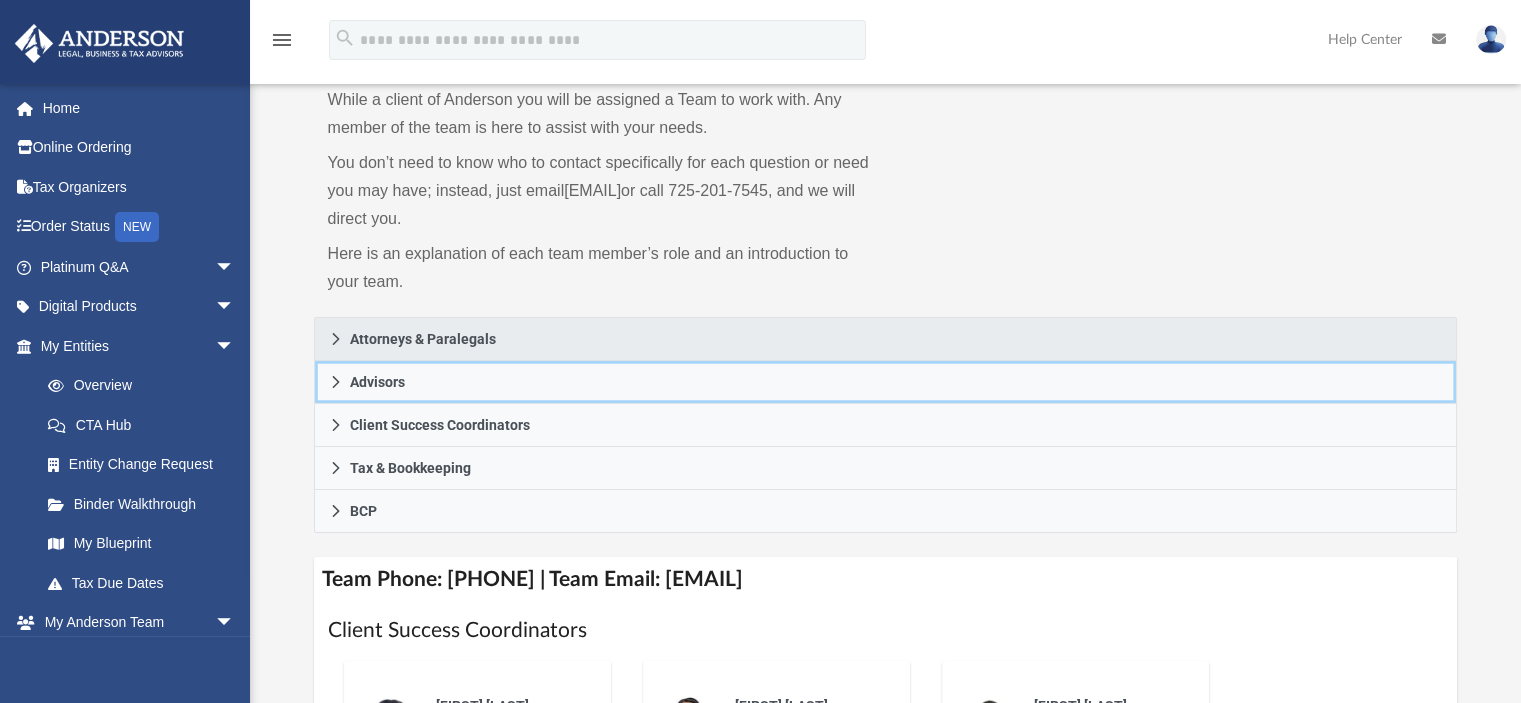 scroll, scrollTop: 72, scrollLeft: 0, axis: vertical 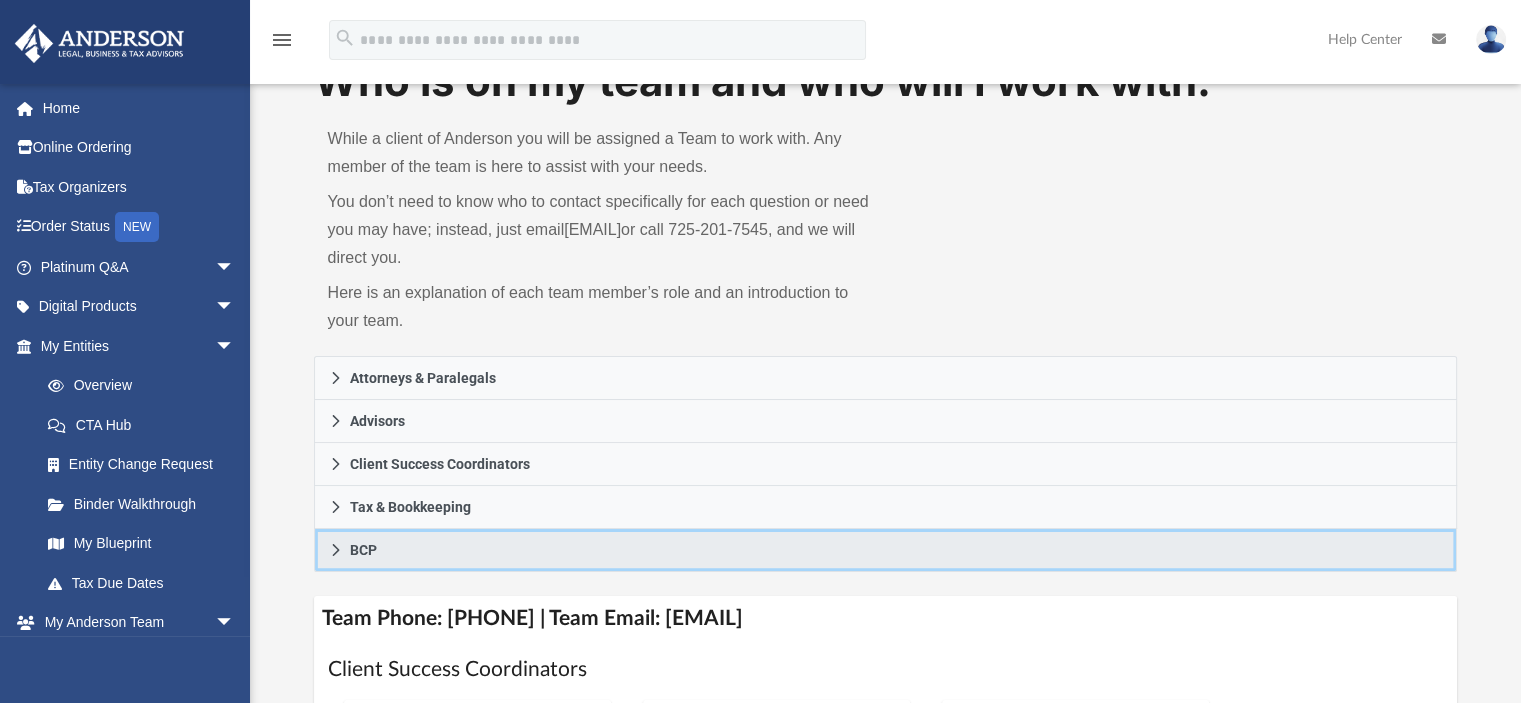 click on "BCP" at bounding box center [886, 550] 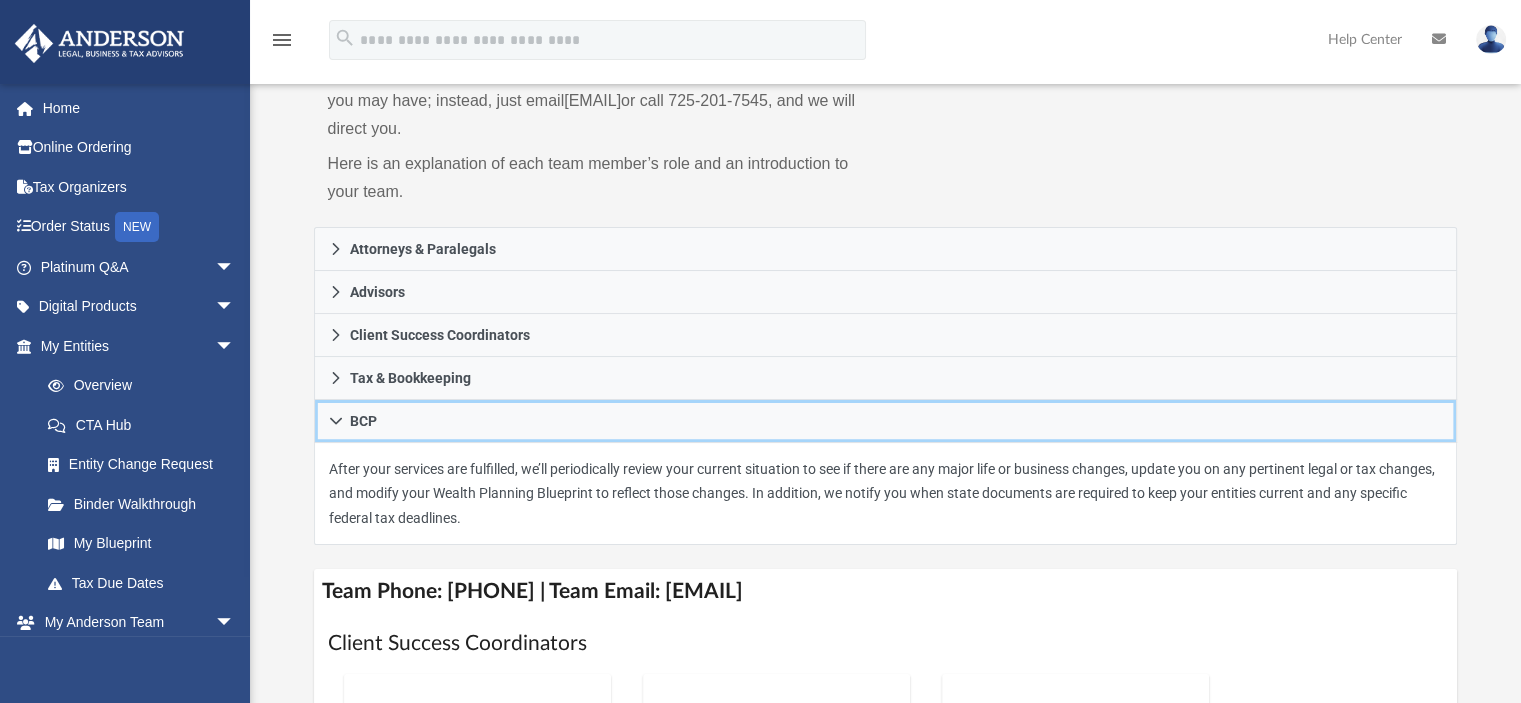 scroll, scrollTop: 239, scrollLeft: 0, axis: vertical 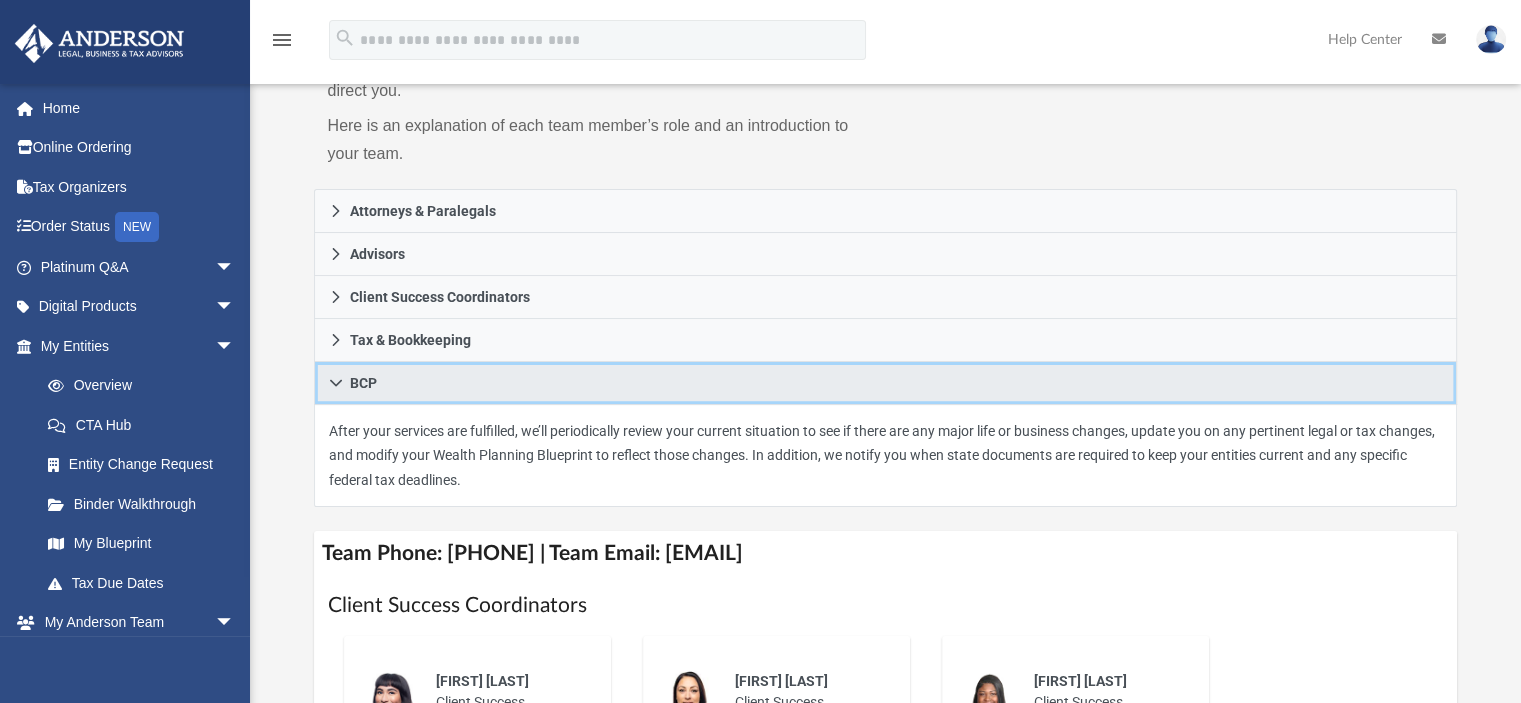 click on "BCP" at bounding box center [886, 383] 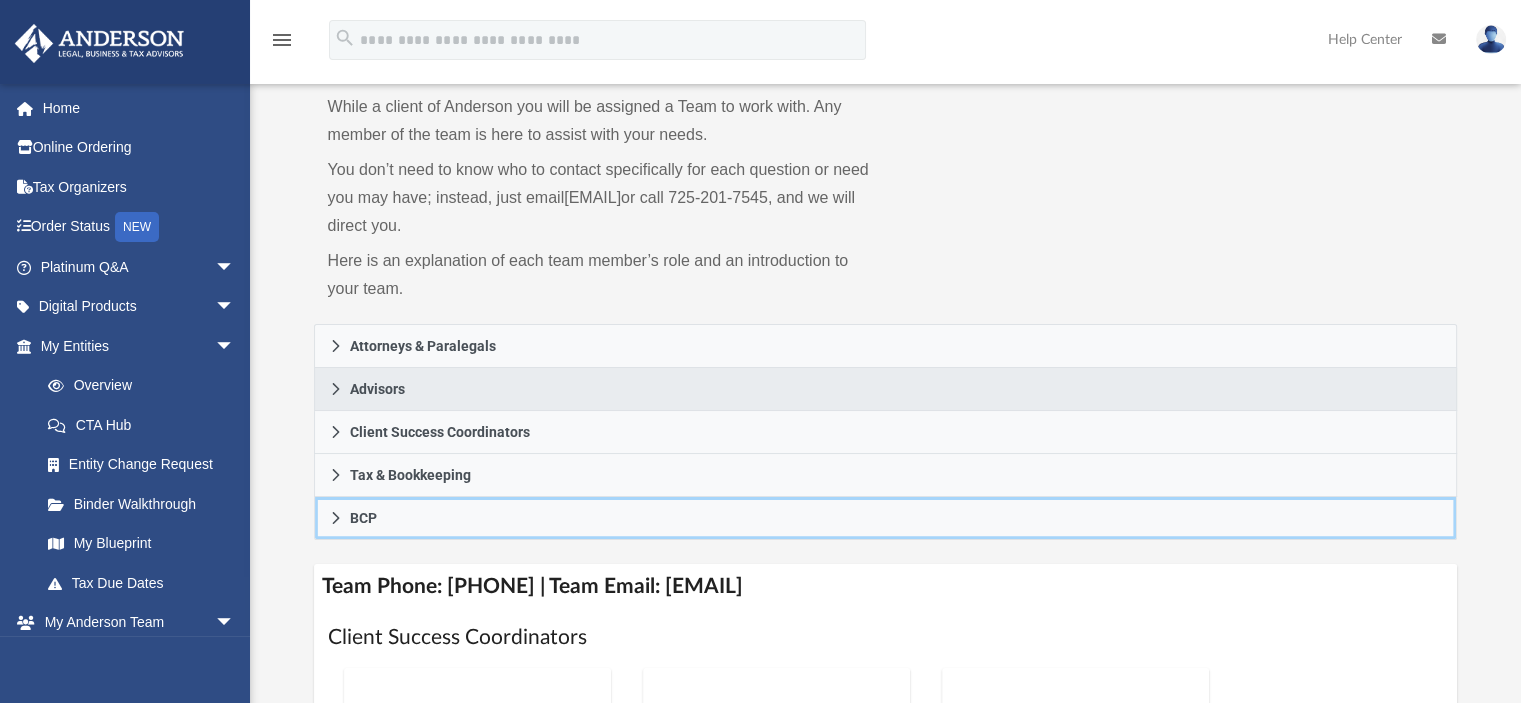 scroll, scrollTop: 72, scrollLeft: 0, axis: vertical 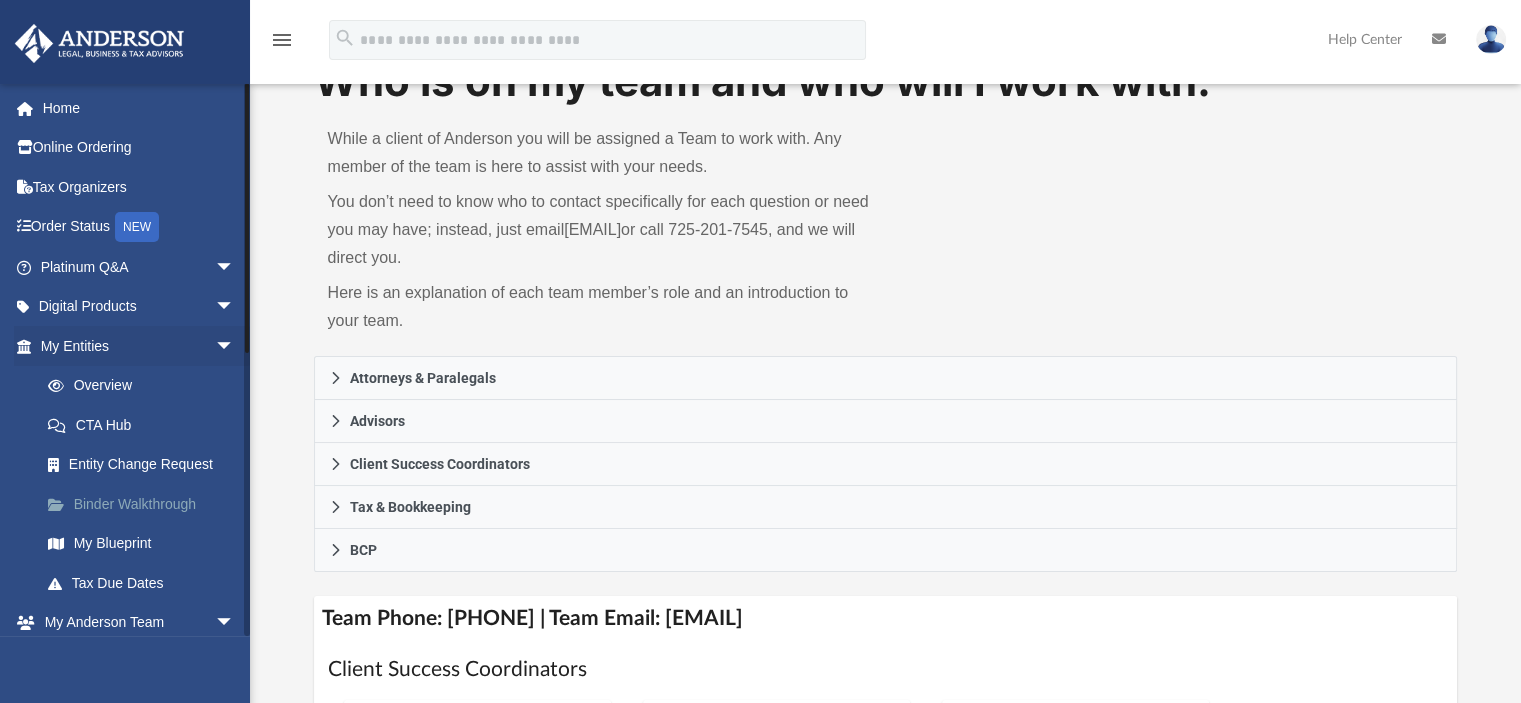 click on "Binder Walkthrough" at bounding box center [146, 504] 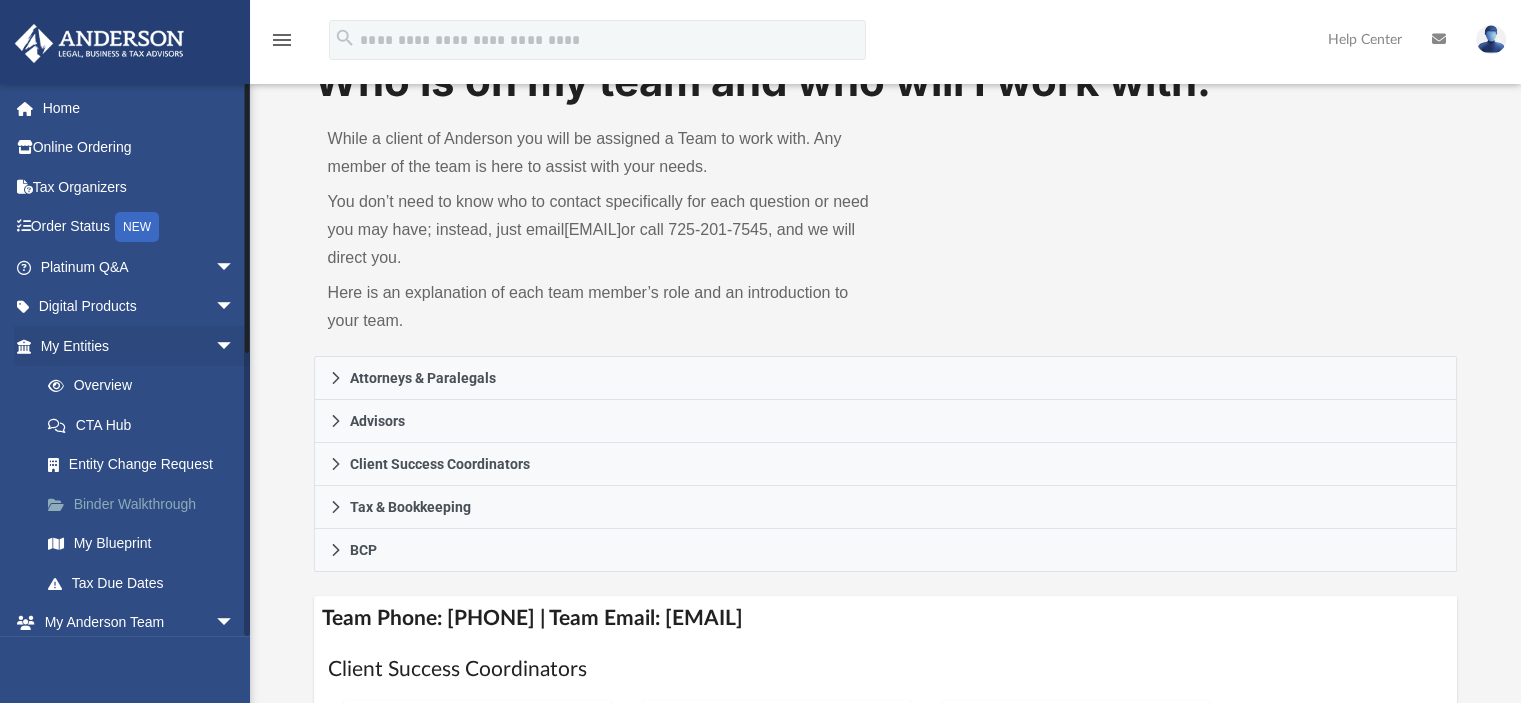 click on "Binder Walkthrough" at bounding box center (146, 504) 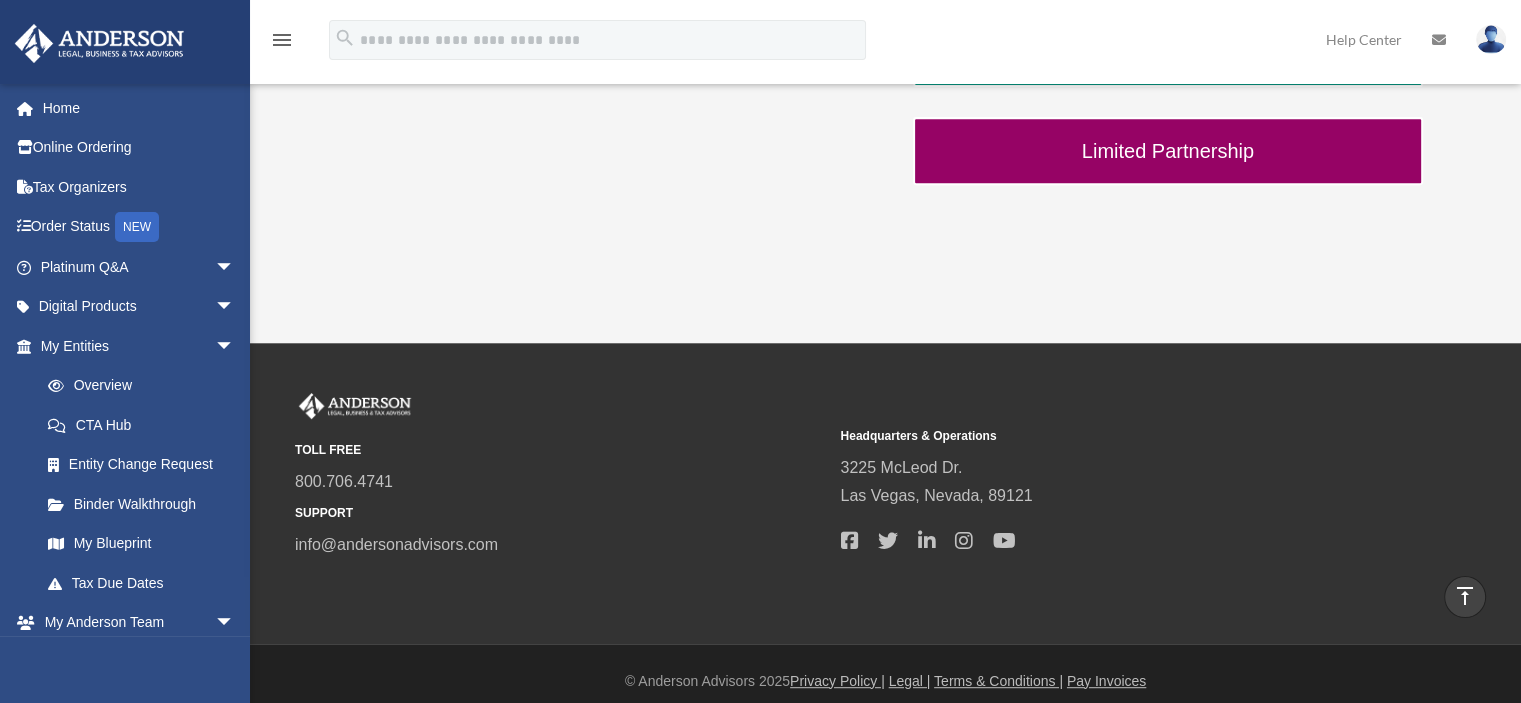 scroll, scrollTop: 0, scrollLeft: 0, axis: both 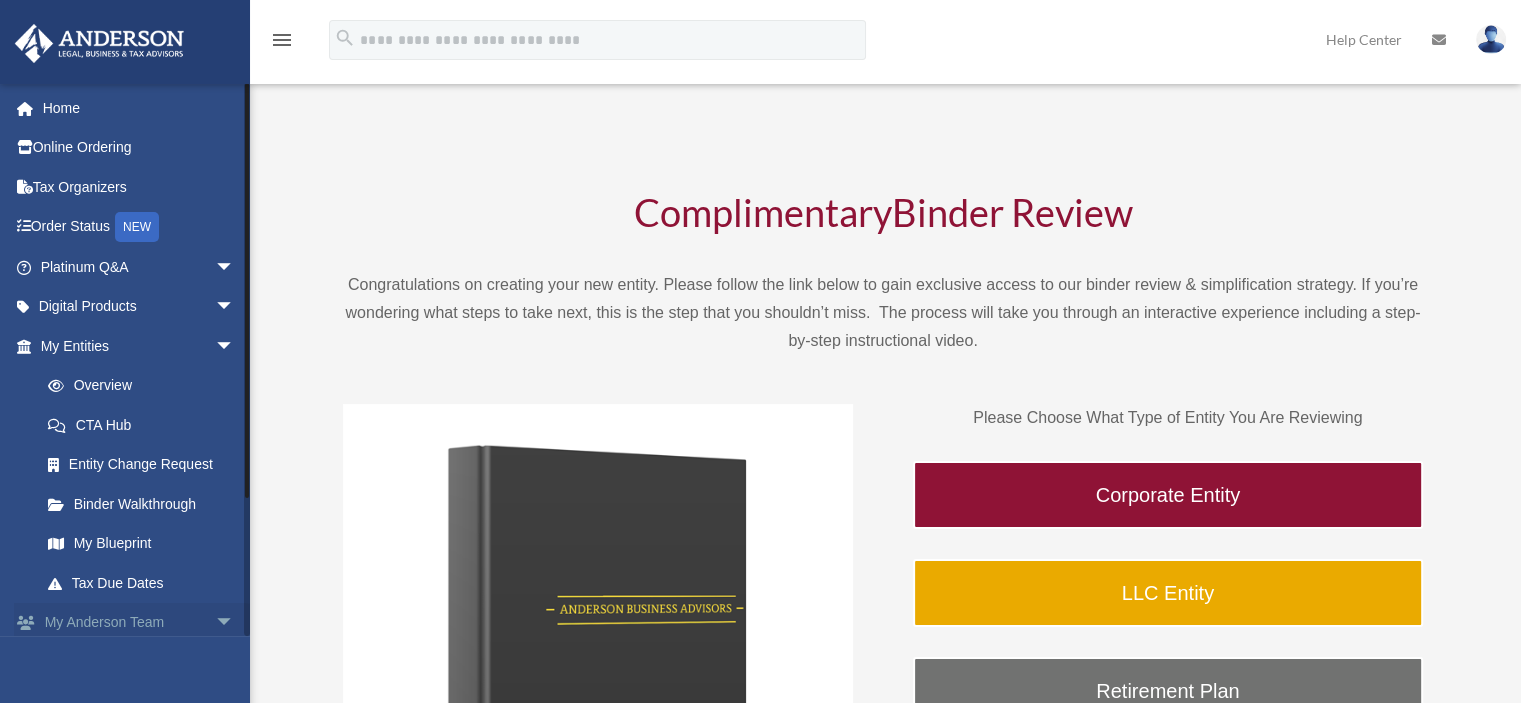 click on "arrow_drop_down" at bounding box center [235, 623] 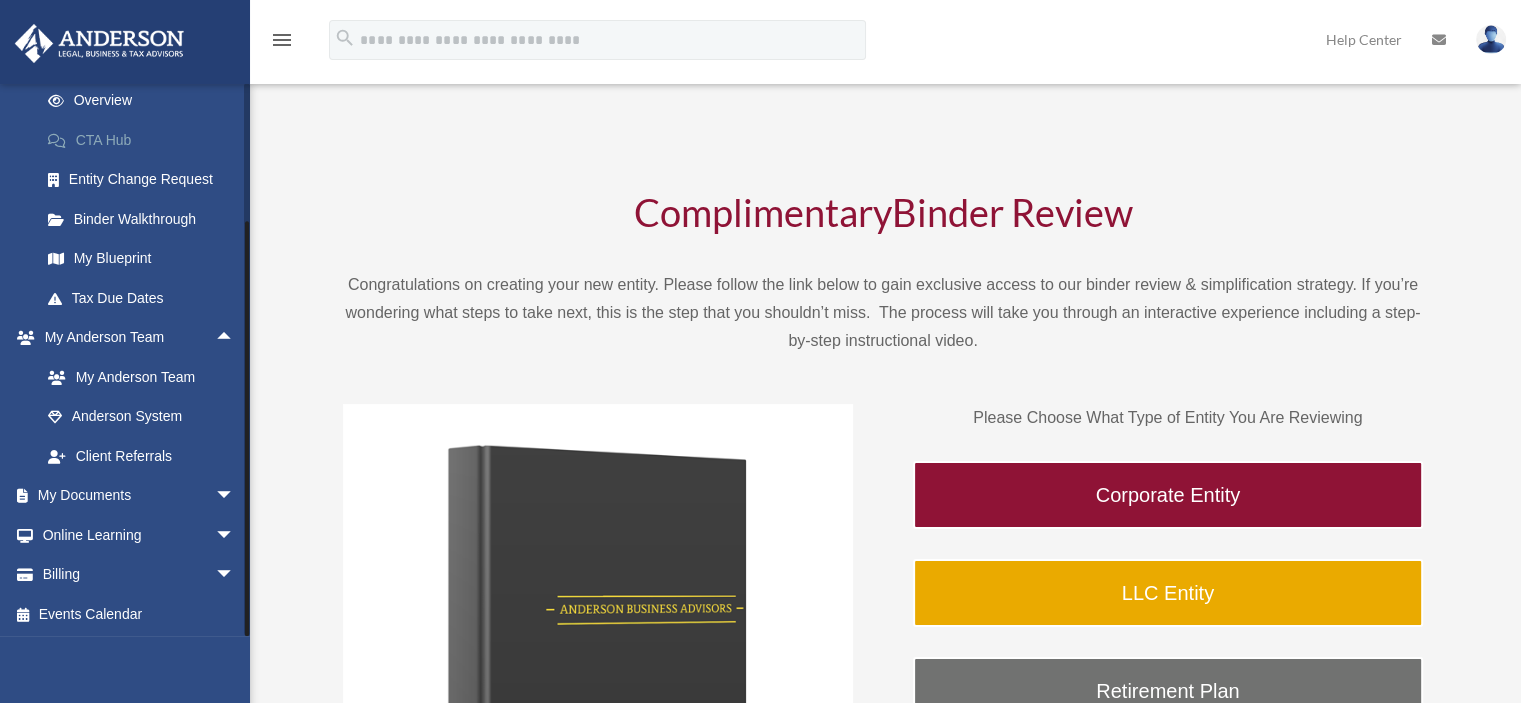scroll, scrollTop: 287, scrollLeft: 0, axis: vertical 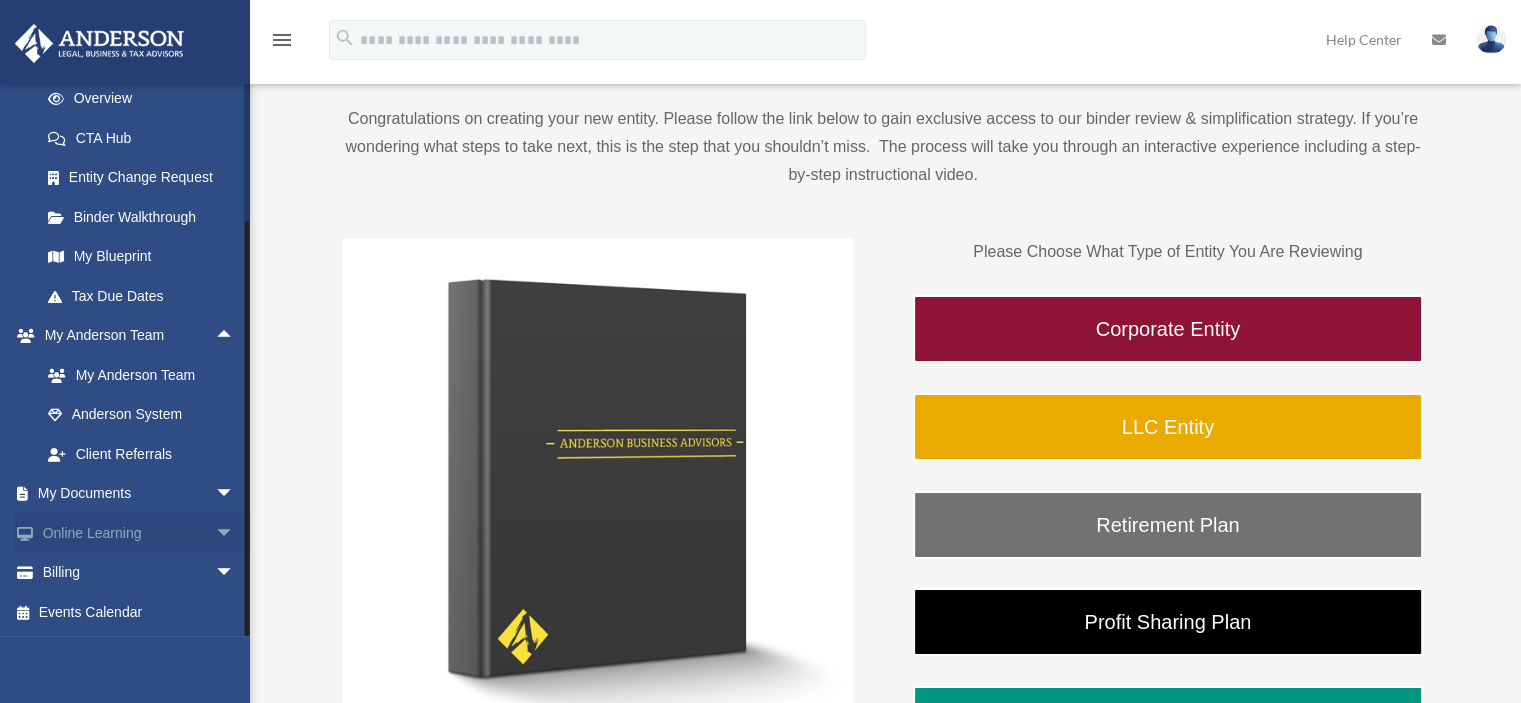 click on "Online Learning arrow_drop_down" at bounding box center [139, 533] 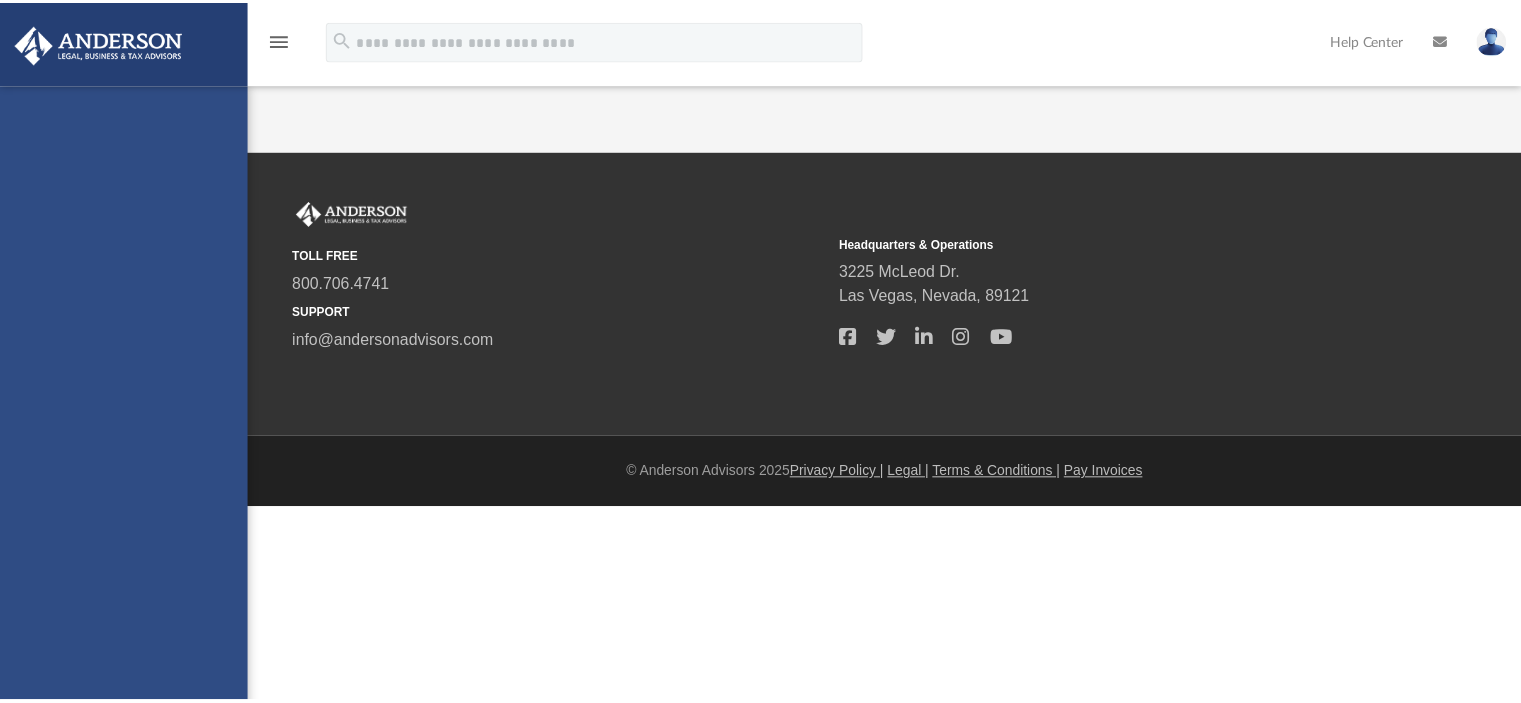 scroll, scrollTop: 0, scrollLeft: 0, axis: both 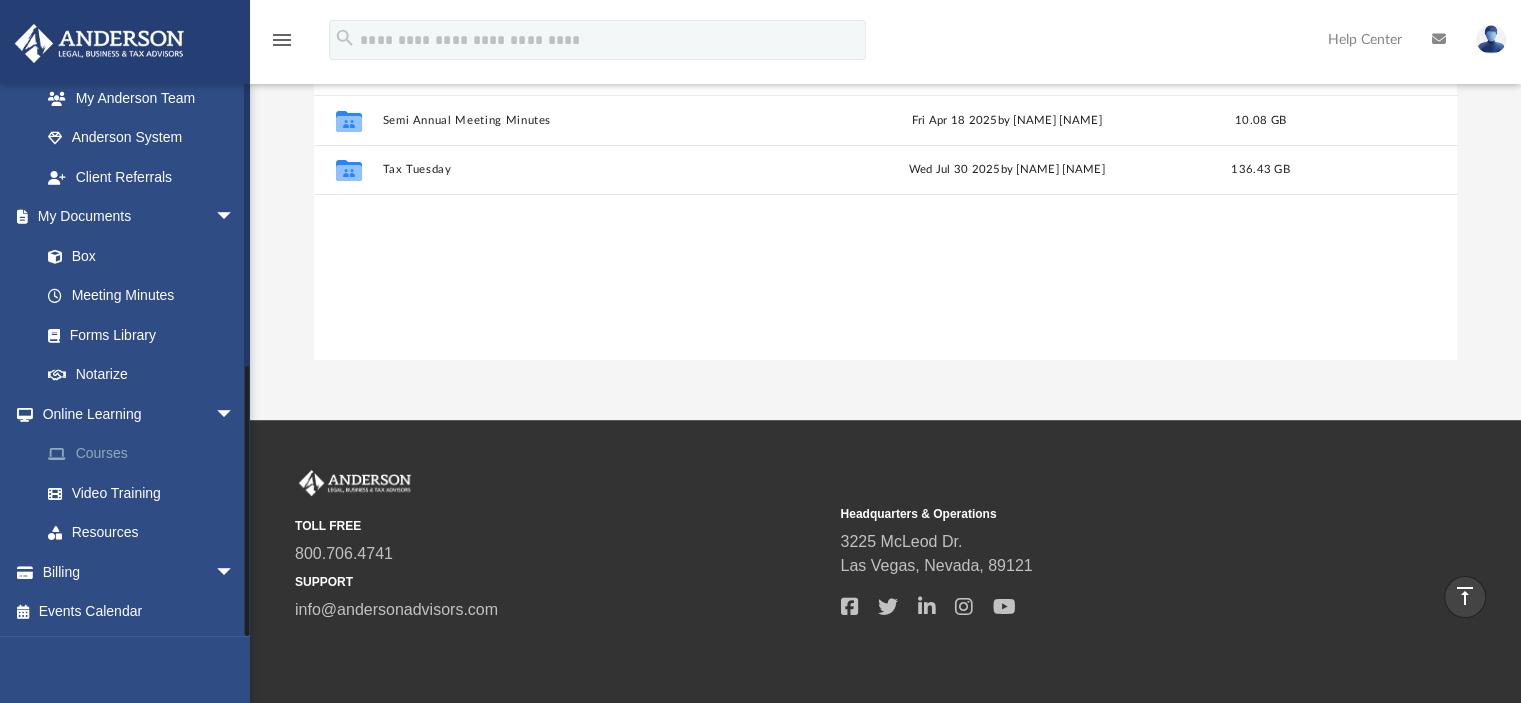 click on "Courses" at bounding box center [146, 454] 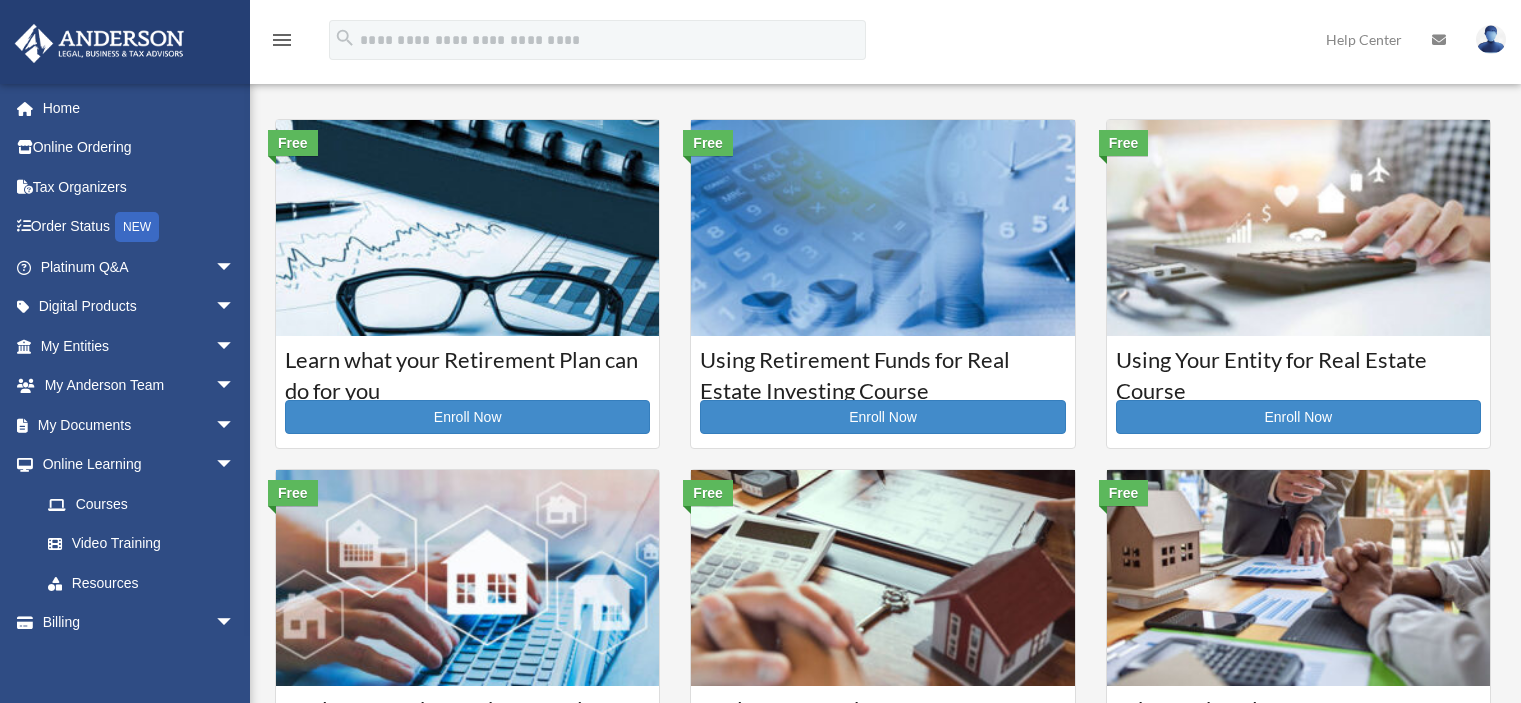 scroll, scrollTop: 0, scrollLeft: 0, axis: both 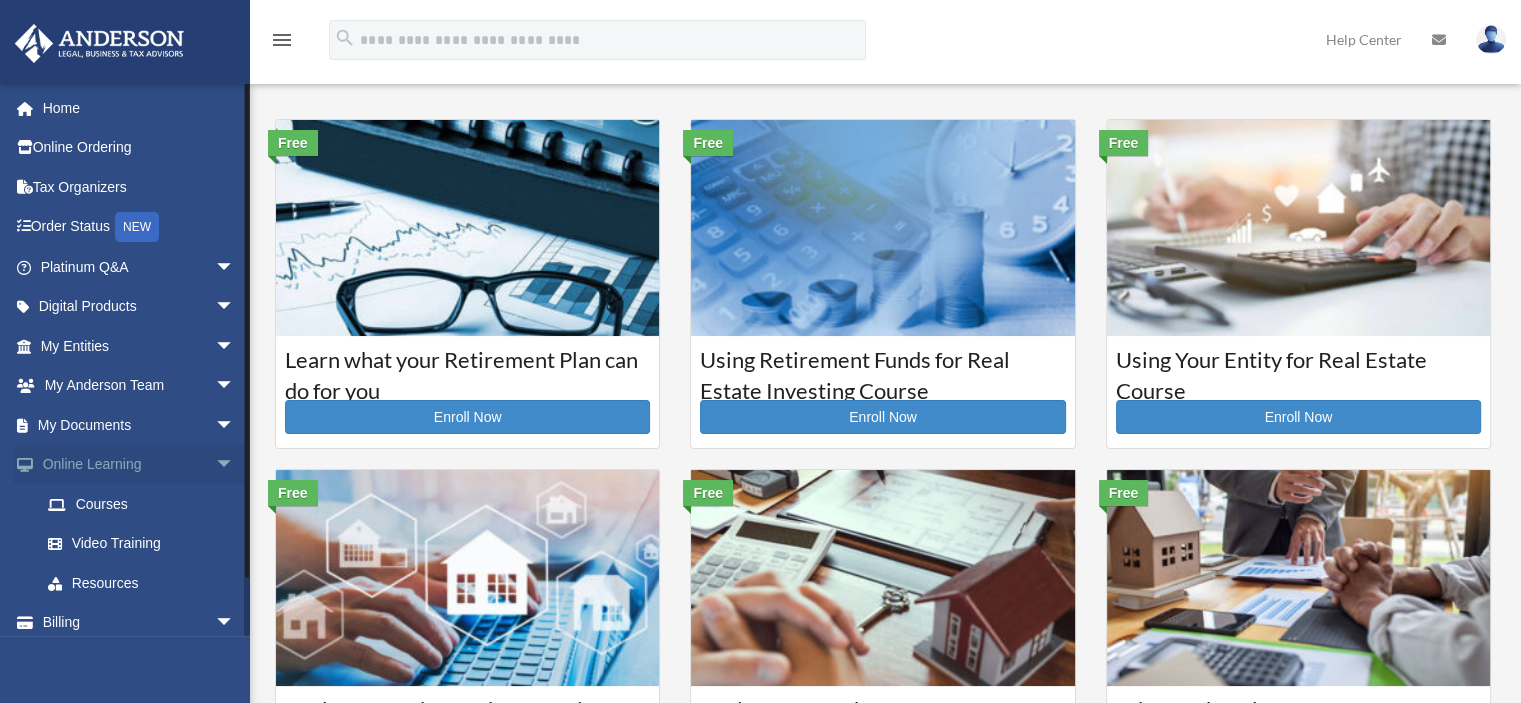 click on "Online Learning arrow_drop_down" at bounding box center [139, 465] 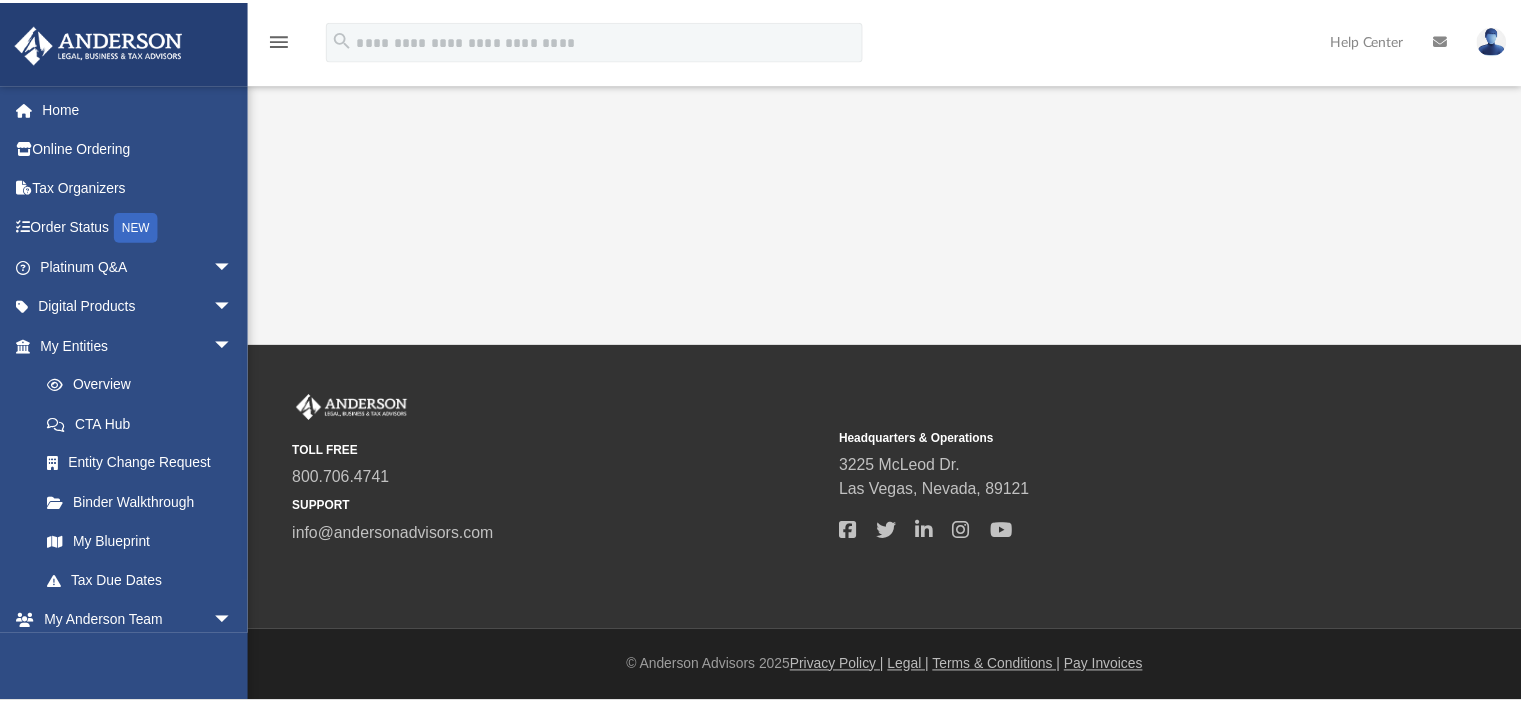 scroll, scrollTop: 0, scrollLeft: 0, axis: both 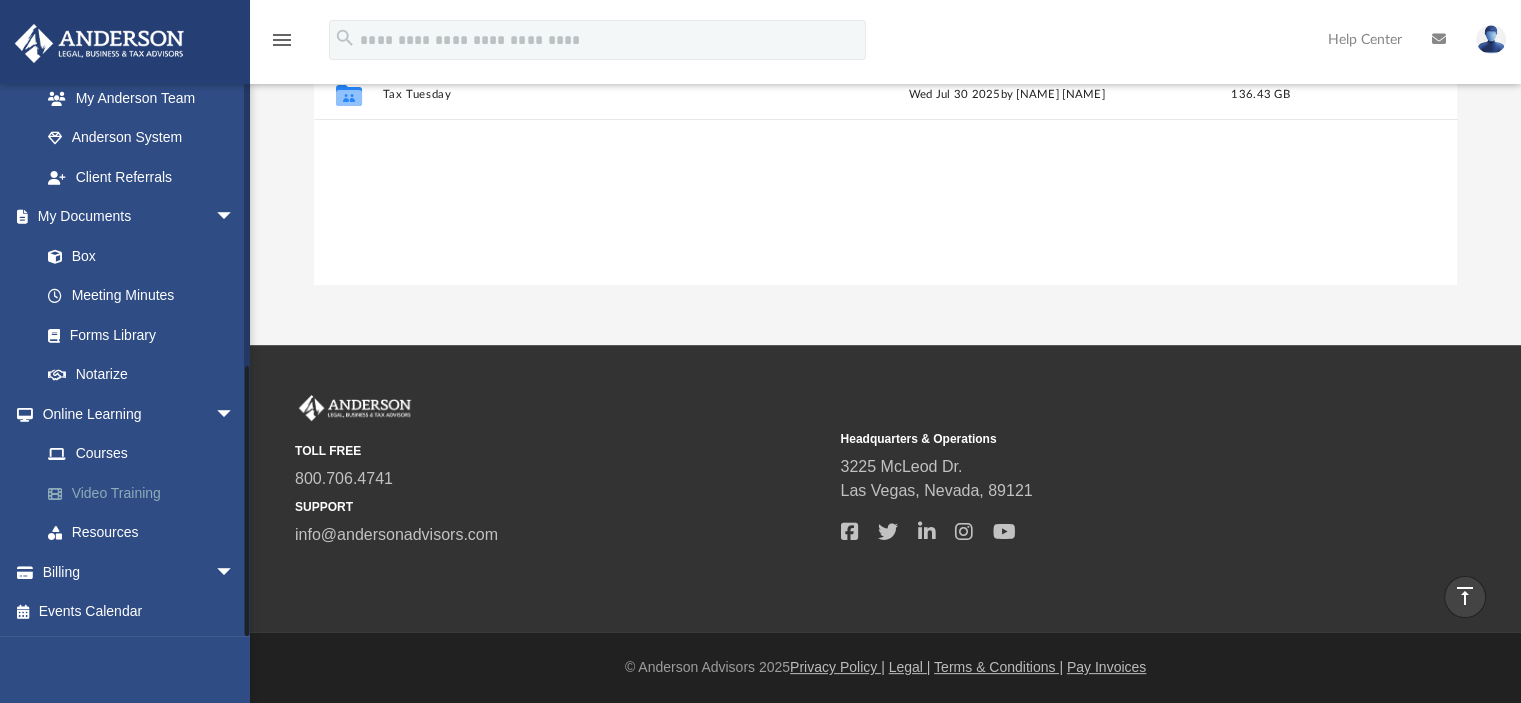 click on "Video Training" at bounding box center [146, 493] 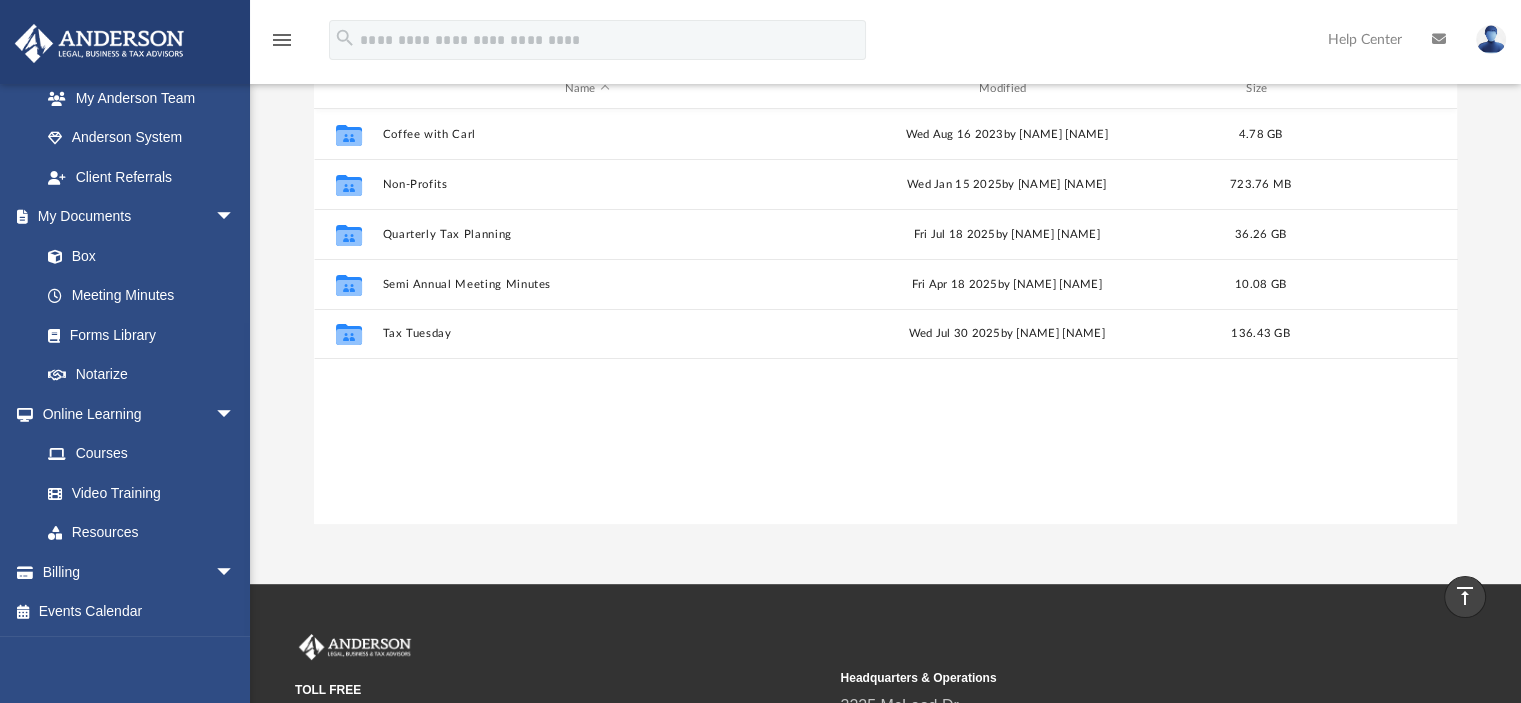 scroll, scrollTop: 74, scrollLeft: 0, axis: vertical 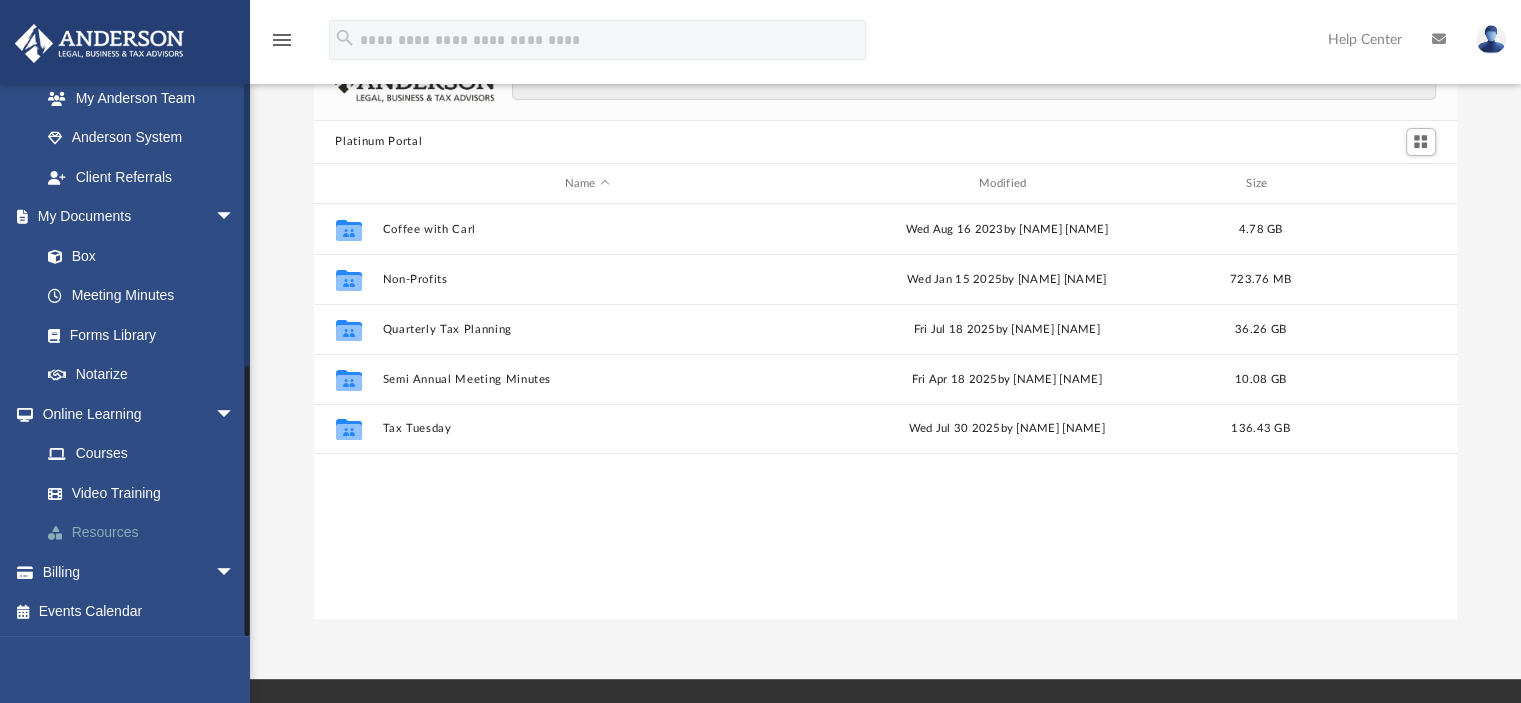 click on "Resources" at bounding box center (146, 533) 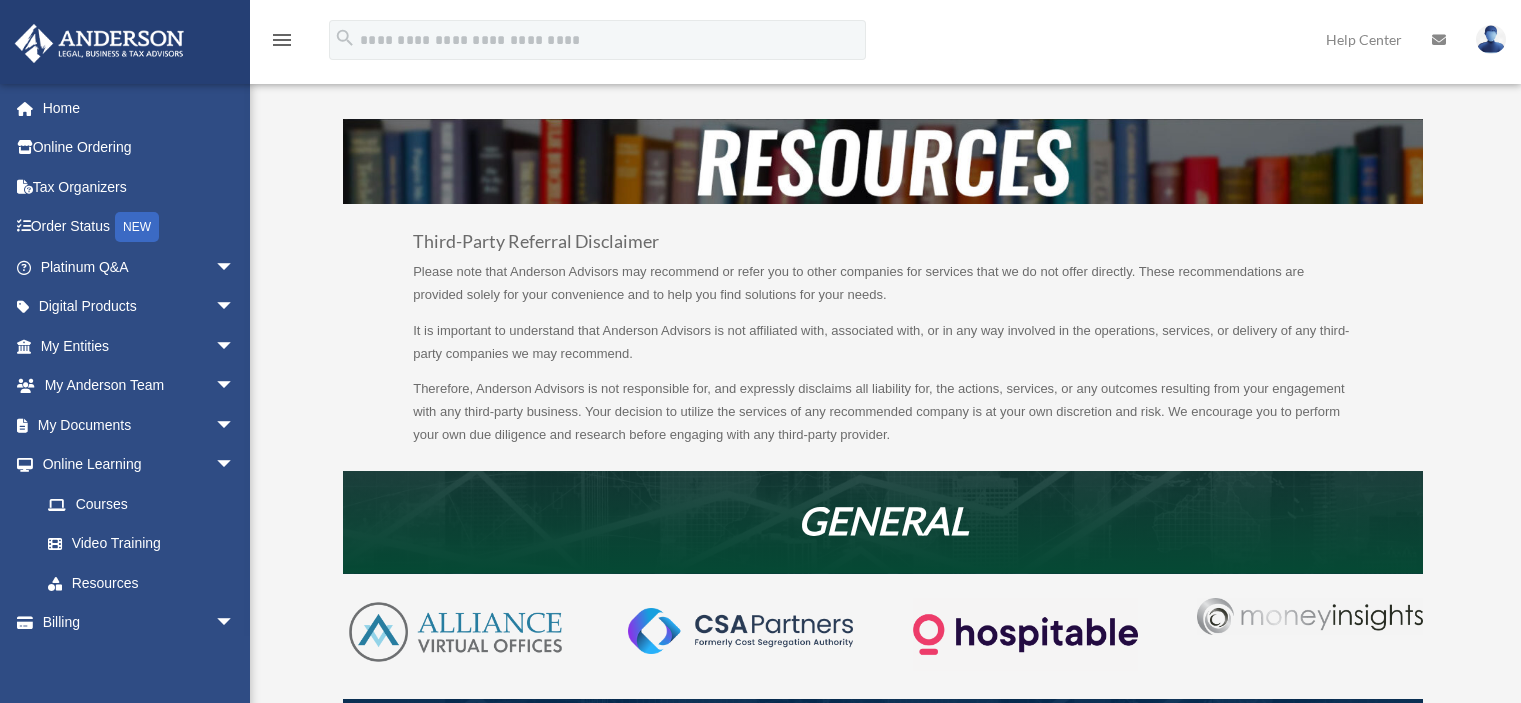 scroll, scrollTop: 0, scrollLeft: 0, axis: both 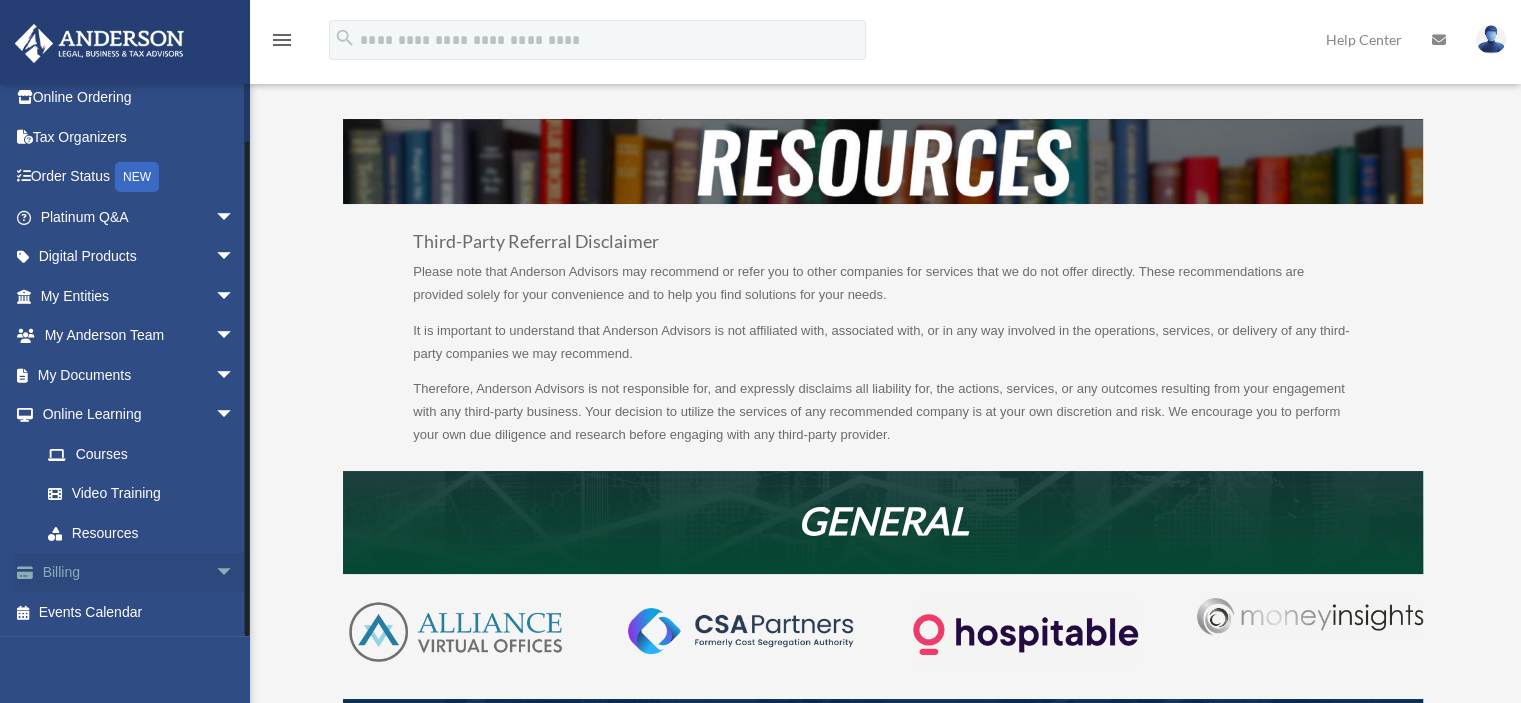 click on "Billing arrow_drop_down" at bounding box center [139, 573] 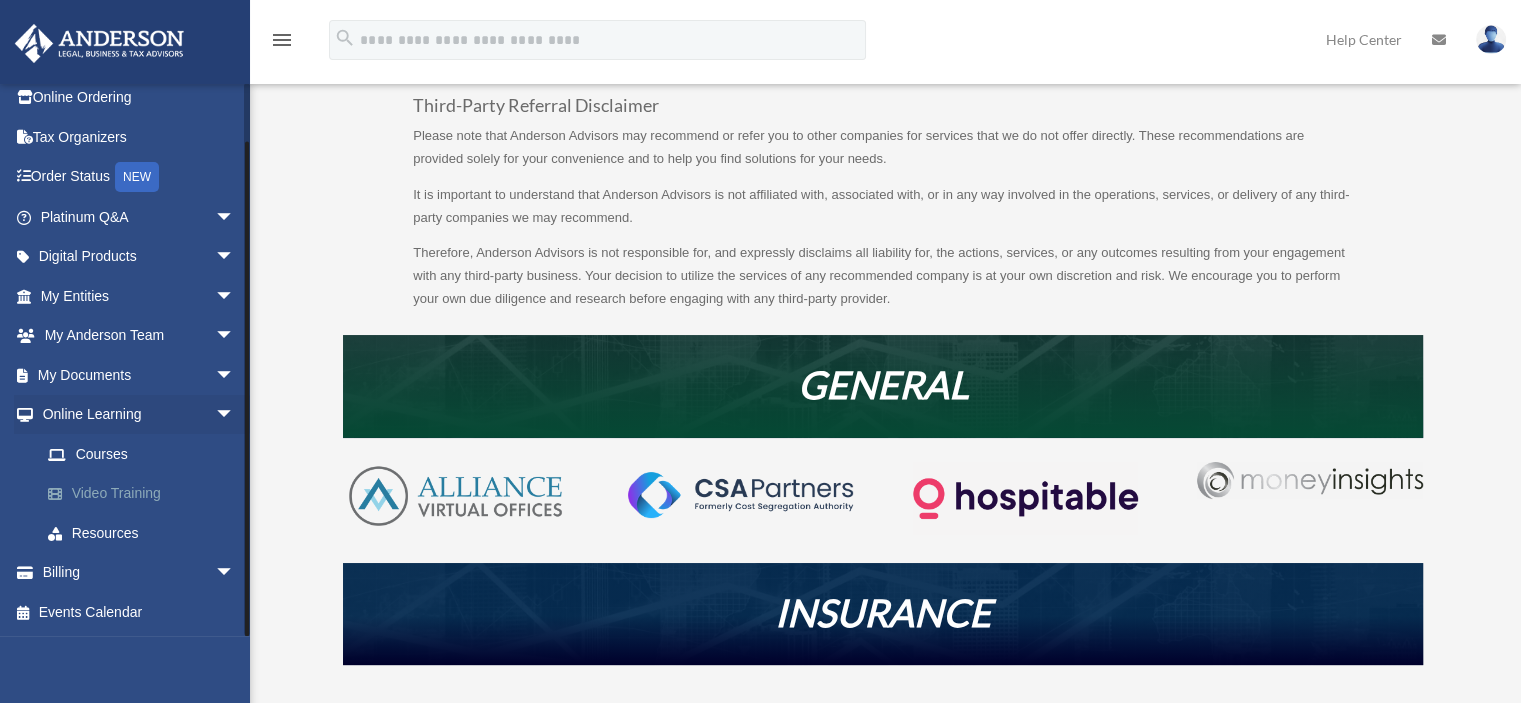 scroll, scrollTop: 166, scrollLeft: 0, axis: vertical 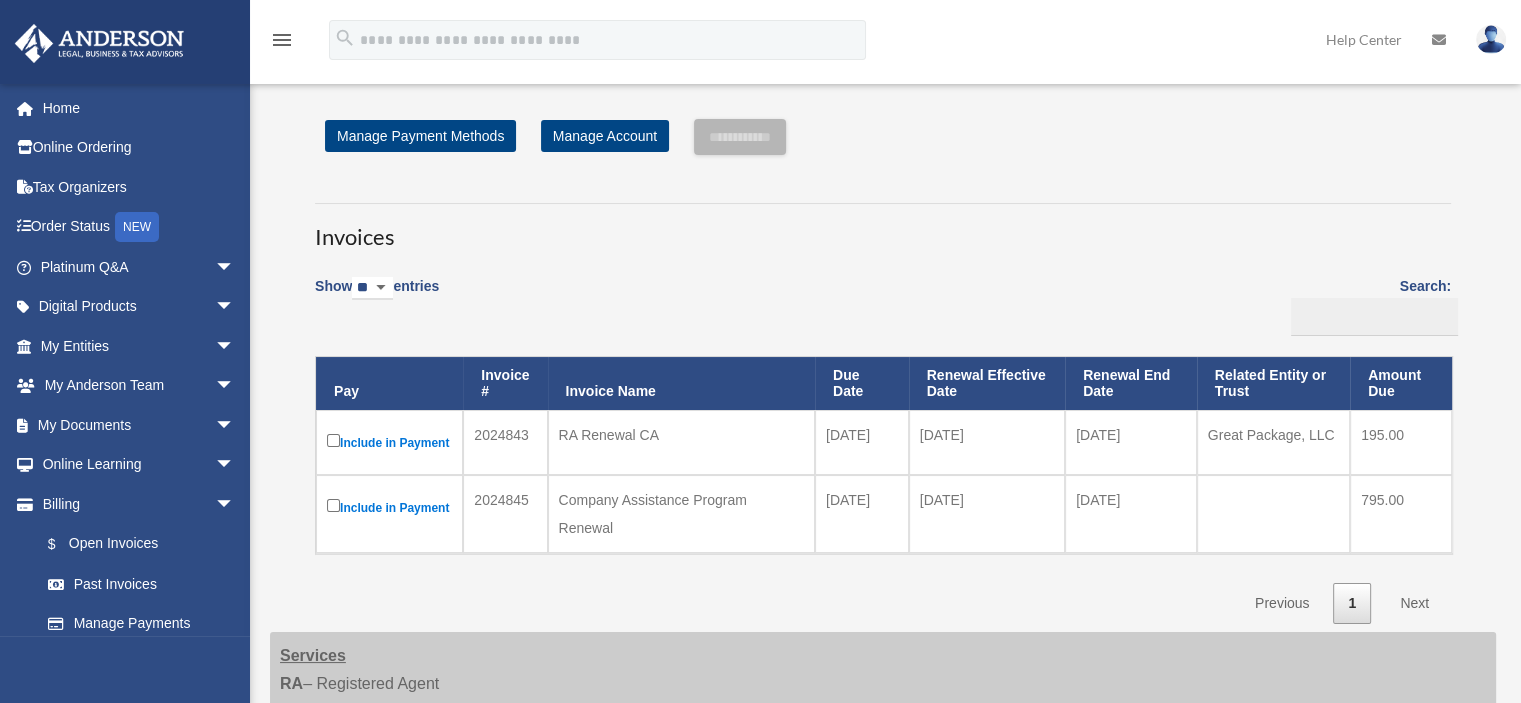 click on "Invoices" at bounding box center [883, 228] 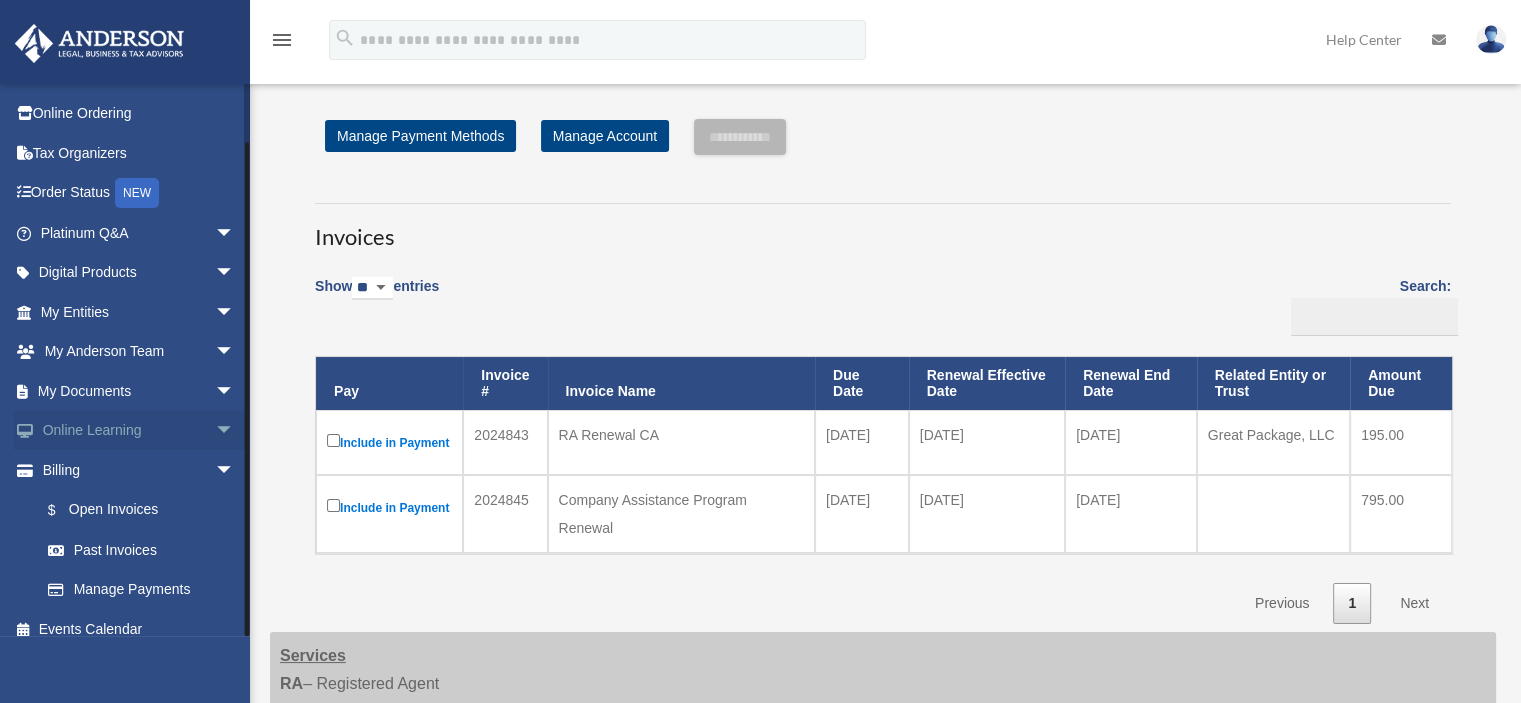 scroll, scrollTop: 51, scrollLeft: 0, axis: vertical 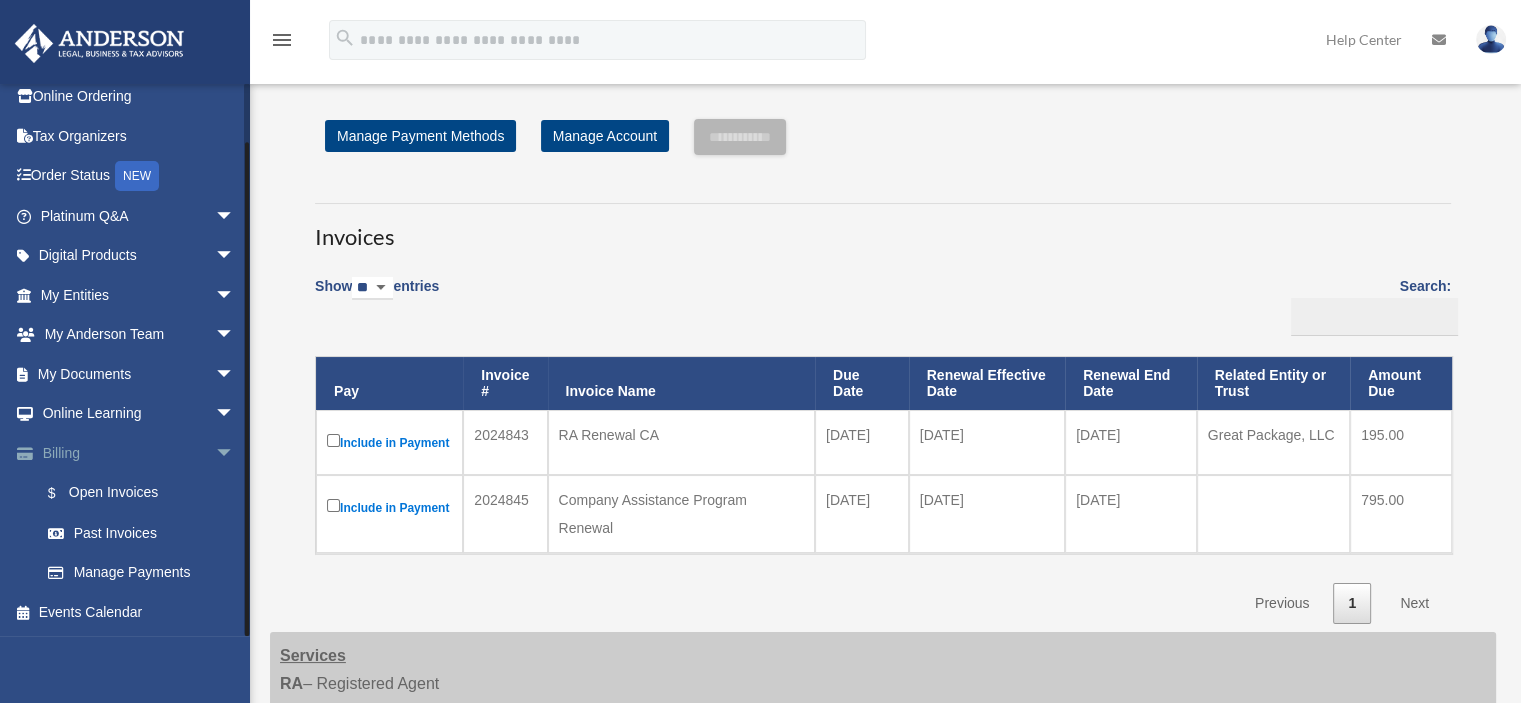 click on "Billing arrow_drop_down" at bounding box center (139, 453) 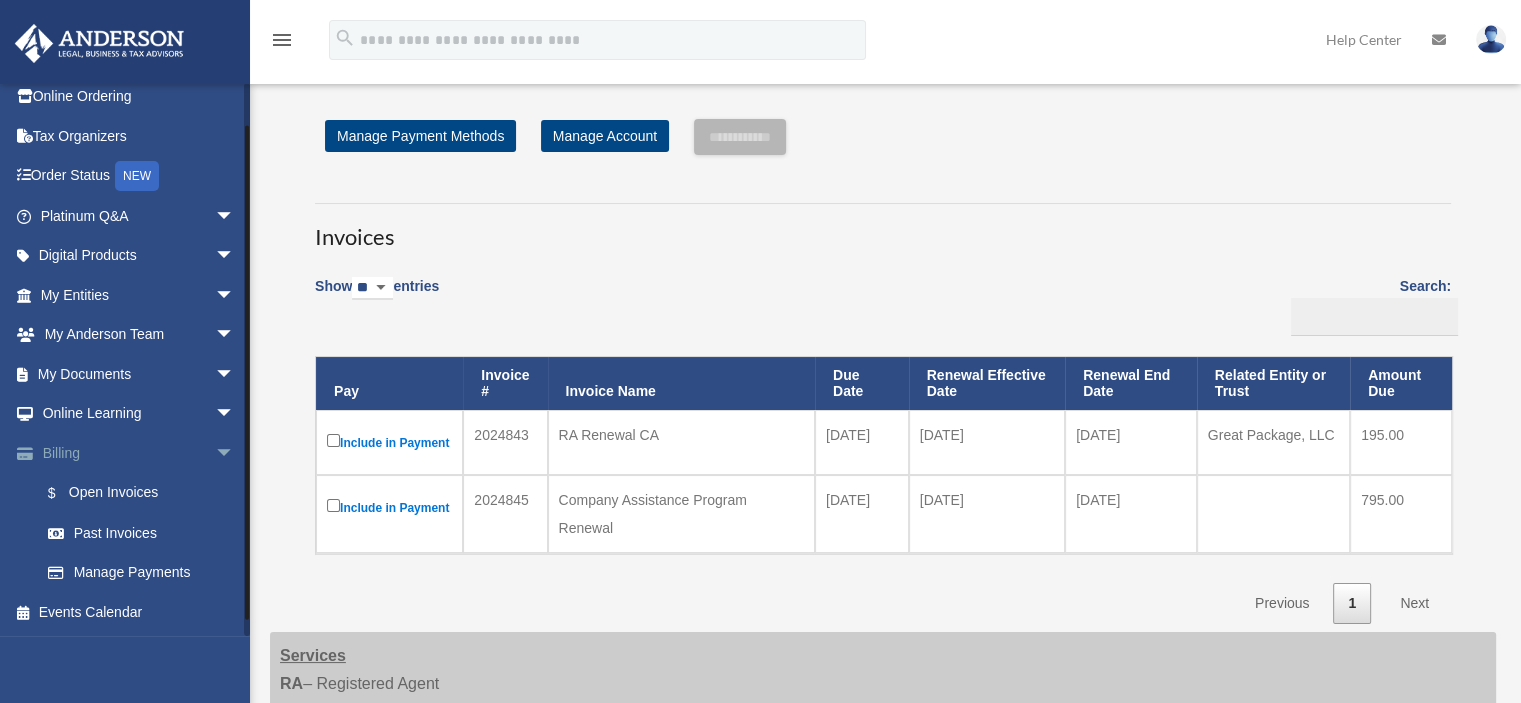 scroll, scrollTop: 0, scrollLeft: 0, axis: both 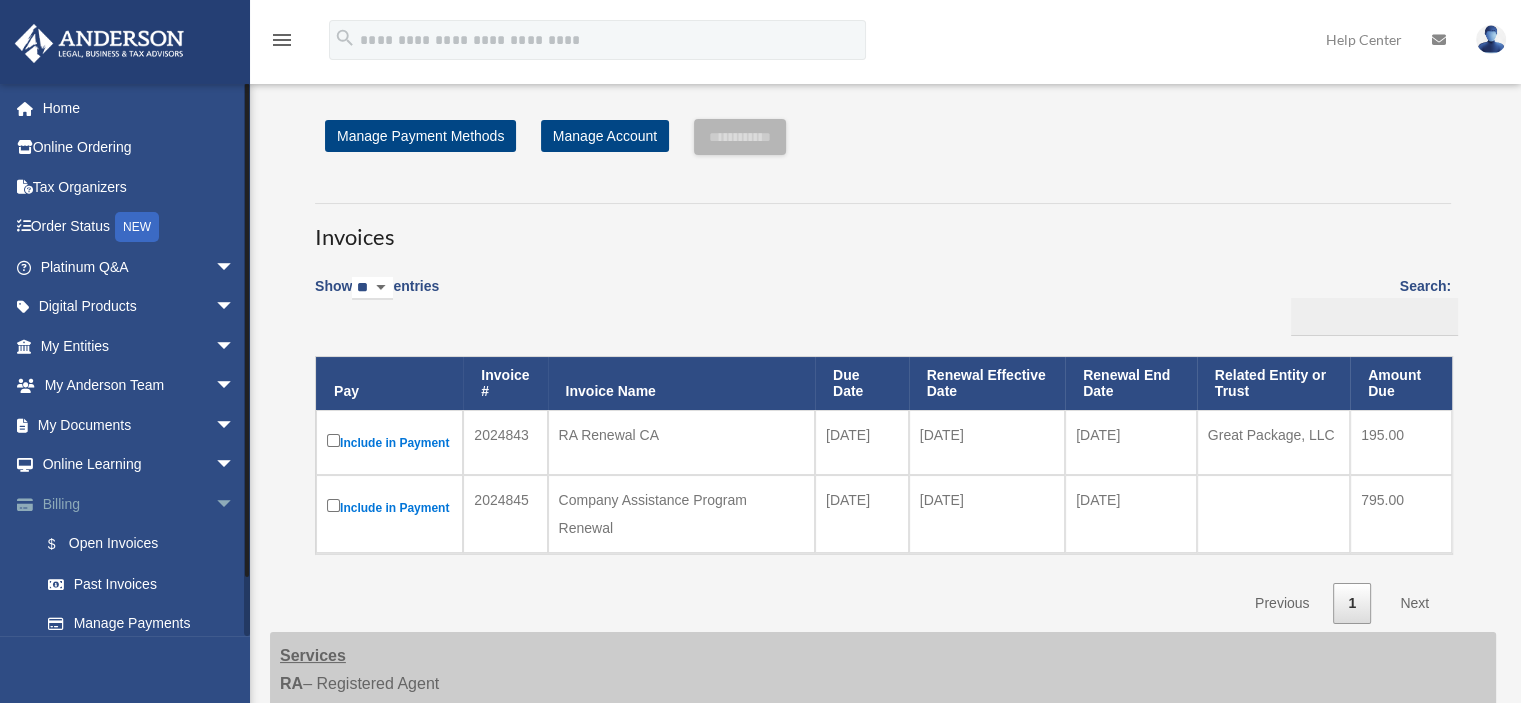 click on "Billing arrow_drop_down" at bounding box center [139, 504] 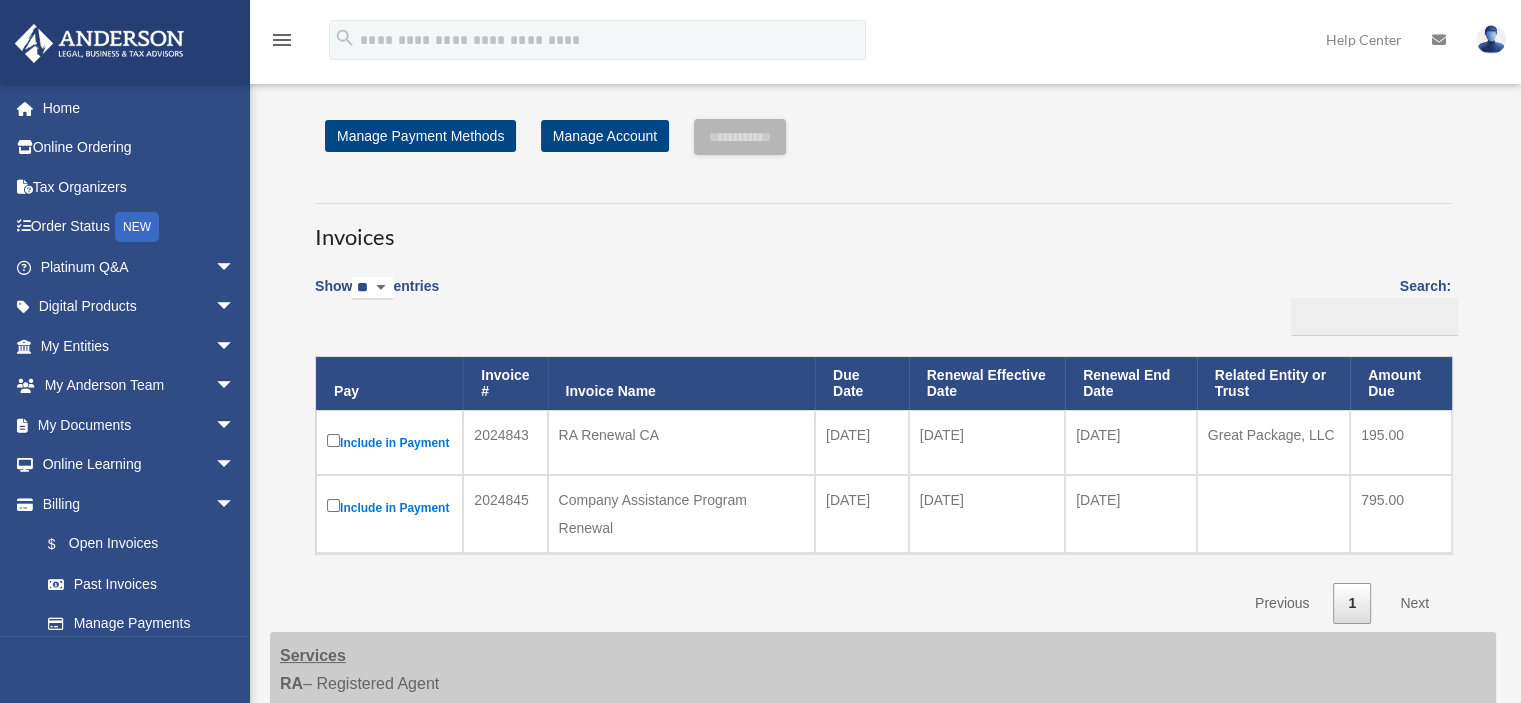click on "Invoices" at bounding box center [883, 228] 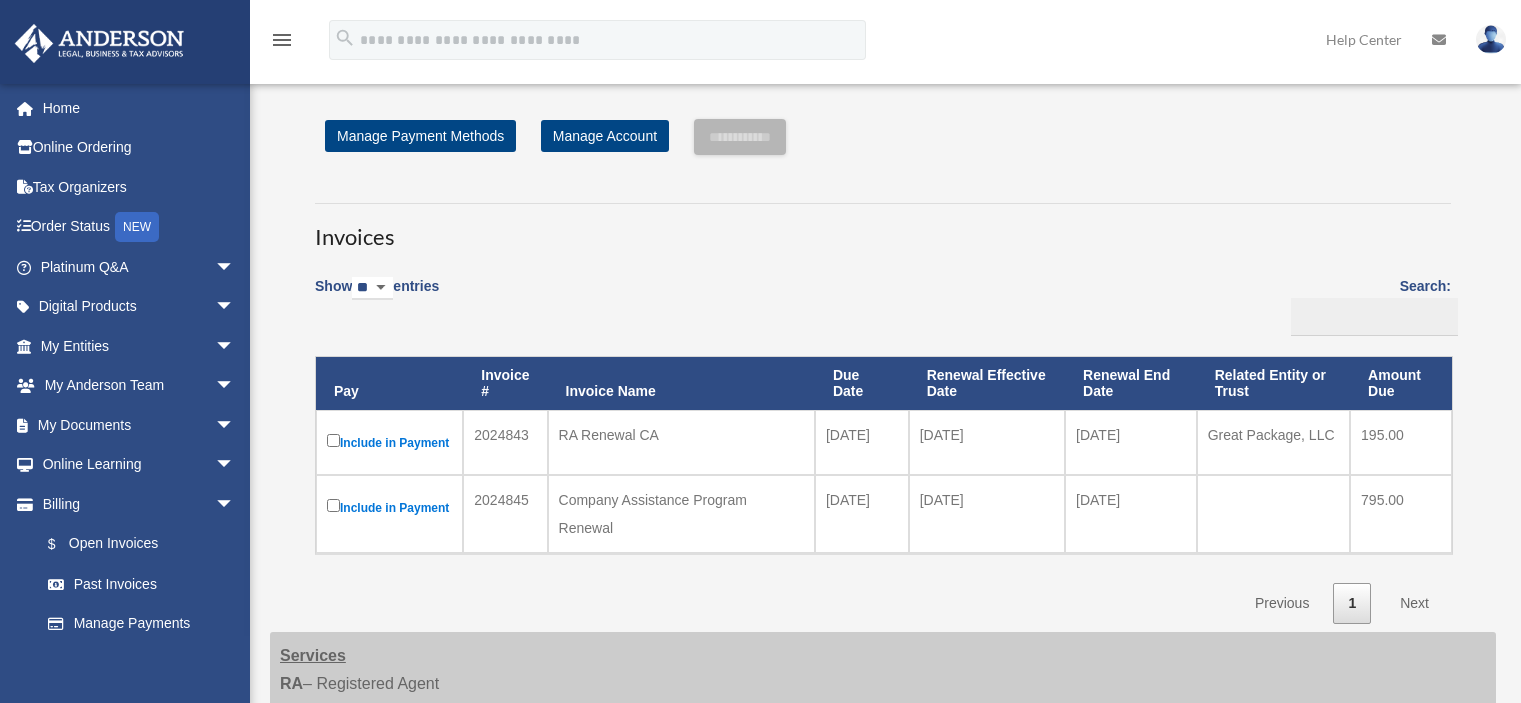 scroll, scrollTop: 0, scrollLeft: 0, axis: both 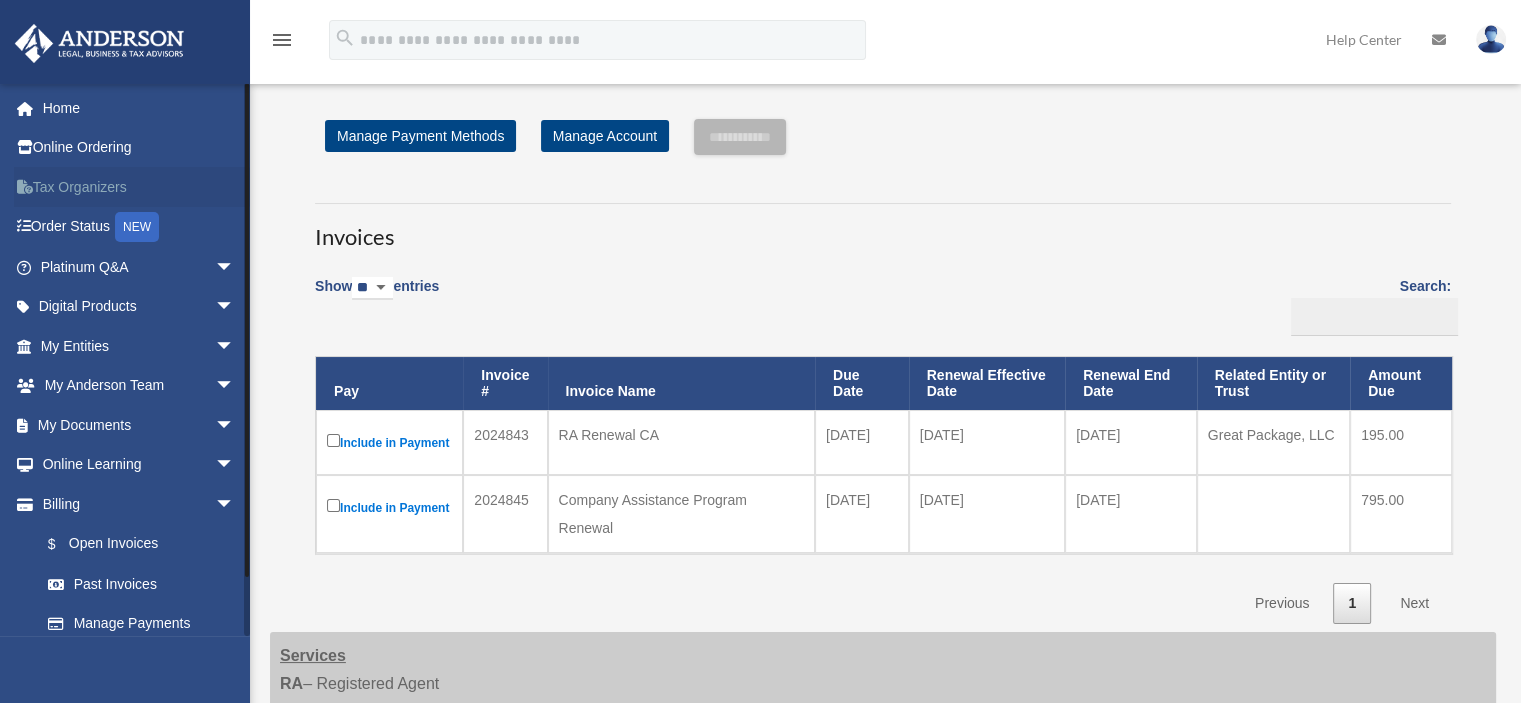 click on "Tax Organizers" at bounding box center [139, 187] 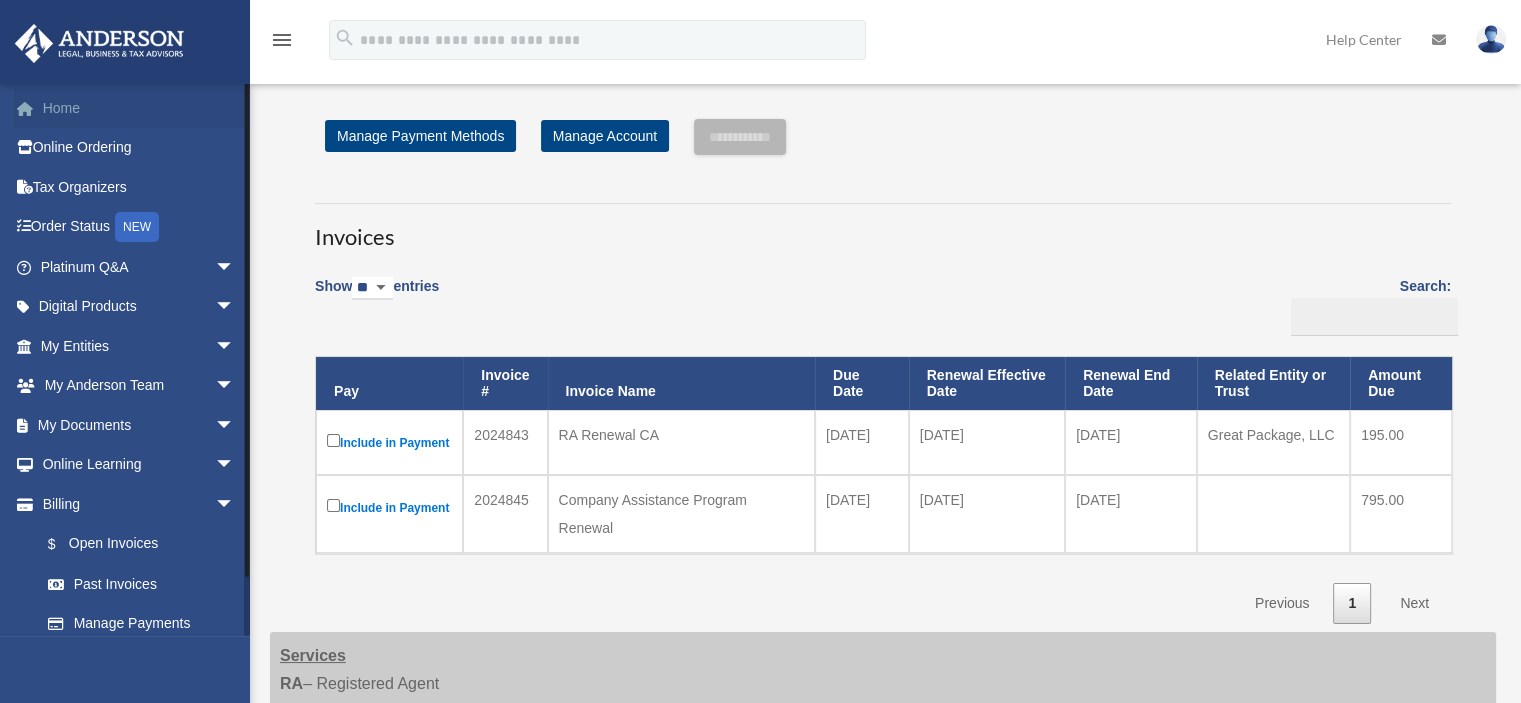 click on "Home" at bounding box center [139, 108] 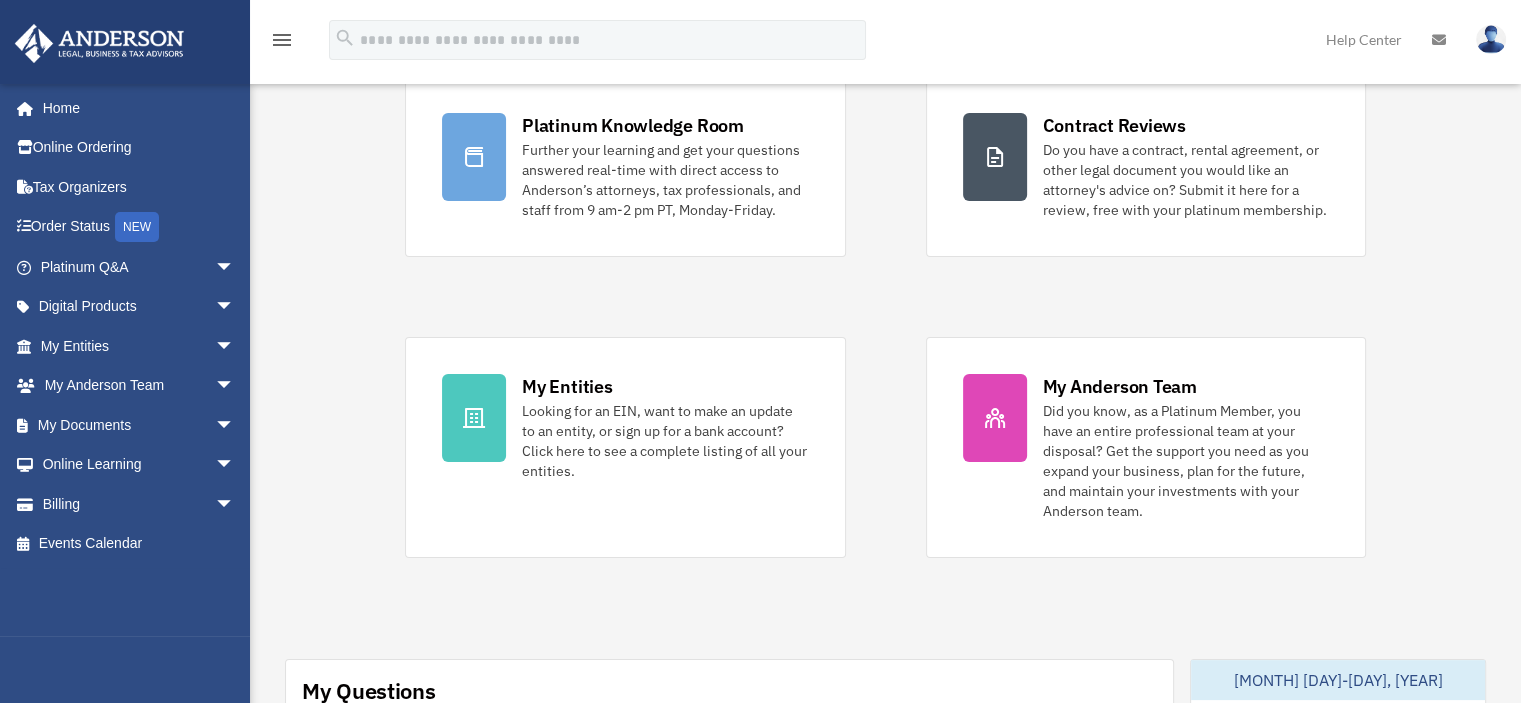 scroll, scrollTop: 0, scrollLeft: 0, axis: both 